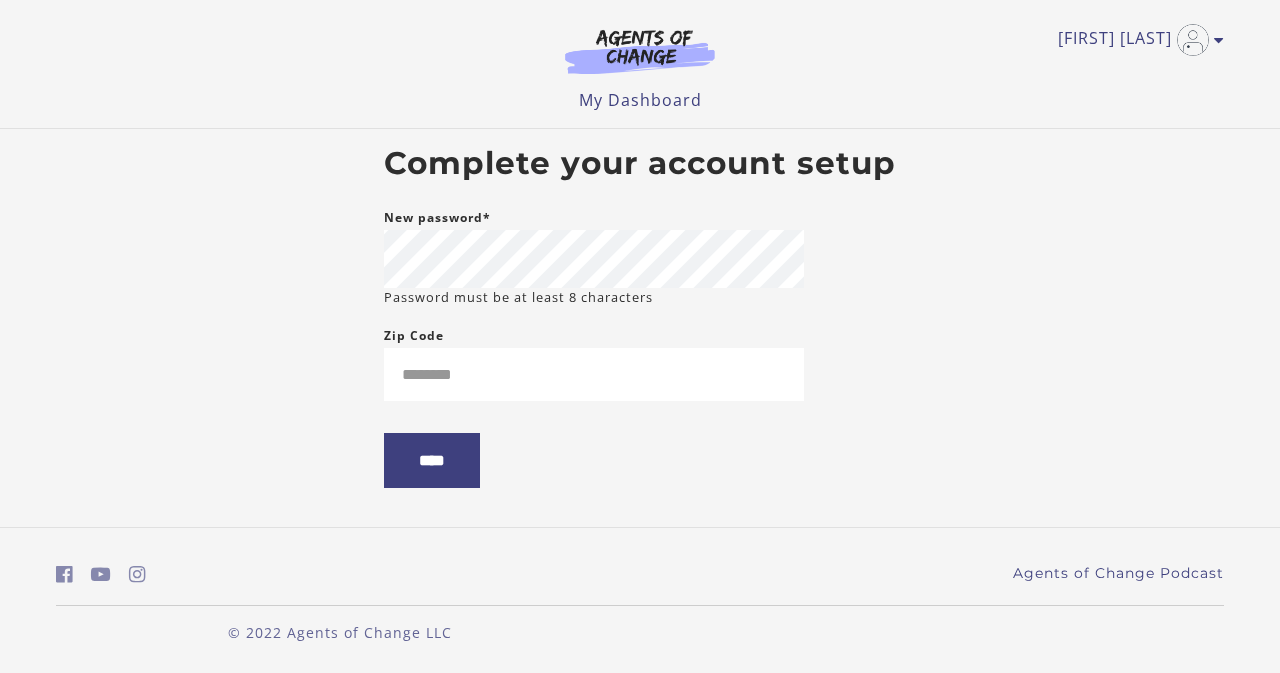 scroll, scrollTop: 0, scrollLeft: 0, axis: both 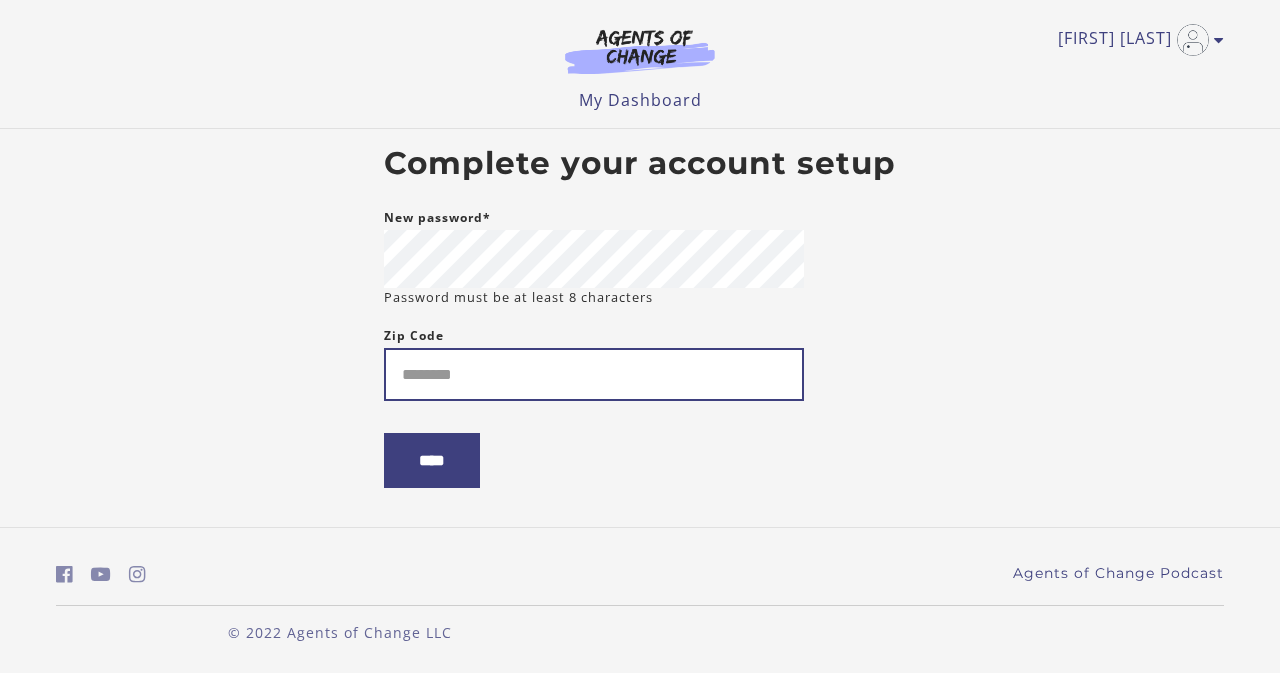 drag, startPoint x: 633, startPoint y: 378, endPoint x: 642, endPoint y: 410, distance: 33.24154 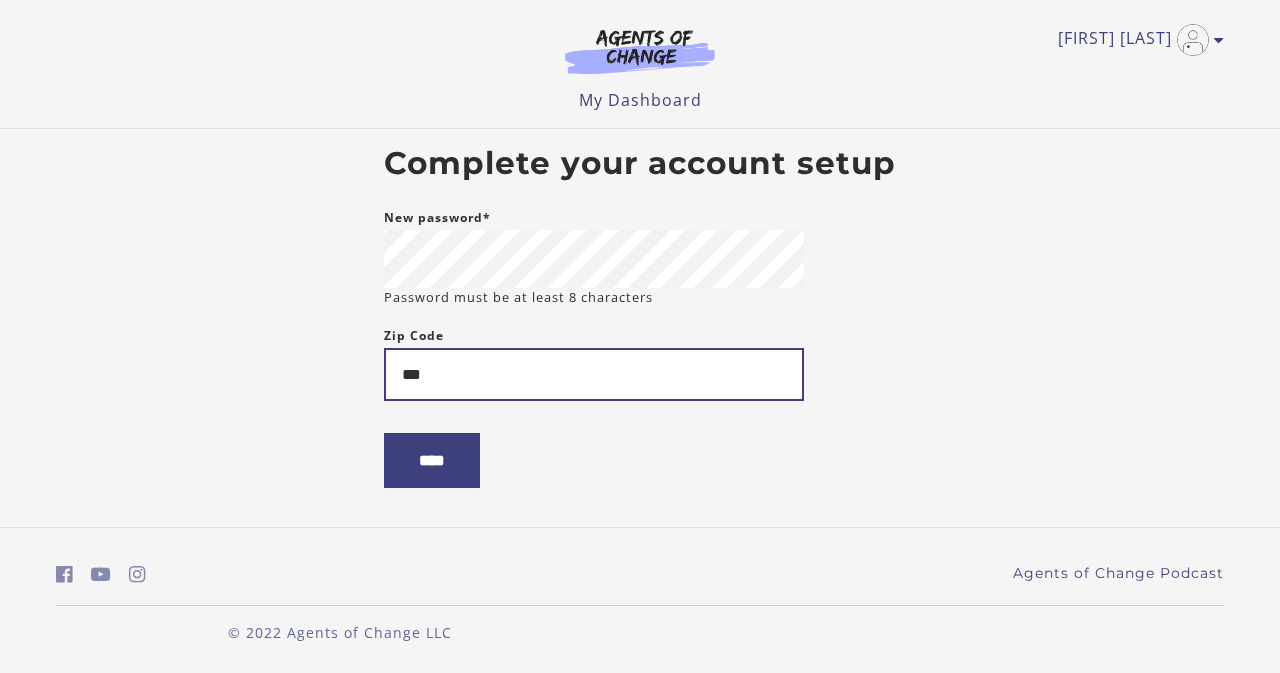 type on "*****" 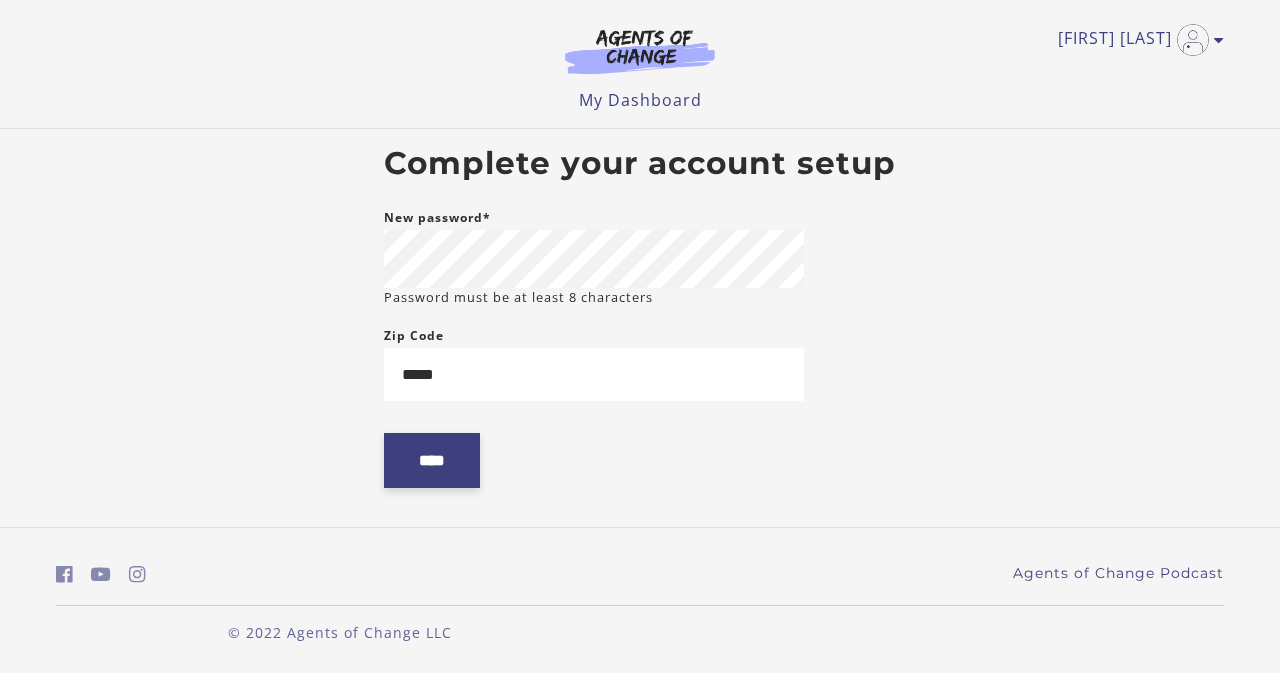 click on "****" at bounding box center [432, 460] 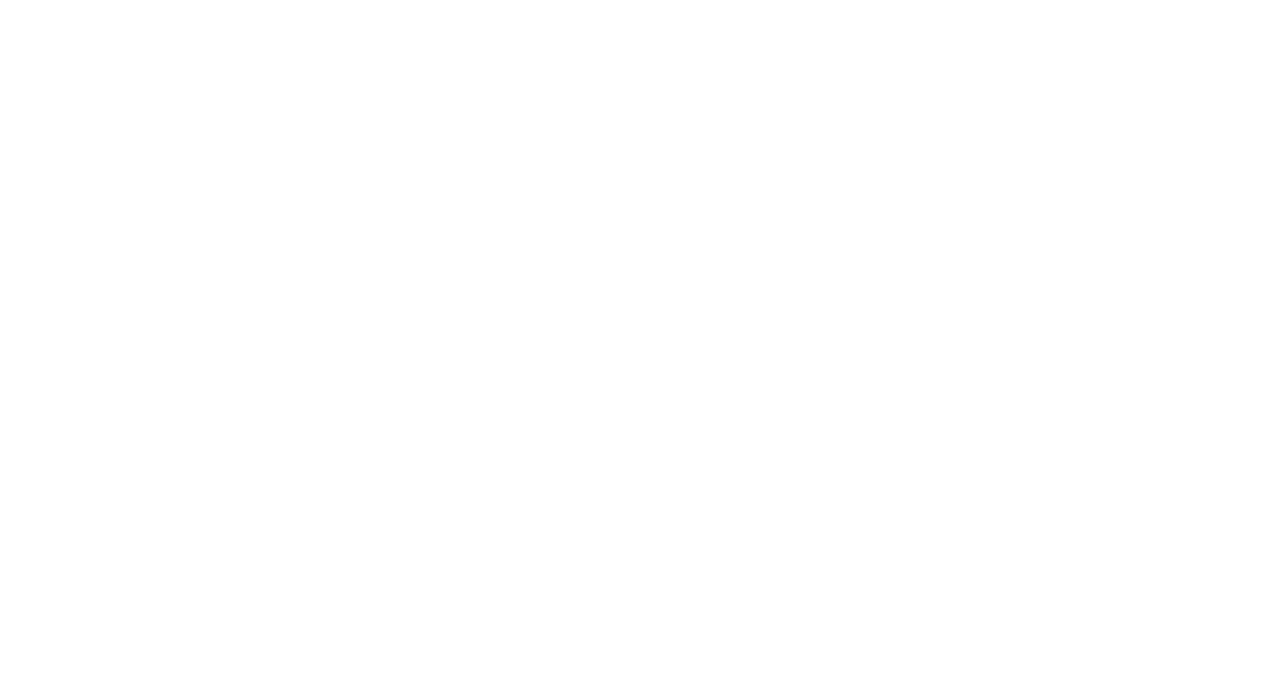 scroll, scrollTop: 0, scrollLeft: 0, axis: both 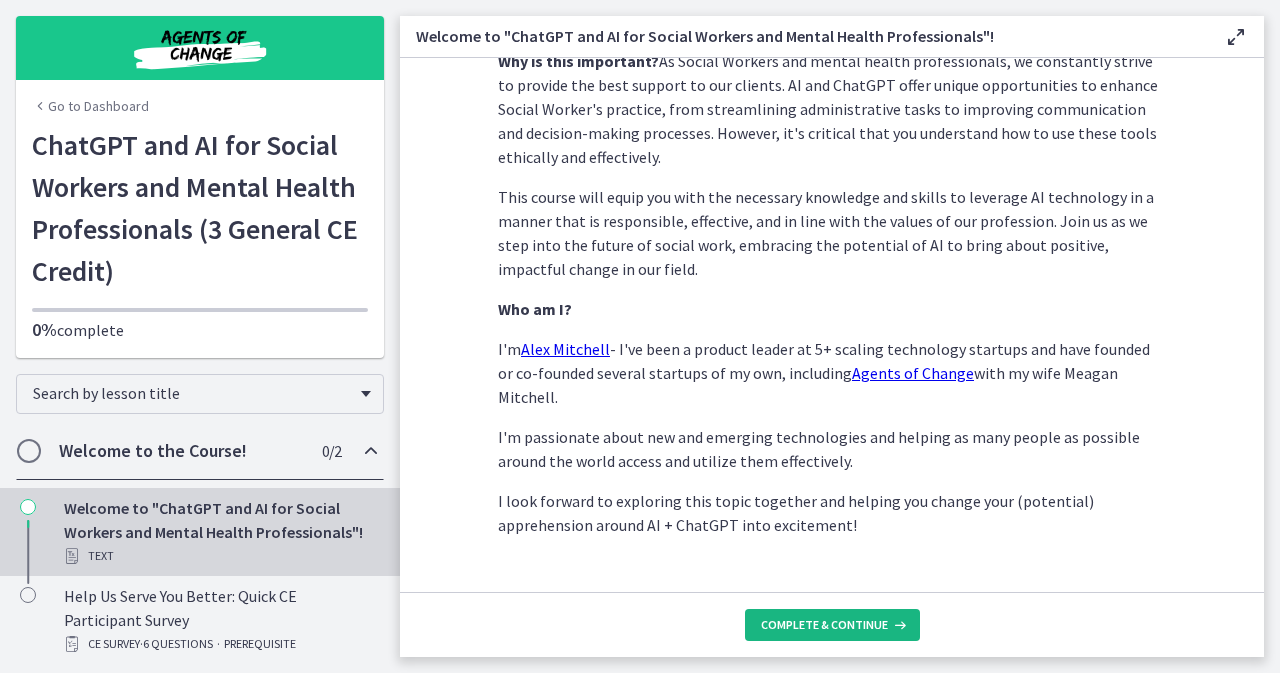 click on "Complete & continue" at bounding box center (832, 625) 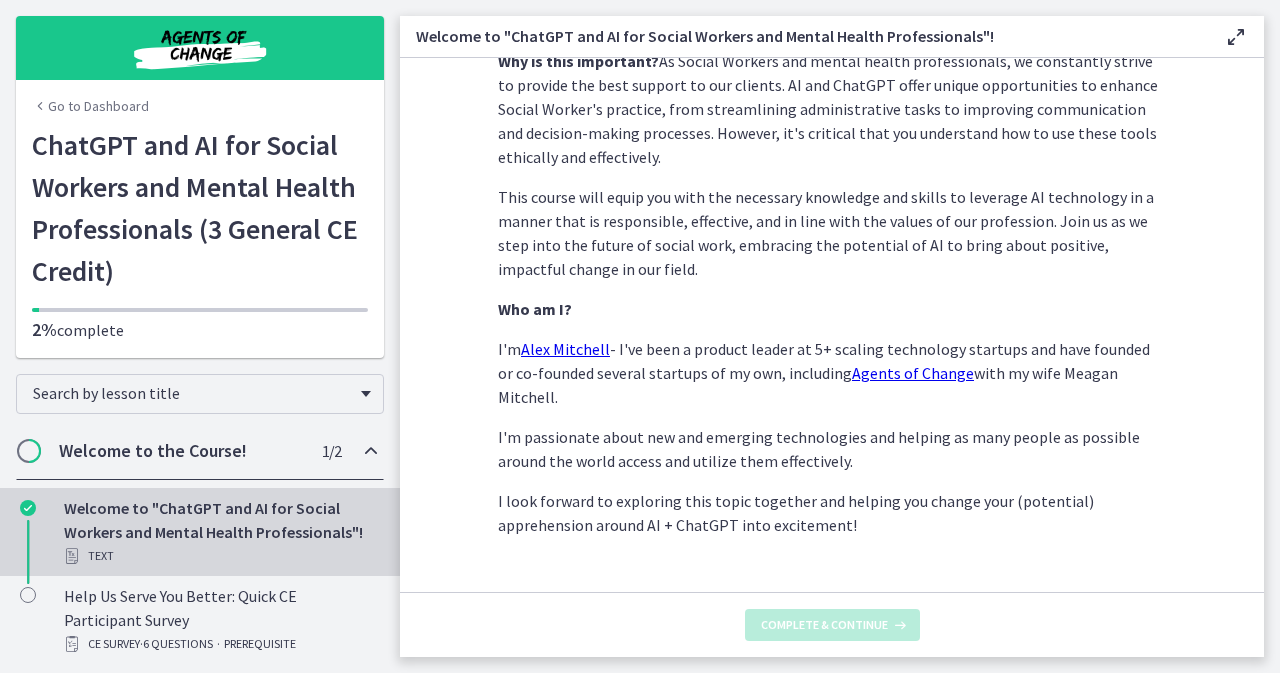 scroll, scrollTop: 0, scrollLeft: 0, axis: both 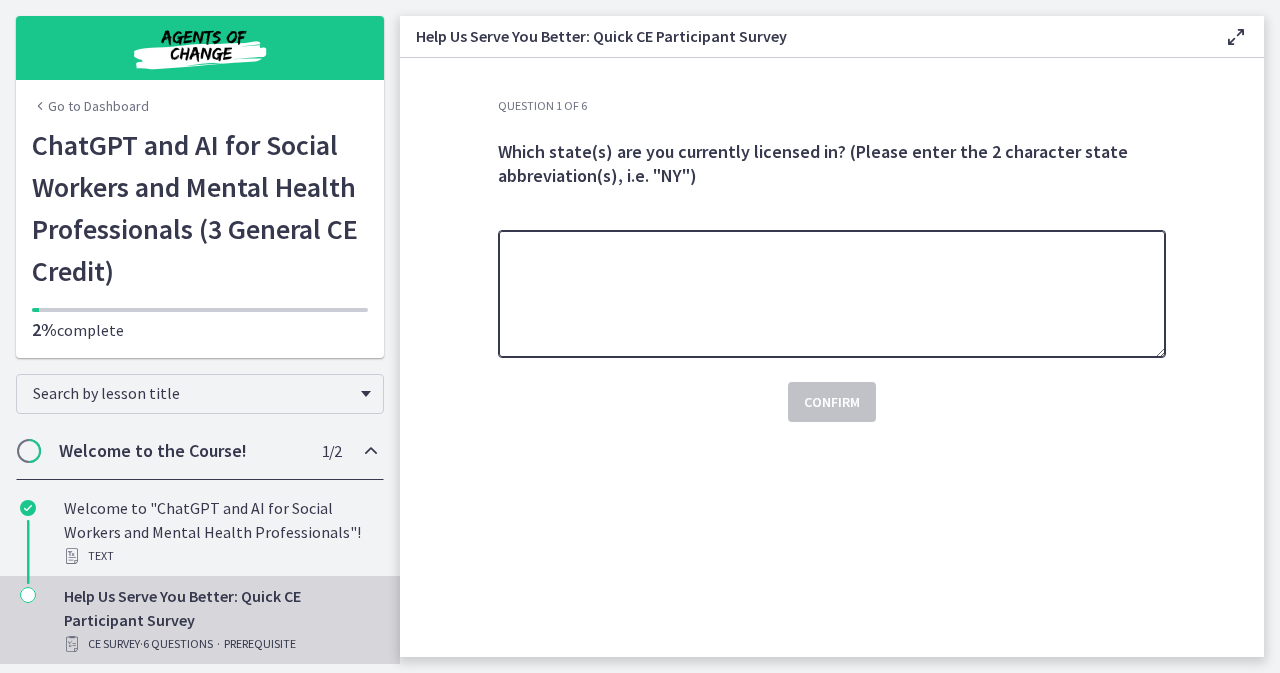 click at bounding box center [832, 294] 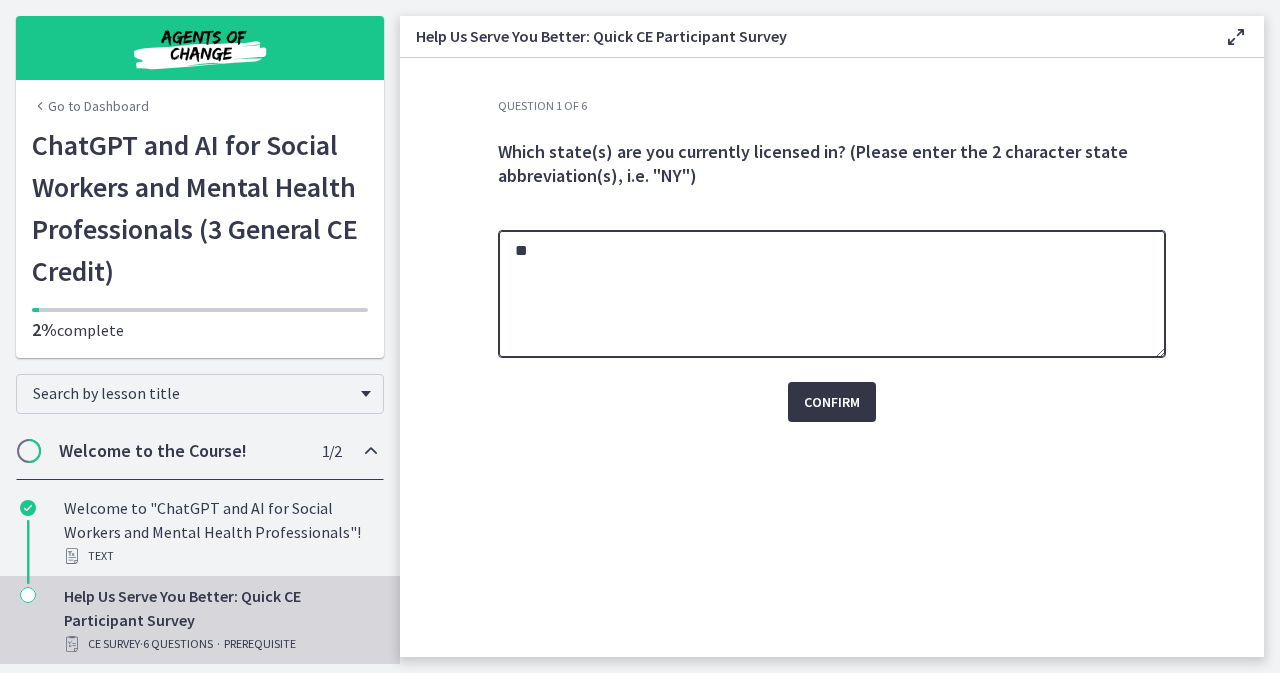 type on "**" 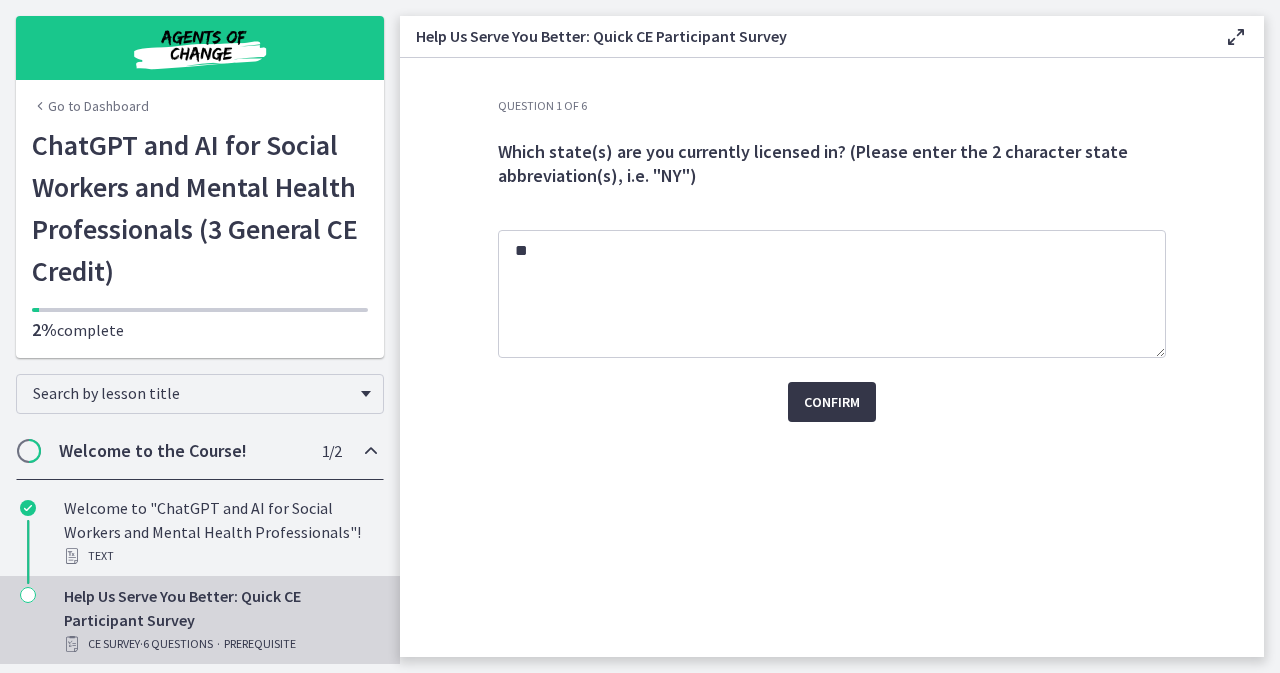 click on "Confirm" at bounding box center (832, 402) 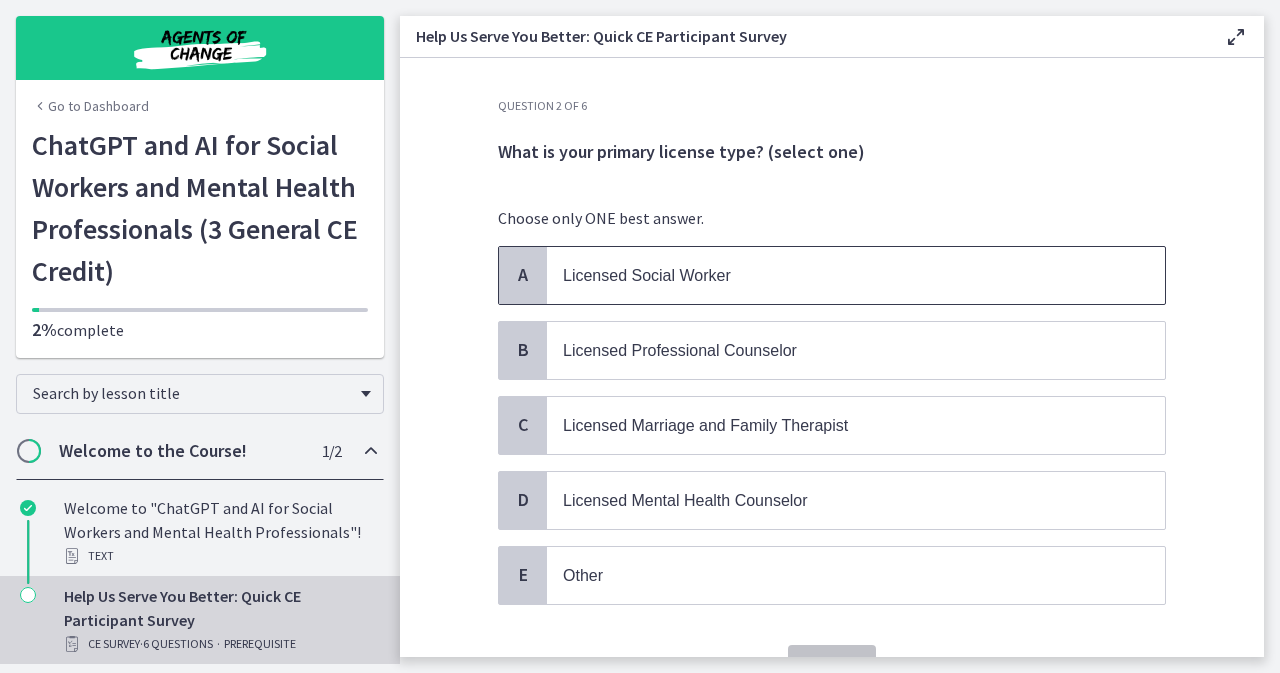 click on "Licensed Social Worker" at bounding box center (856, 275) 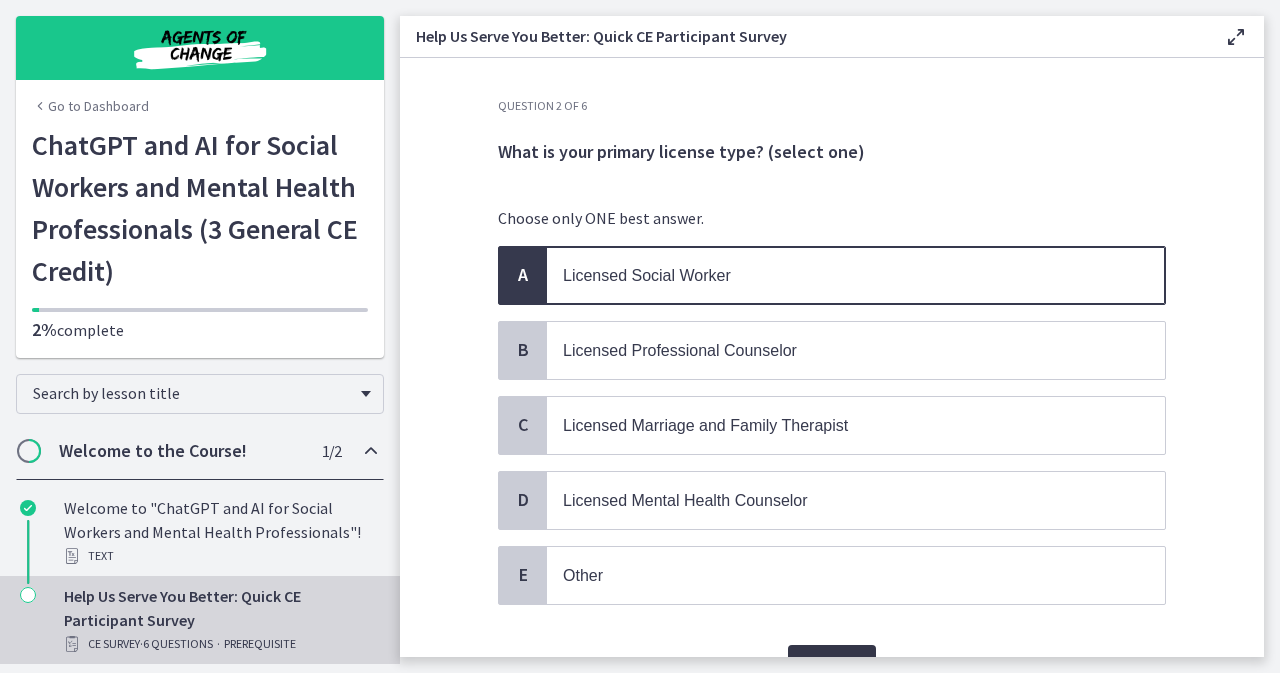 click on "Confirm" at bounding box center (832, 665) 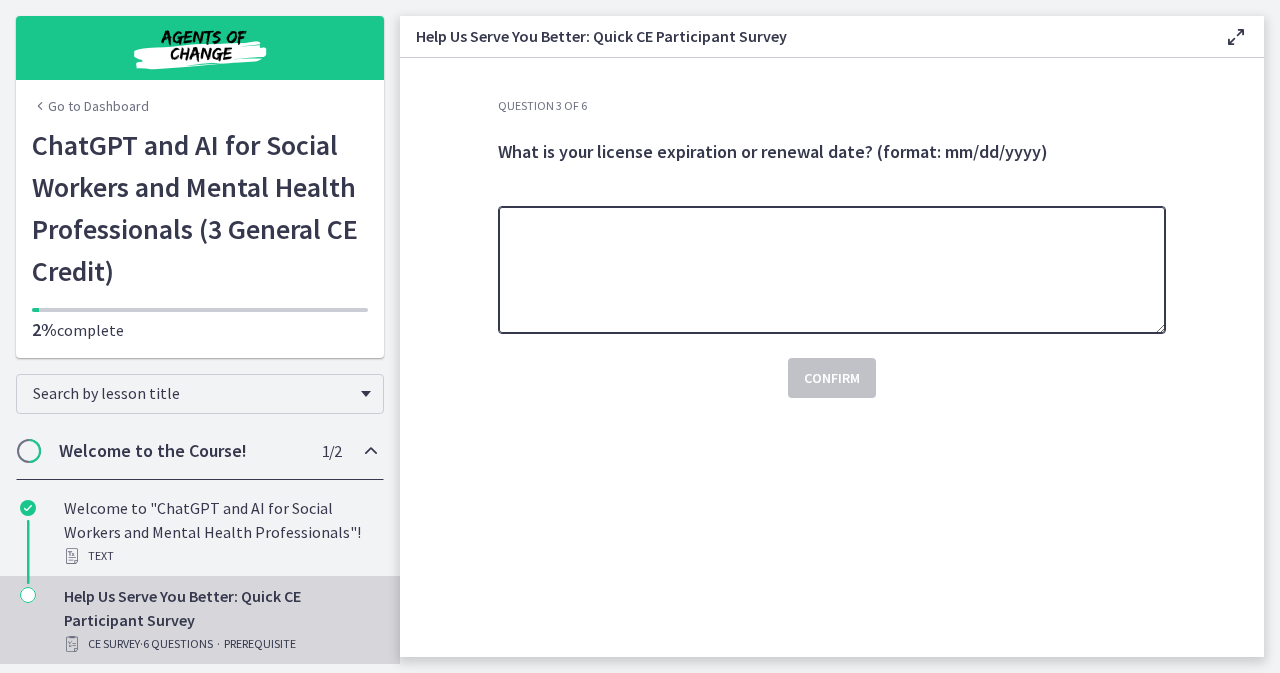 click at bounding box center [832, 270] 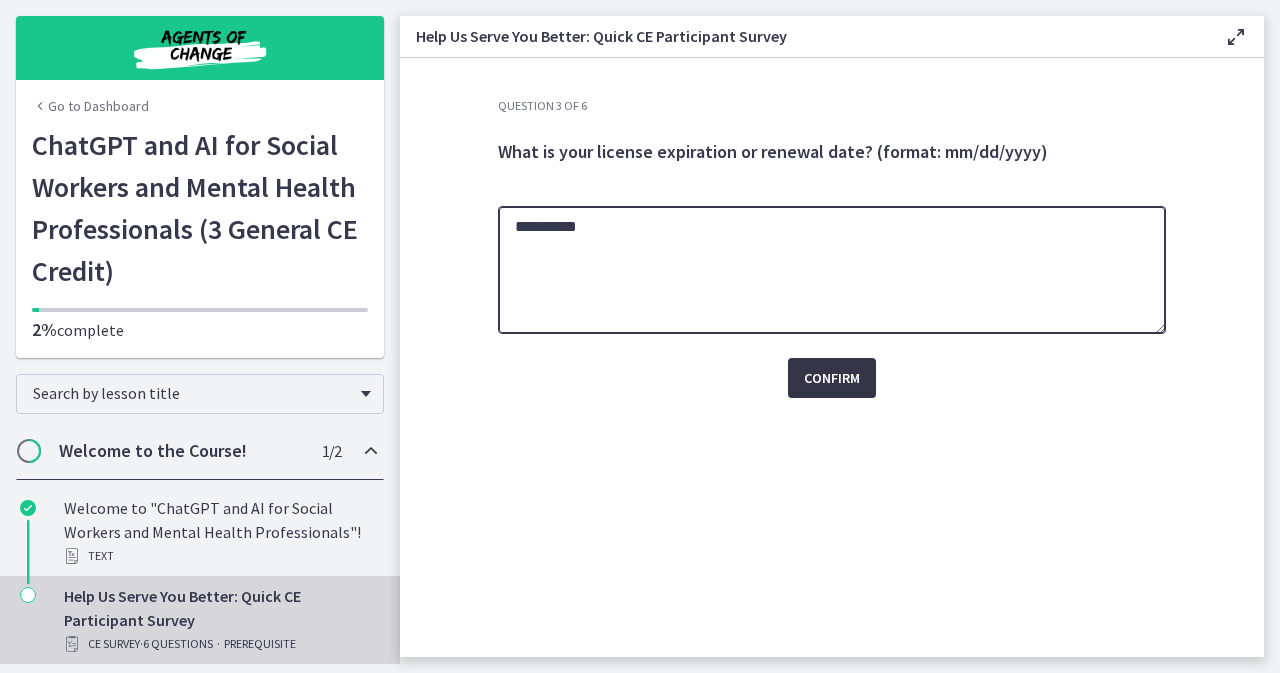 type on "**********" 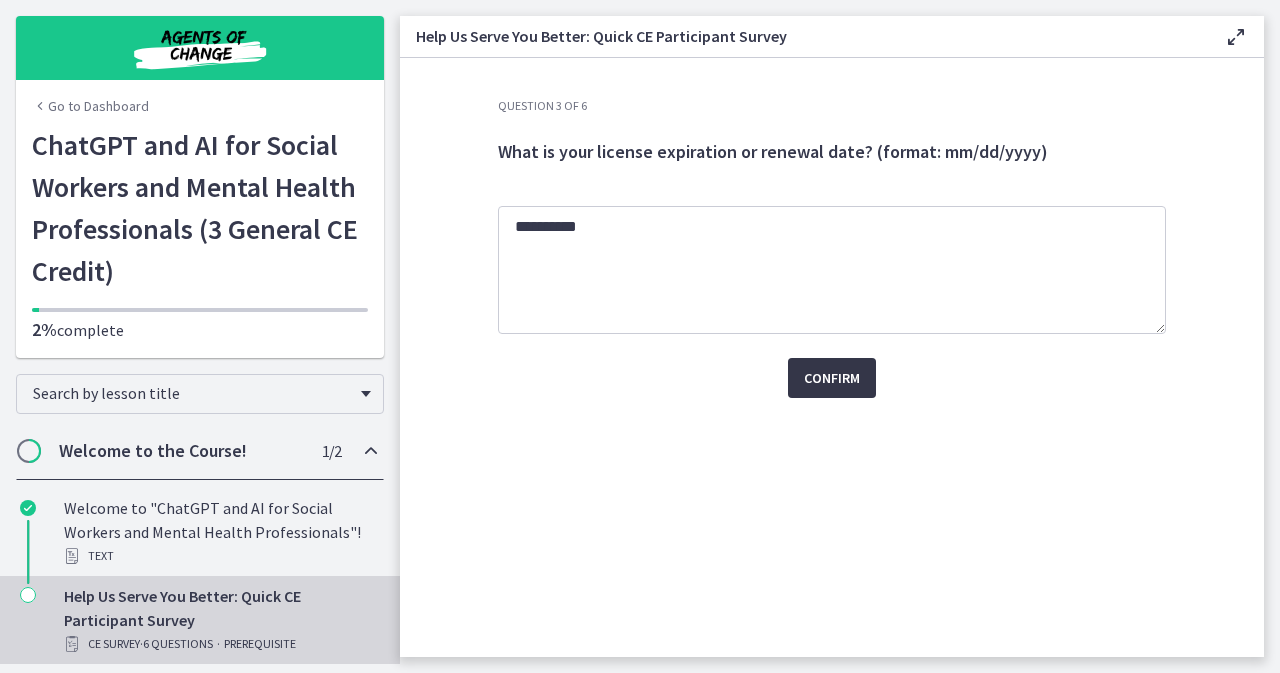 click on "Confirm" at bounding box center (832, 378) 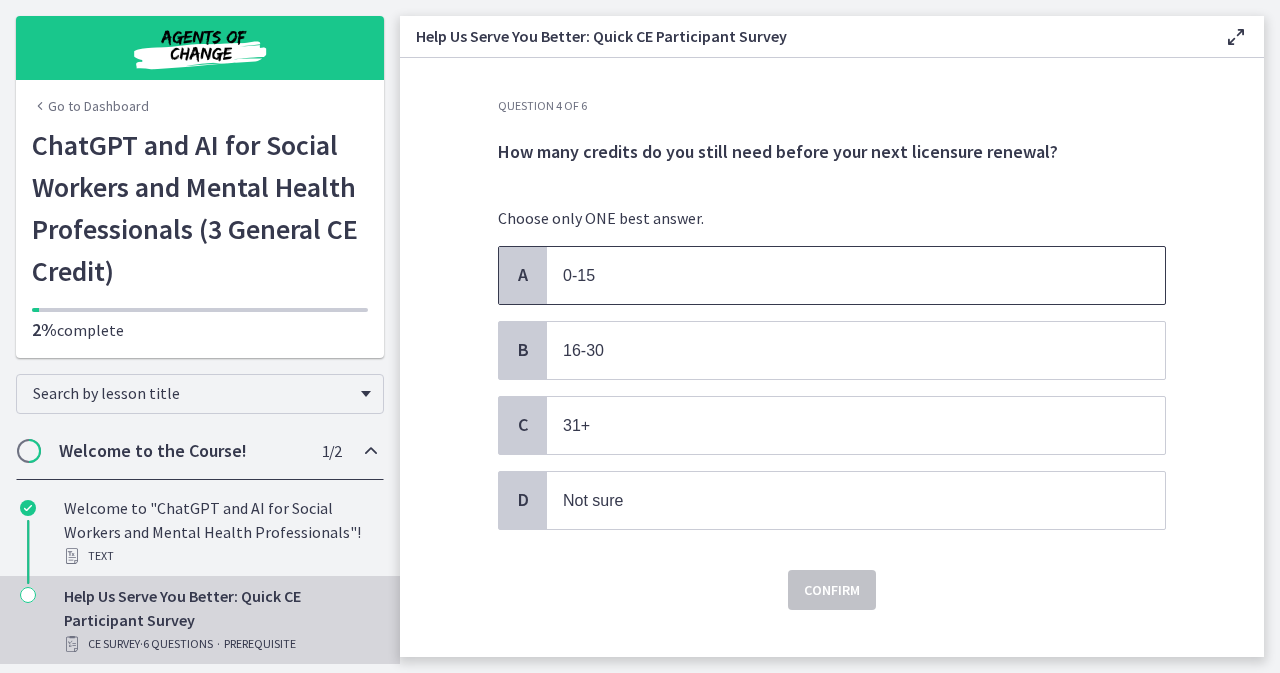 click on "0-15" at bounding box center [836, 275] 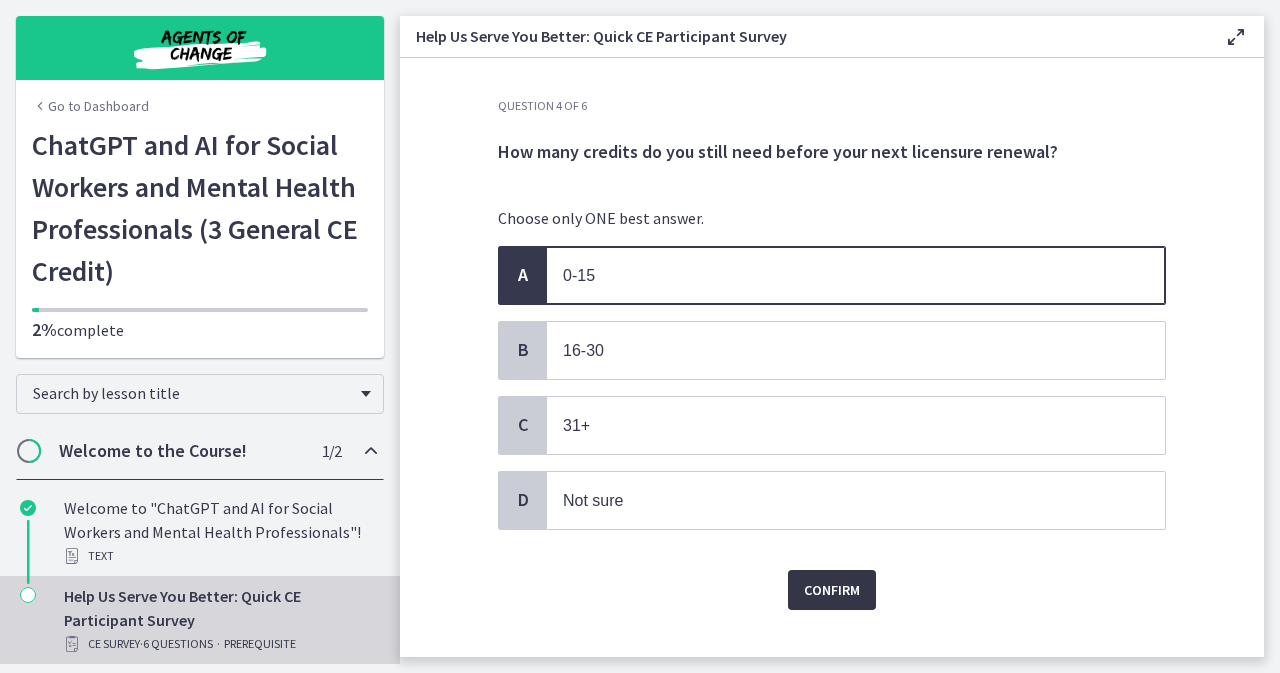 click on "Confirm" at bounding box center (832, 590) 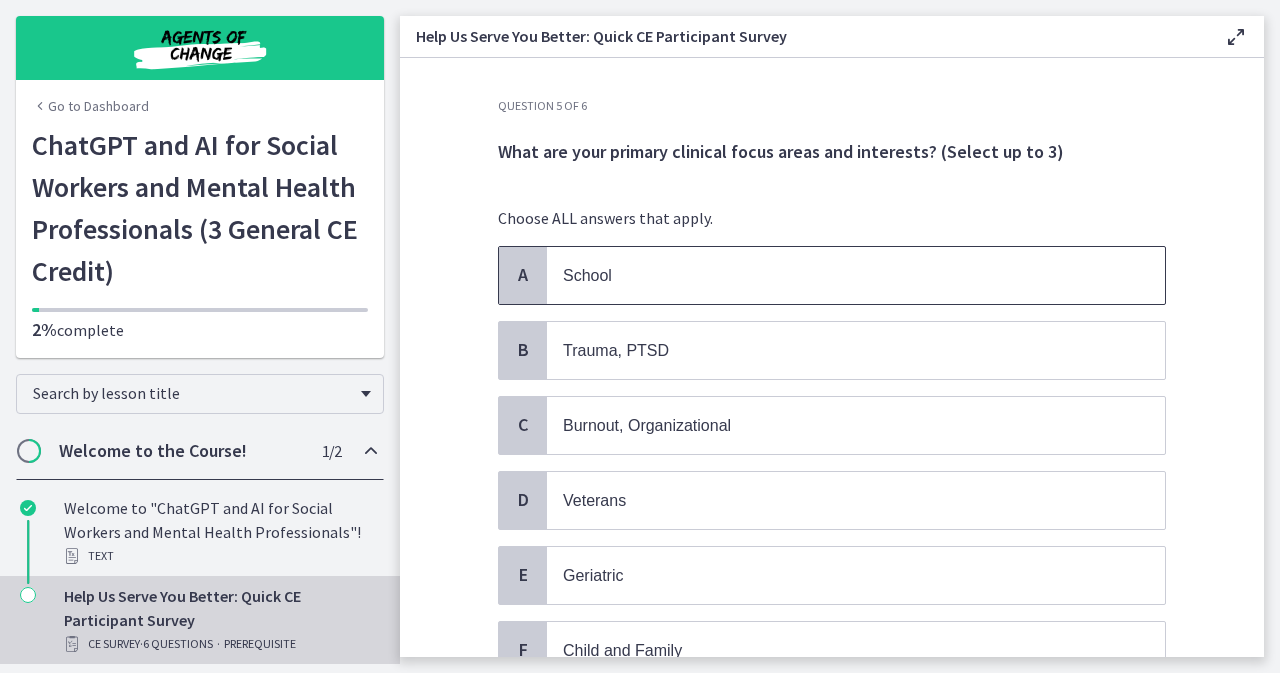 click on "School" at bounding box center [836, 275] 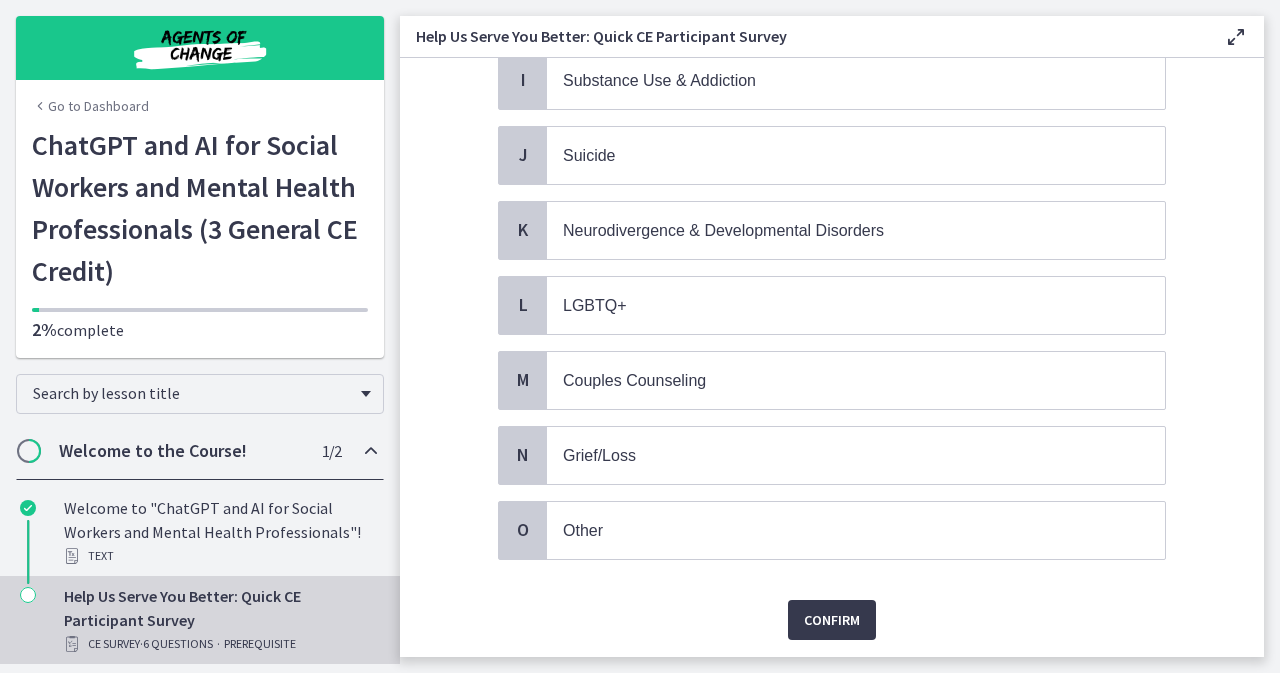 scroll, scrollTop: 832, scrollLeft: 0, axis: vertical 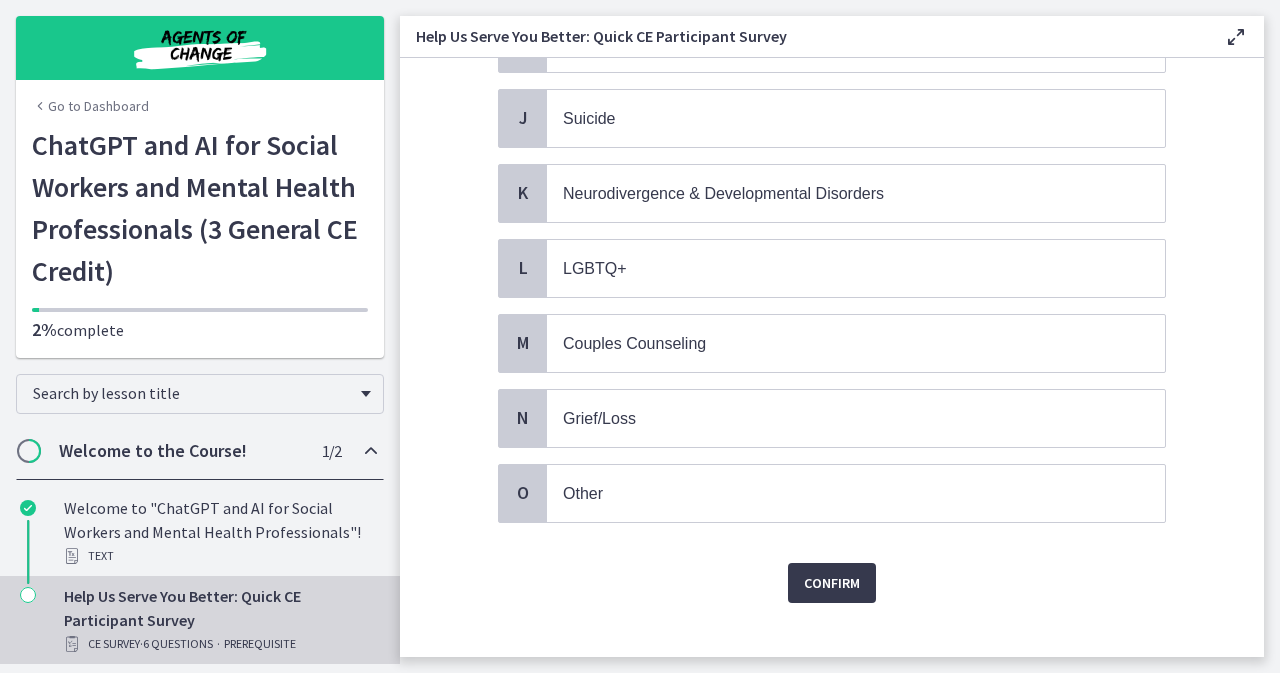 click on "Confirm" at bounding box center [832, 571] 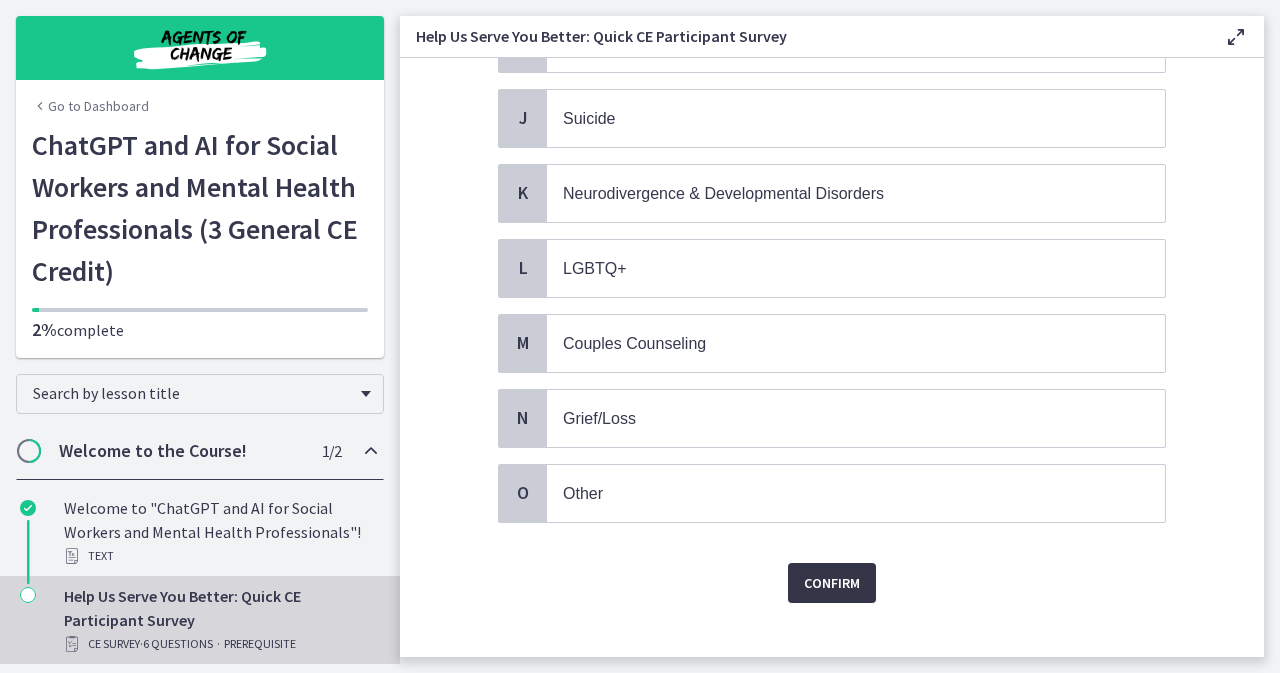 click on "Confirm" at bounding box center [832, 583] 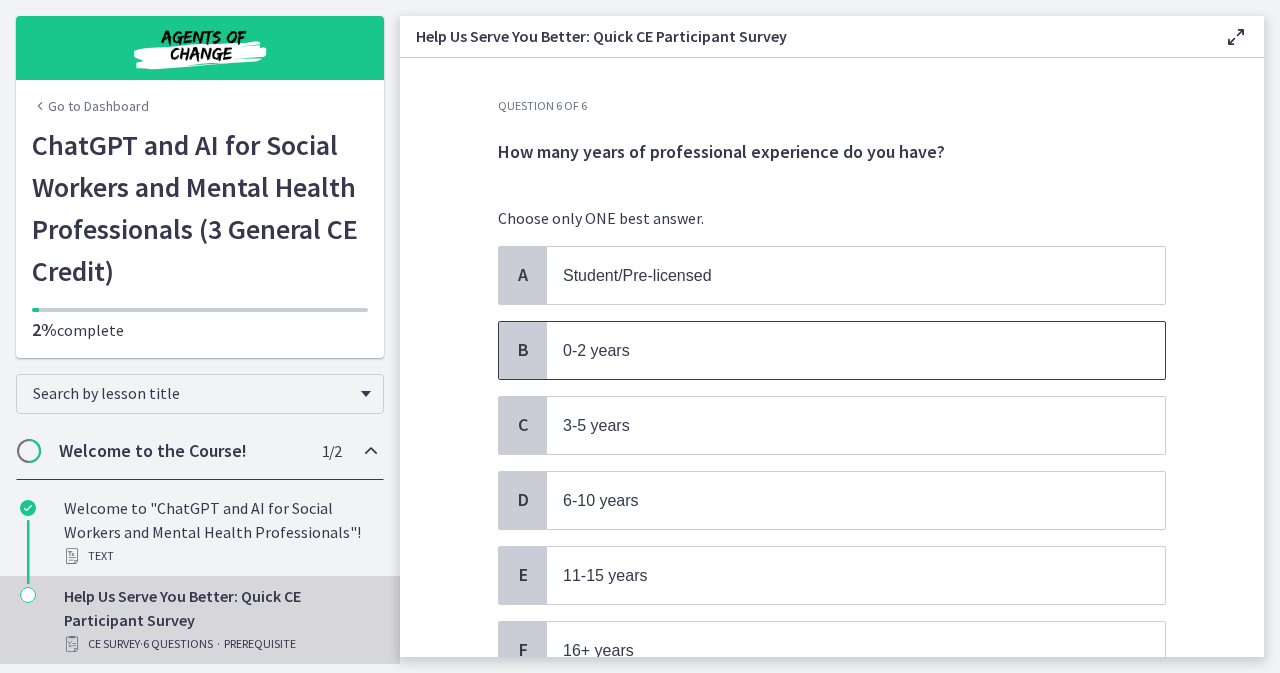 scroll, scrollTop: 100, scrollLeft: 0, axis: vertical 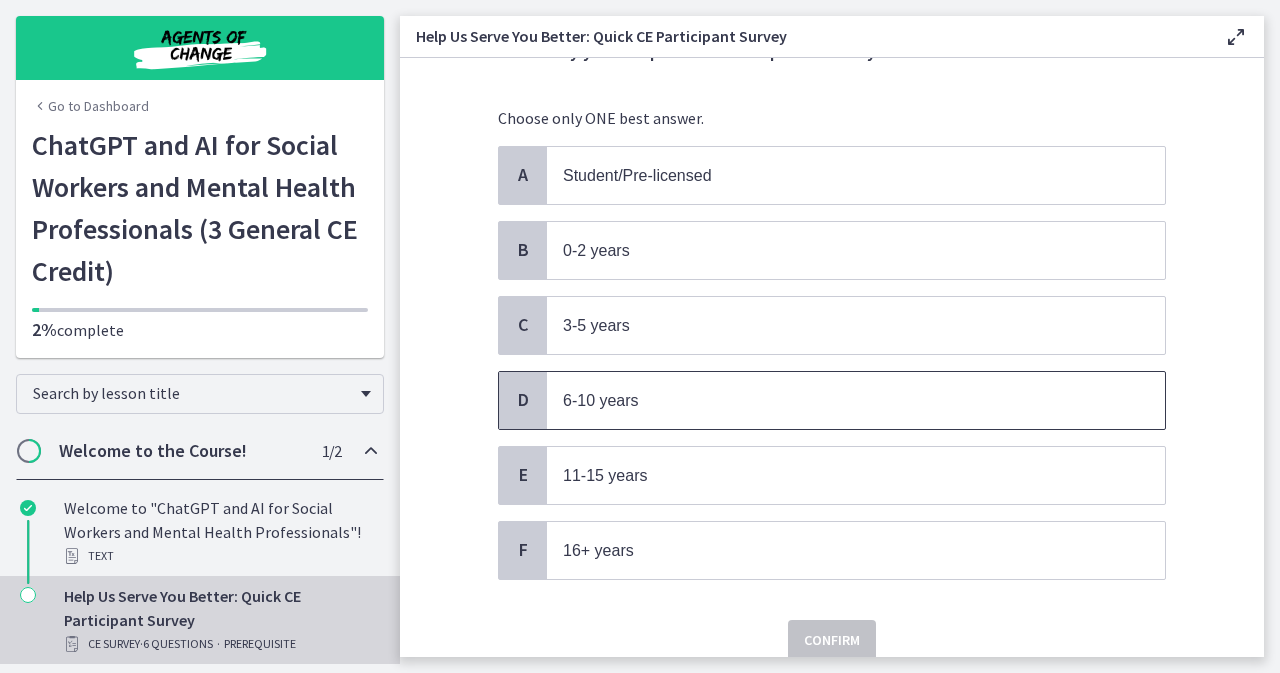 click on "6-10 years" at bounding box center [856, 400] 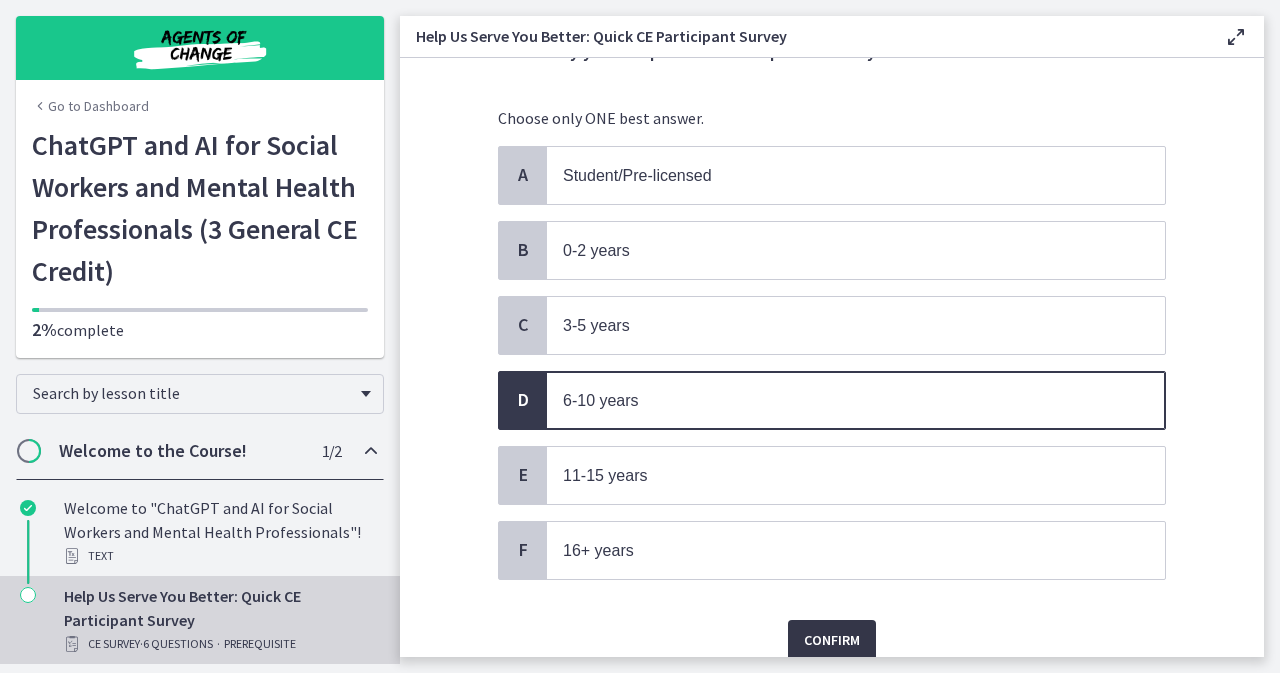 click on "Confirm" at bounding box center [832, 640] 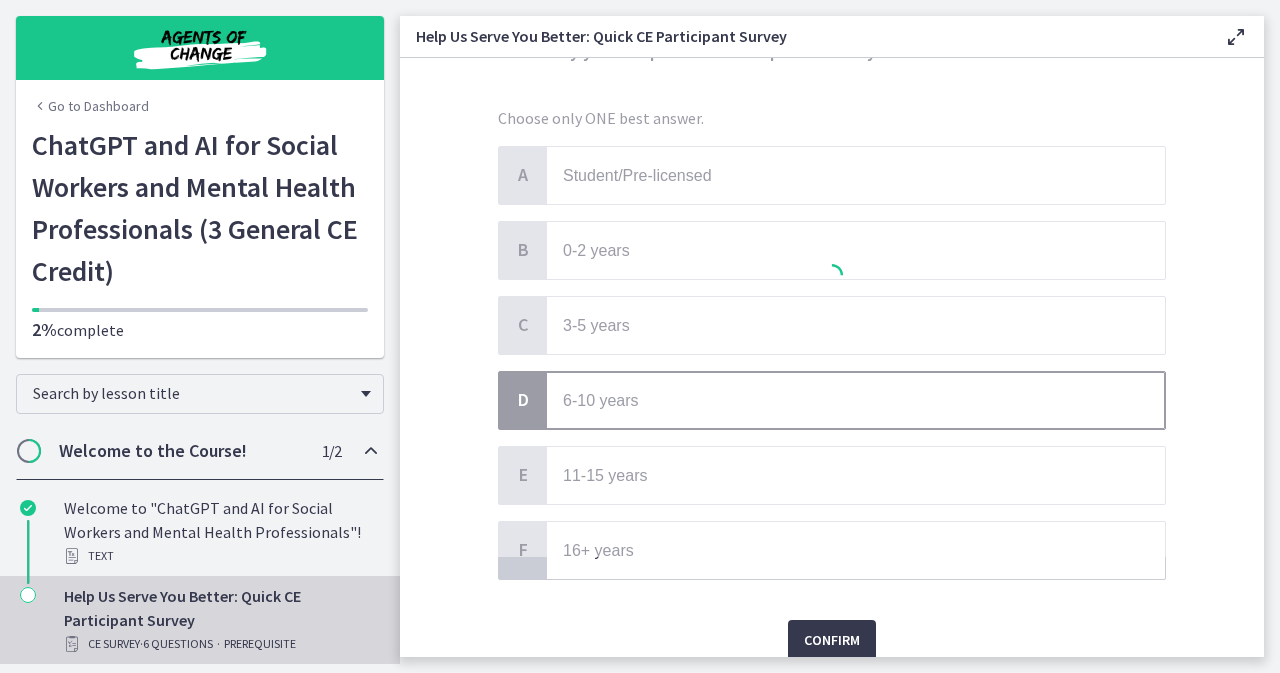 scroll, scrollTop: 0, scrollLeft: 0, axis: both 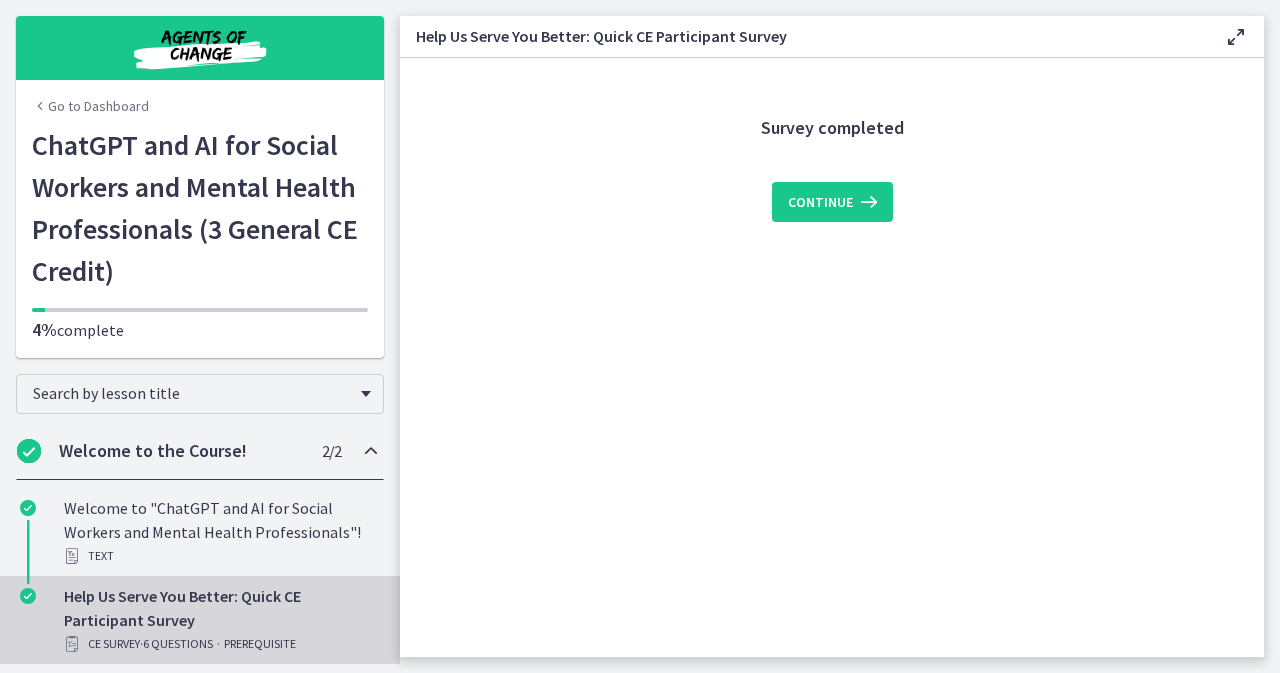 click on "Continue" at bounding box center (832, 190) 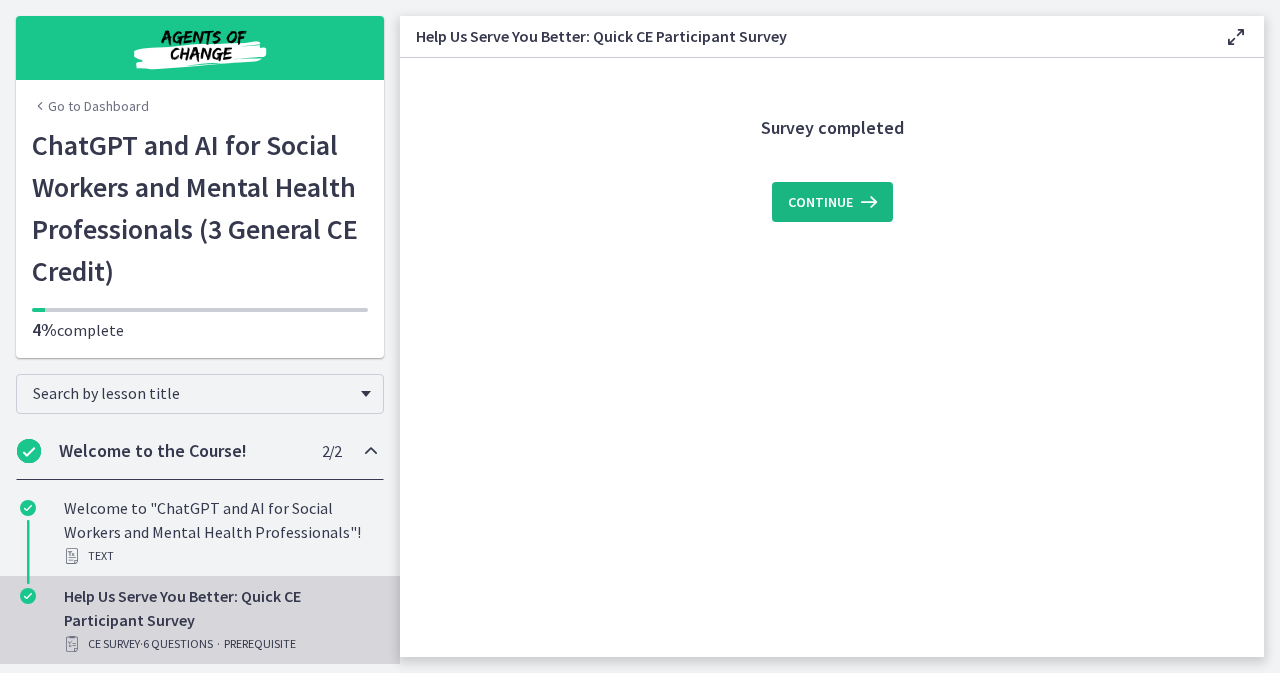 click on "Continue" at bounding box center [820, 202] 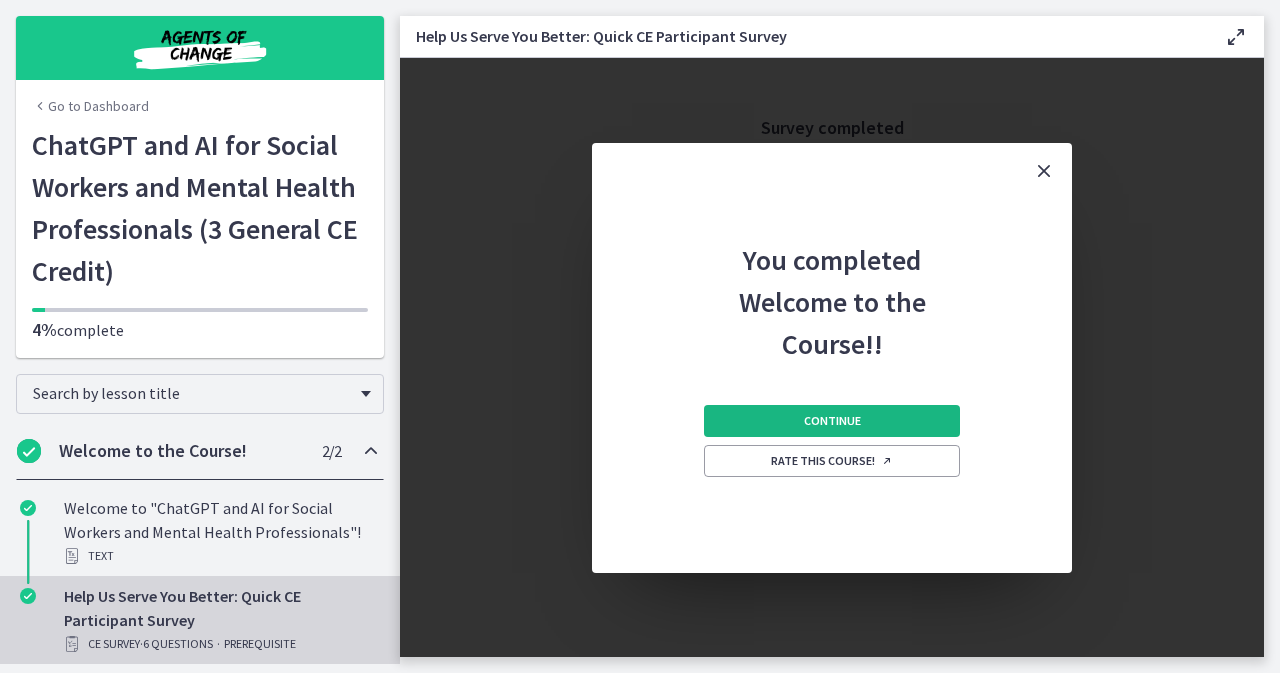 click on "Continue" at bounding box center [832, 421] 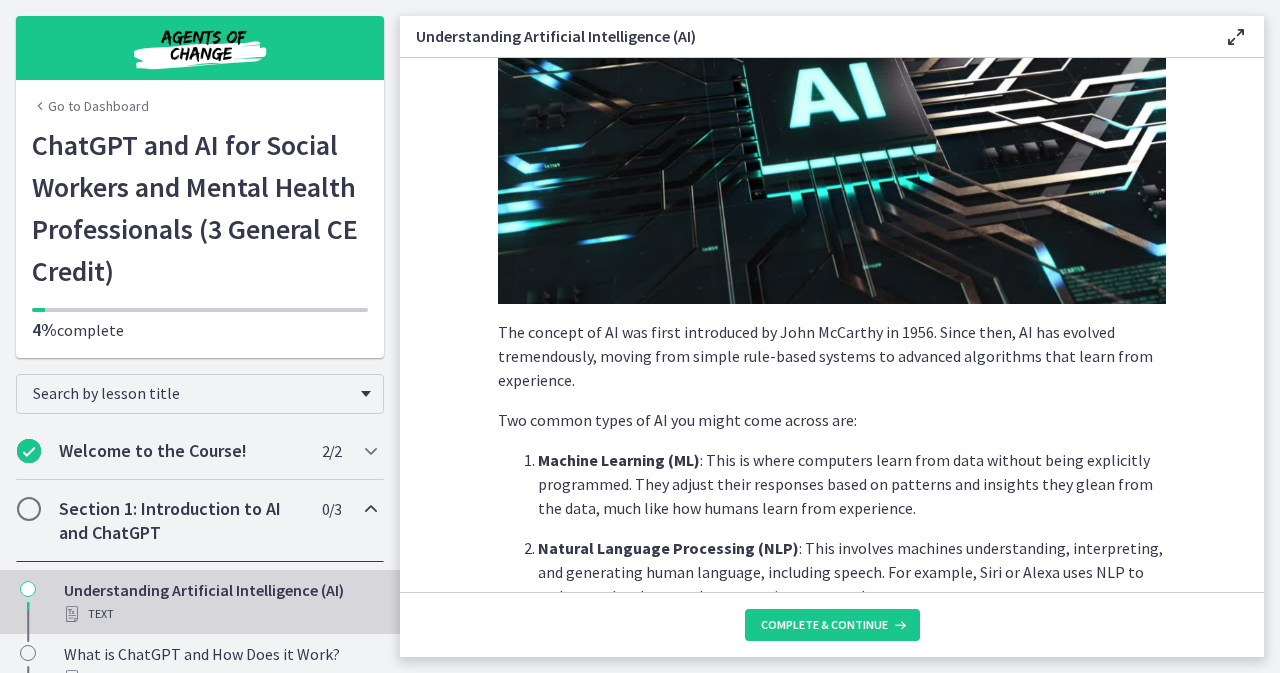 scroll, scrollTop: 300, scrollLeft: 0, axis: vertical 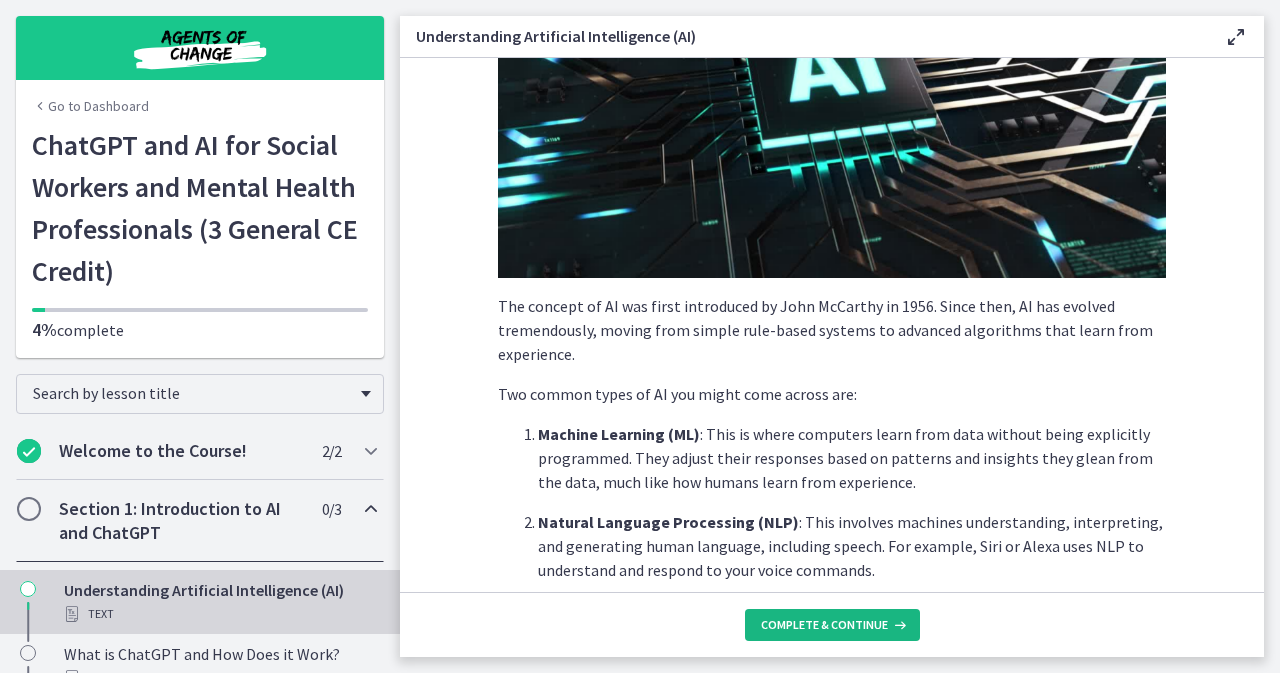 click on "Complete & continue" at bounding box center [824, 625] 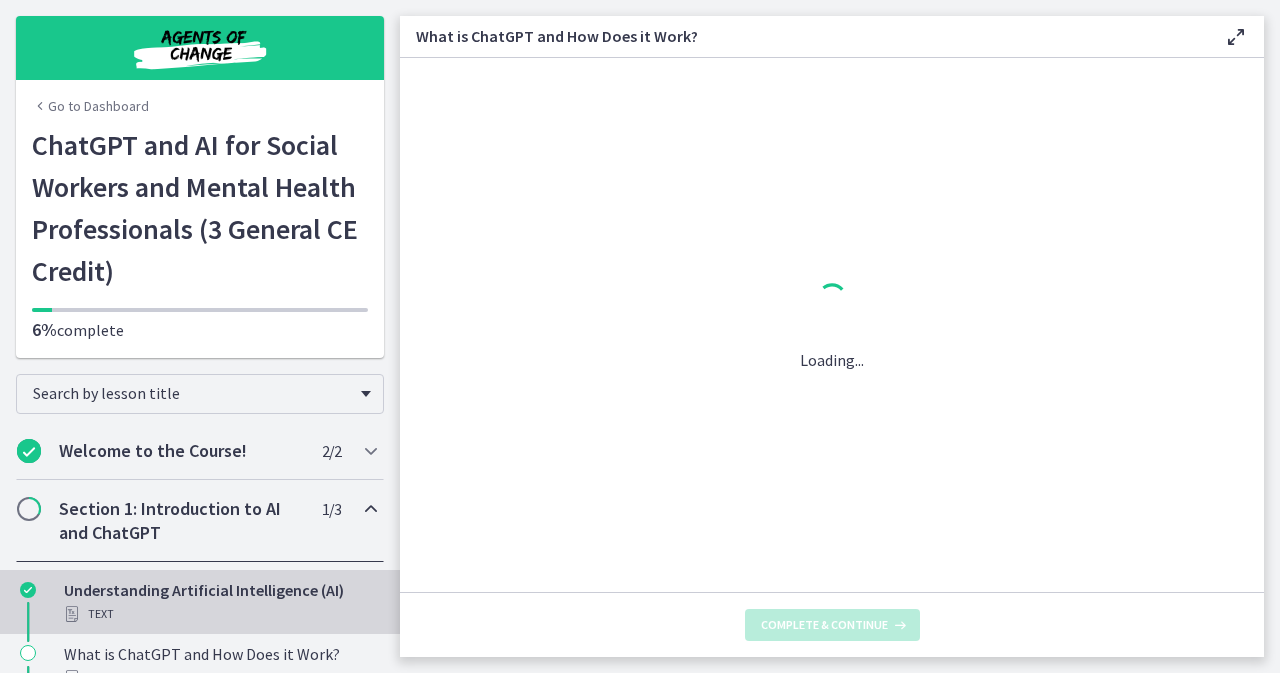 scroll, scrollTop: 0, scrollLeft: 0, axis: both 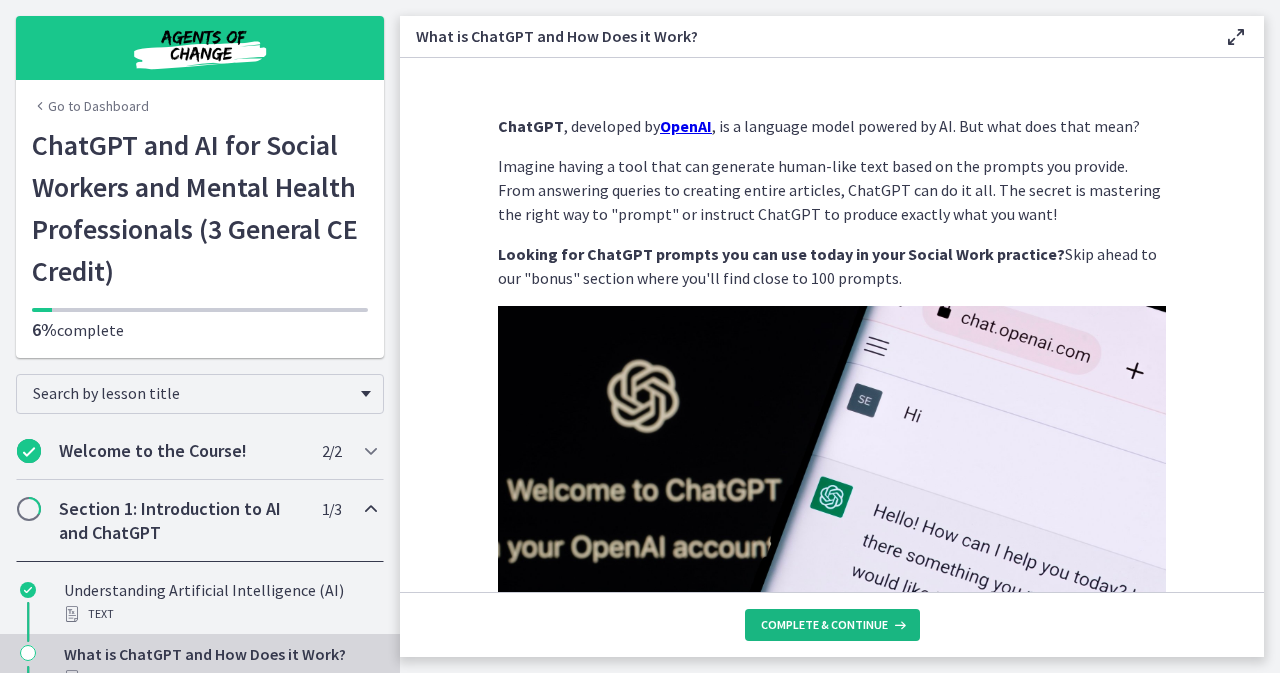 click on "Complete & continue" at bounding box center (824, 625) 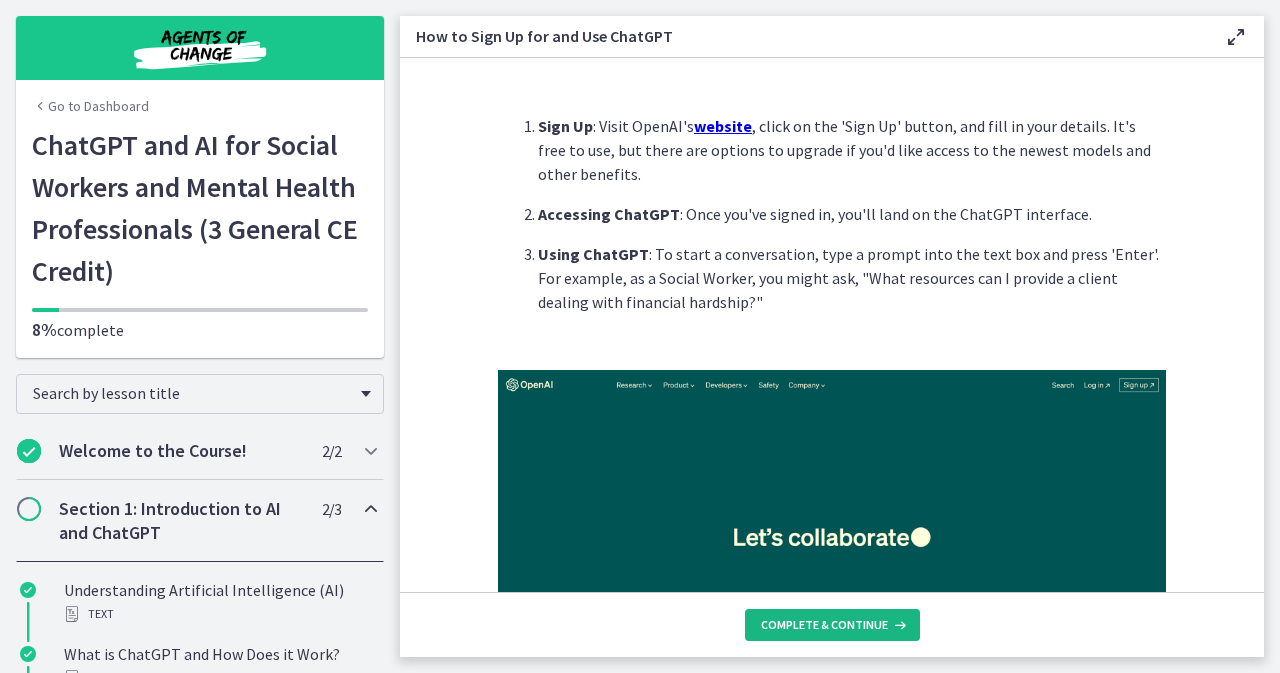 click at bounding box center [898, 625] 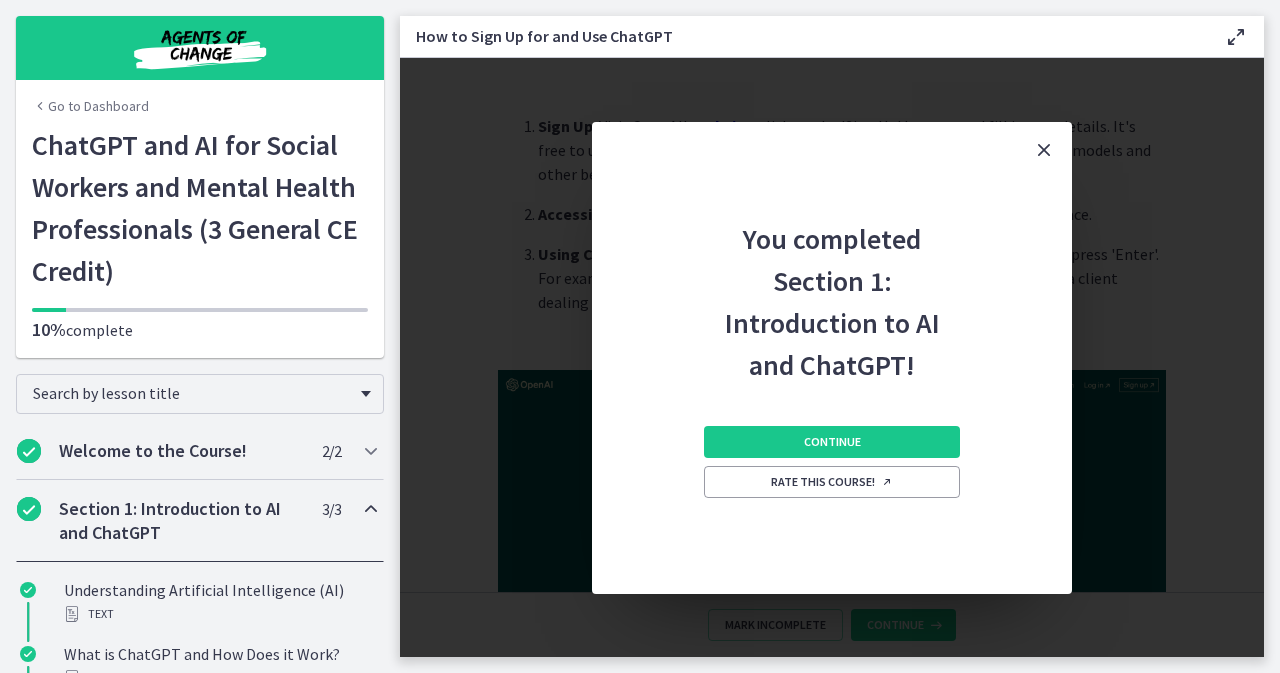 click on "Continue
Rate this course!" at bounding box center (832, 490) 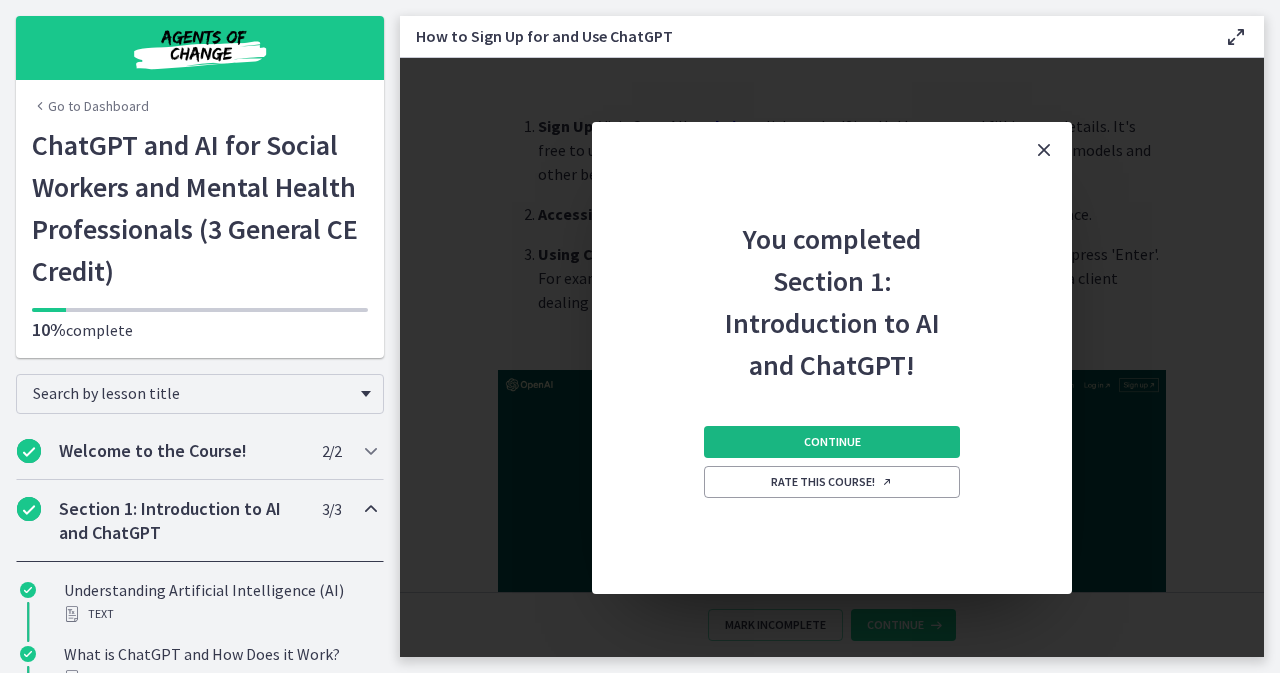 click on "Continue" at bounding box center (832, 442) 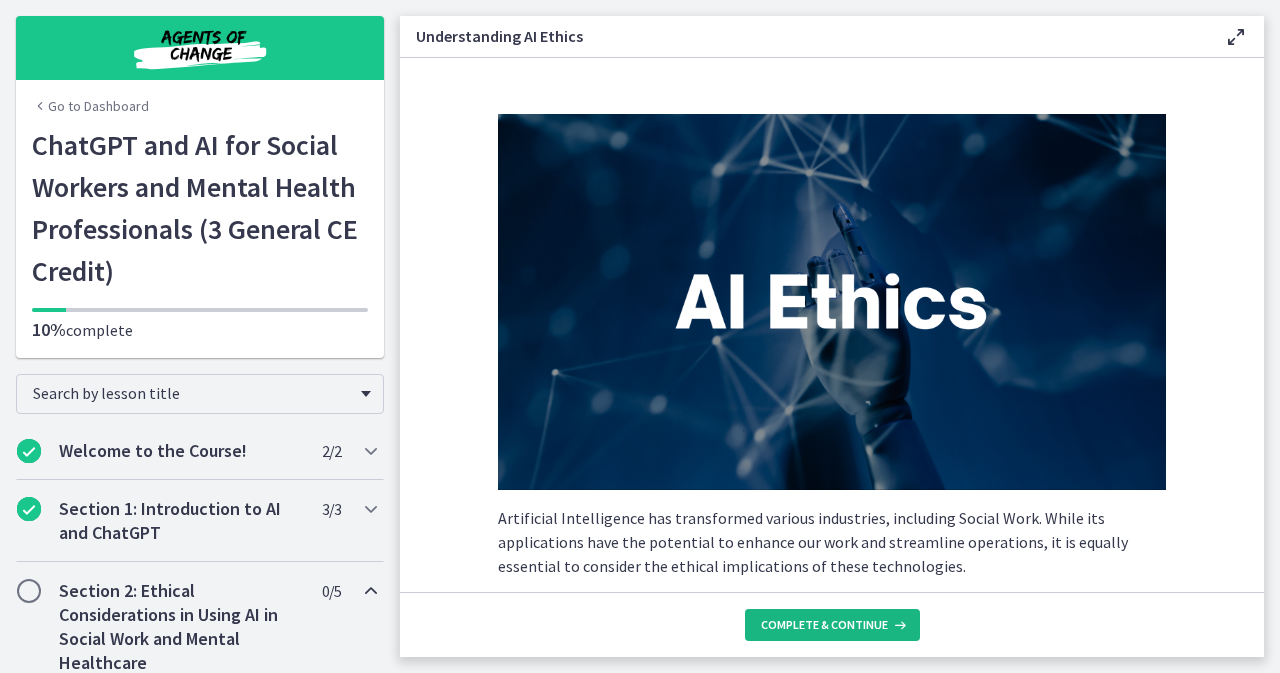 click on "Complete & continue" at bounding box center [824, 625] 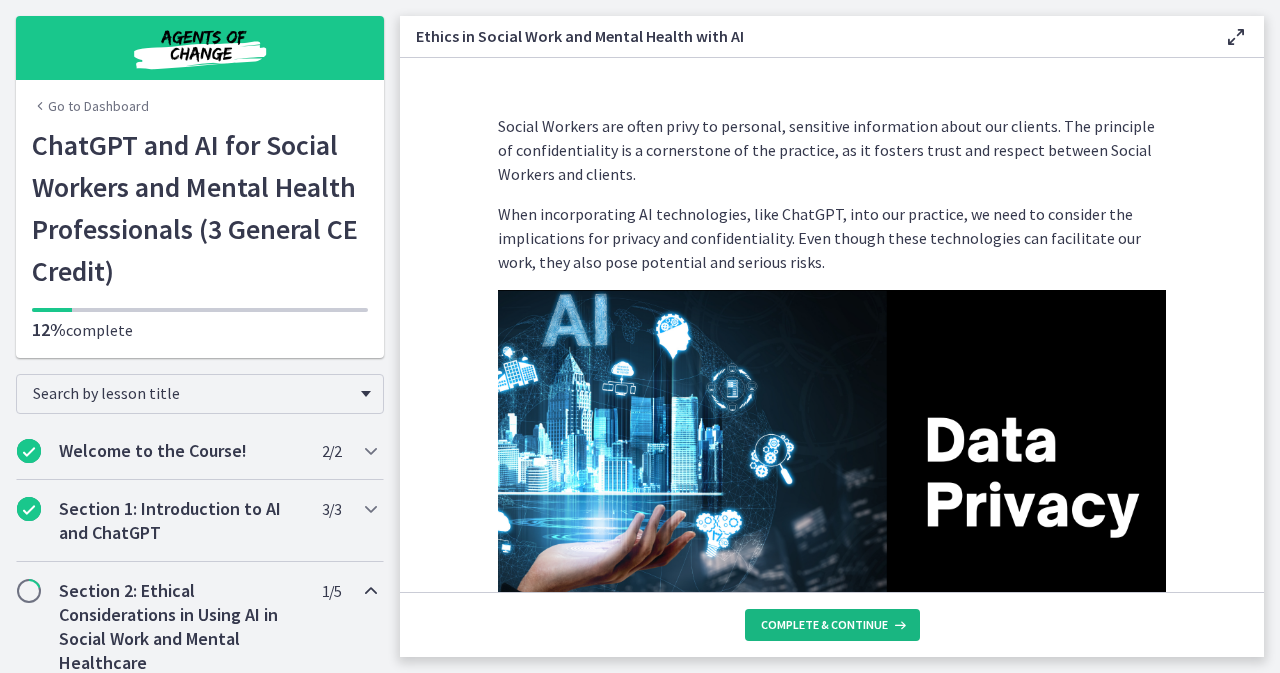 click on "Complete & continue" at bounding box center (824, 625) 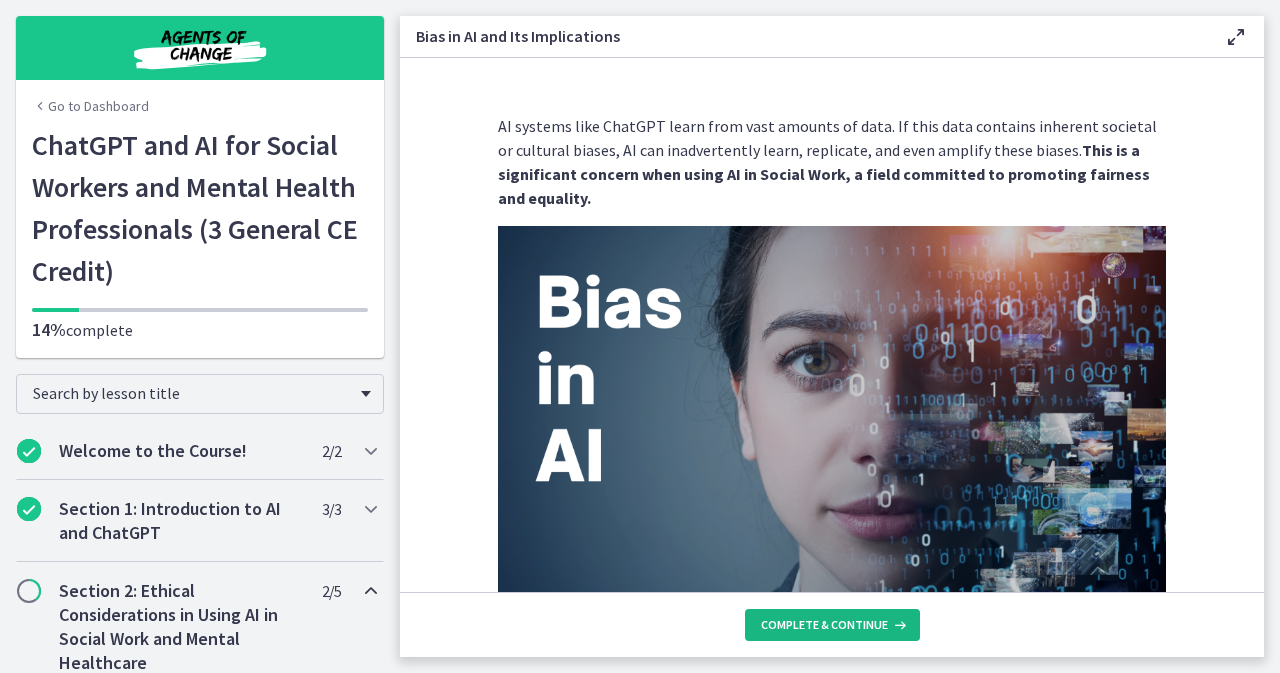 click on "Complete & continue" at bounding box center [824, 625] 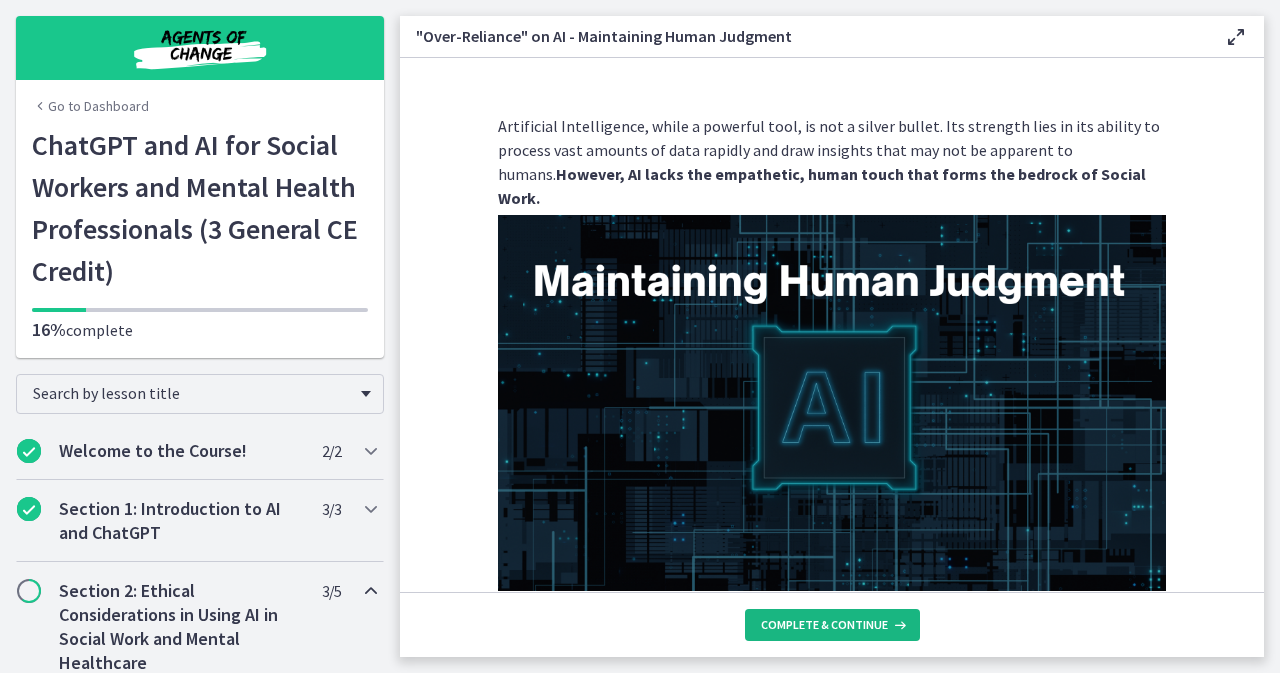 click on "Complete & continue" at bounding box center (824, 625) 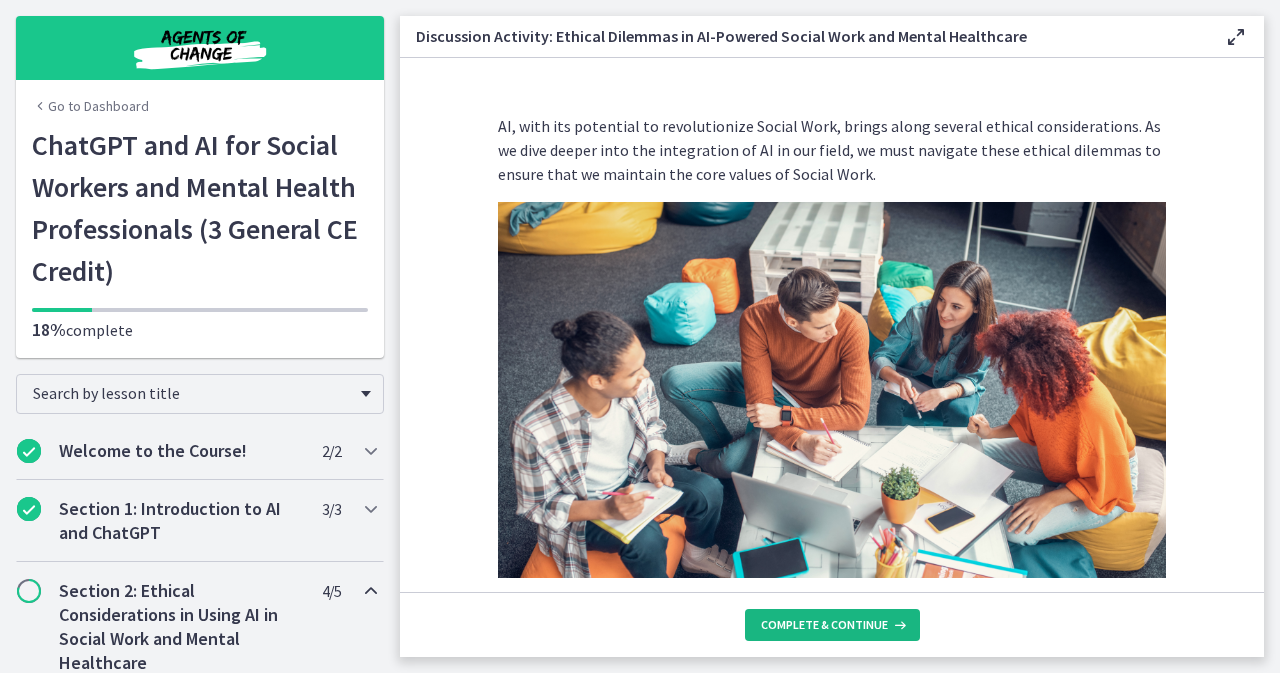 click on "Complete & continue" at bounding box center (824, 625) 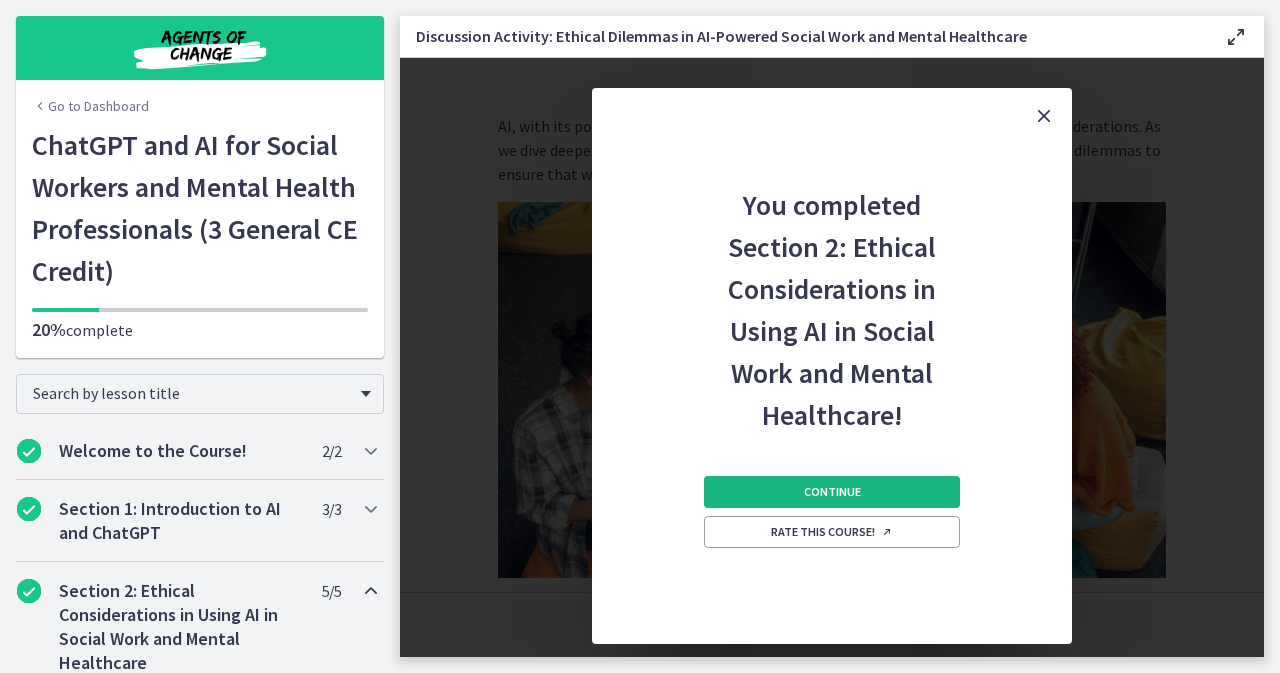 click on "Continue" at bounding box center (832, 492) 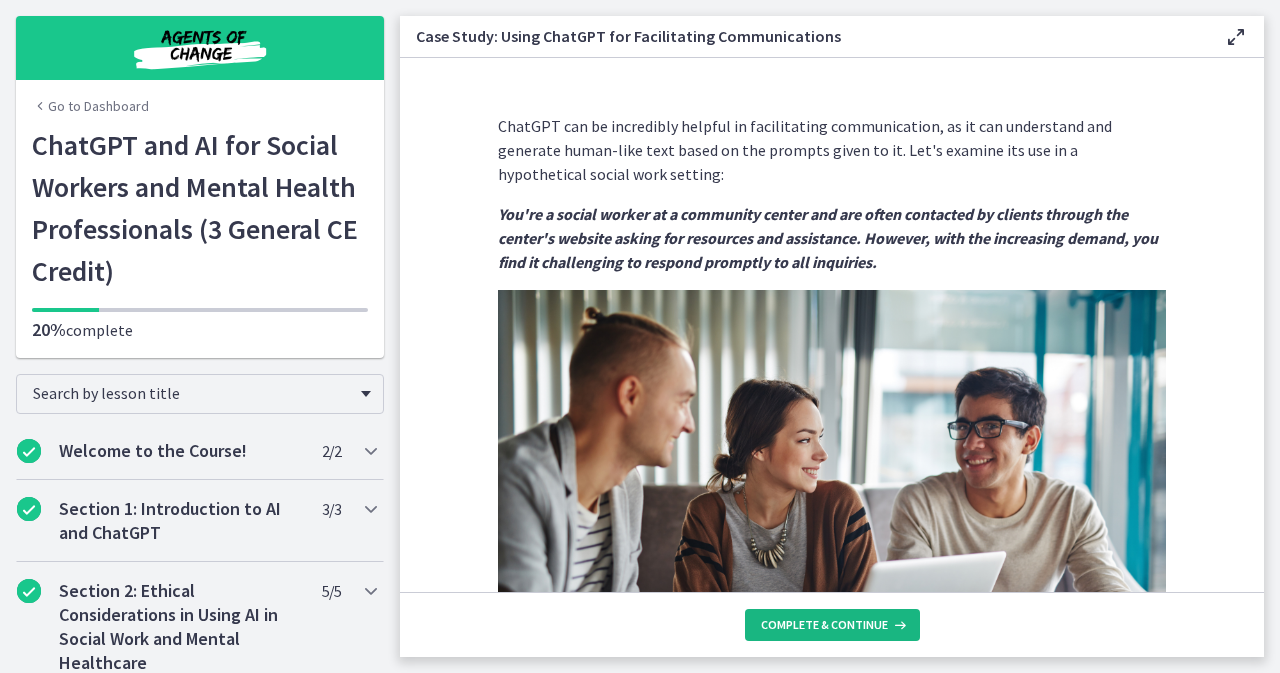 click on "Complete & continue" at bounding box center [824, 625] 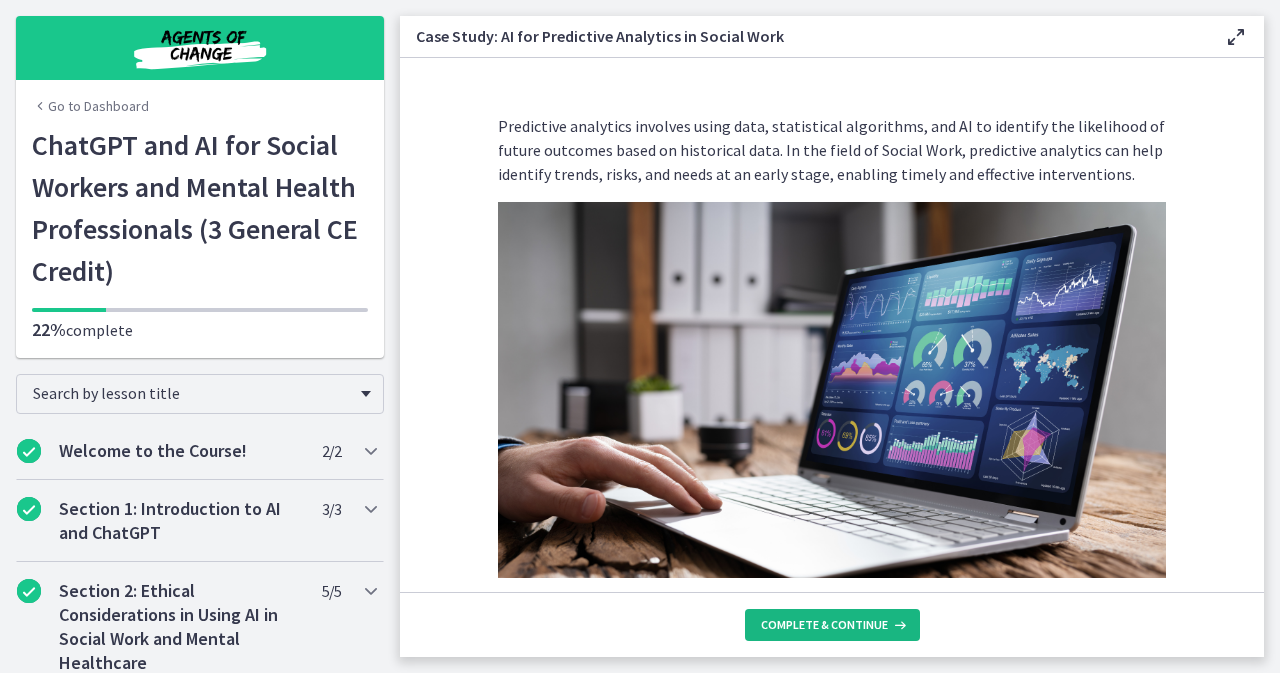click on "Complete & continue" at bounding box center [824, 625] 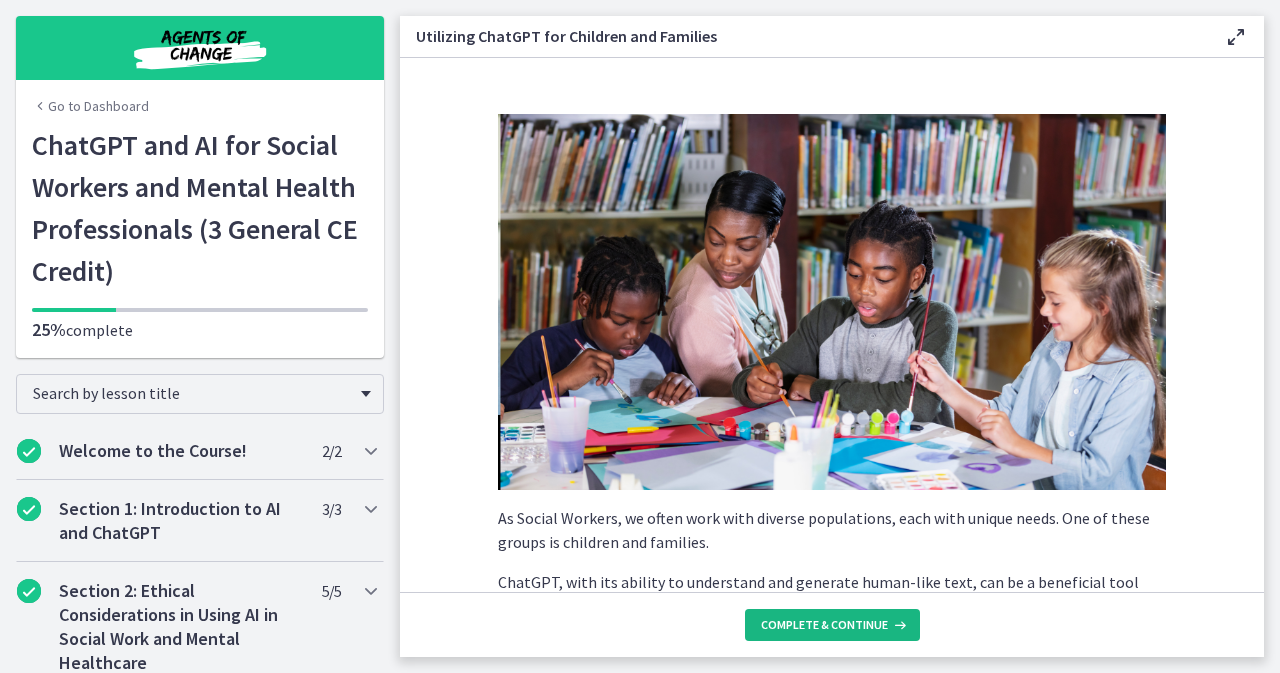 click on "Complete & continue" at bounding box center (824, 625) 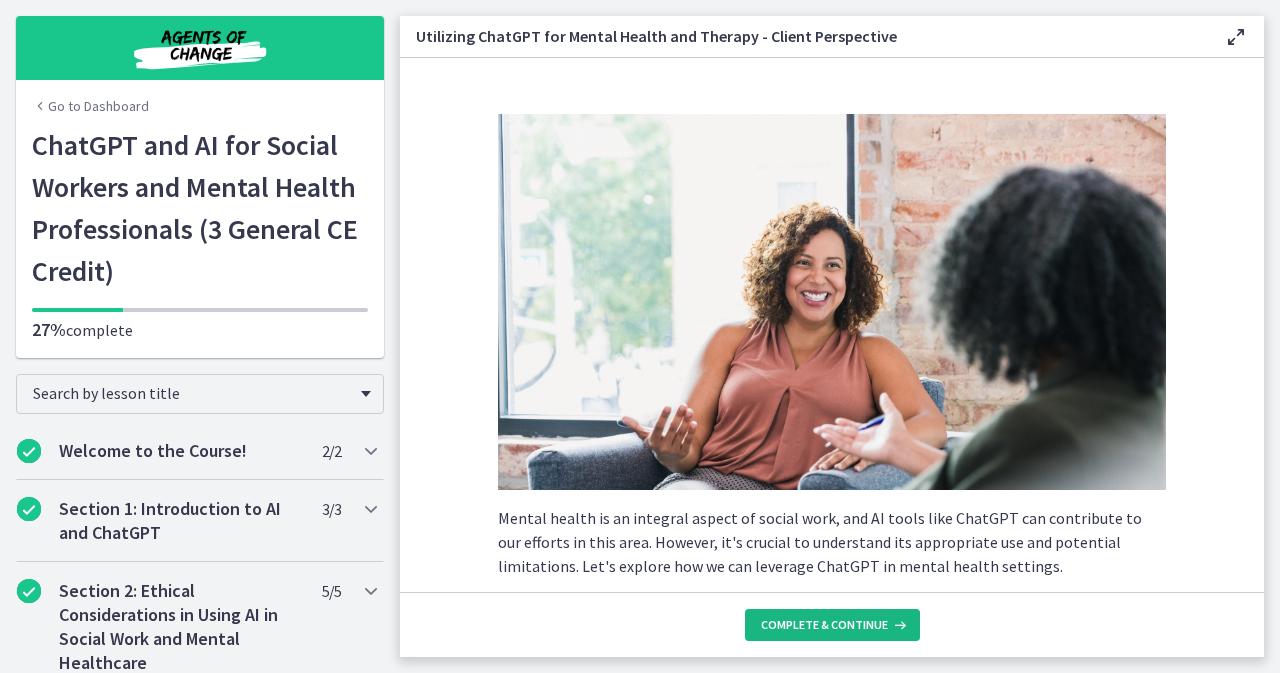 click on "Complete & continue" at bounding box center (824, 625) 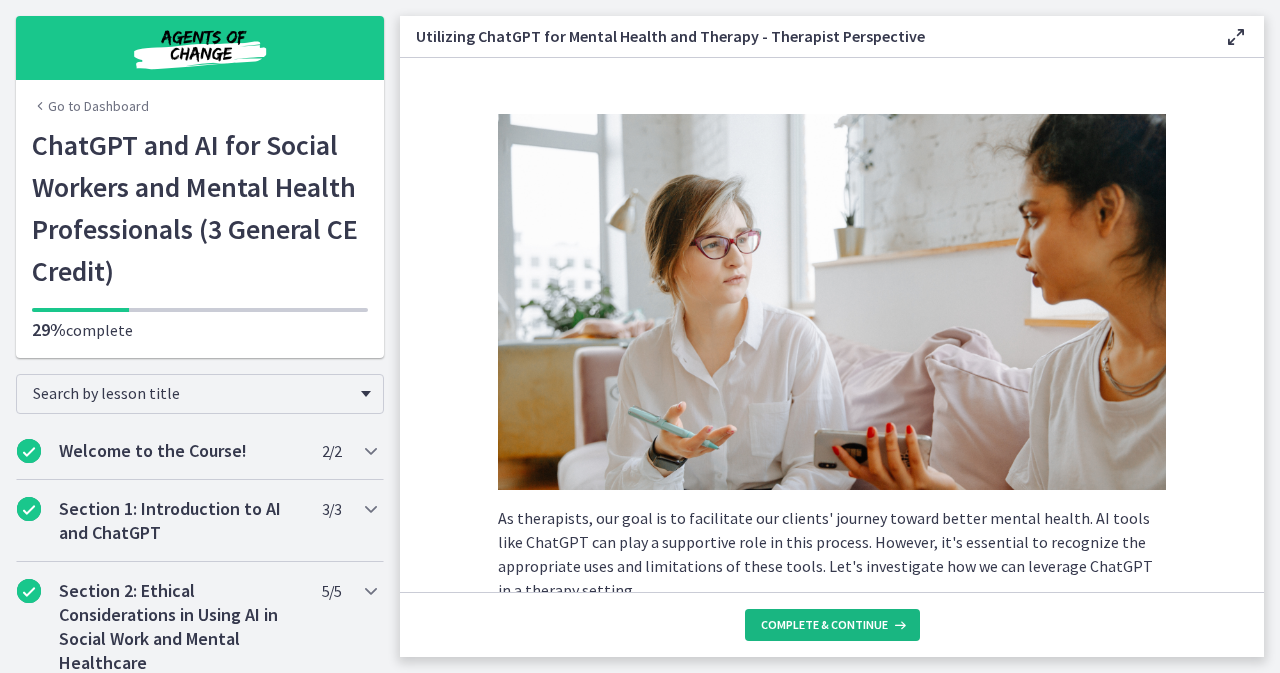 click on "Complete & continue" at bounding box center (824, 625) 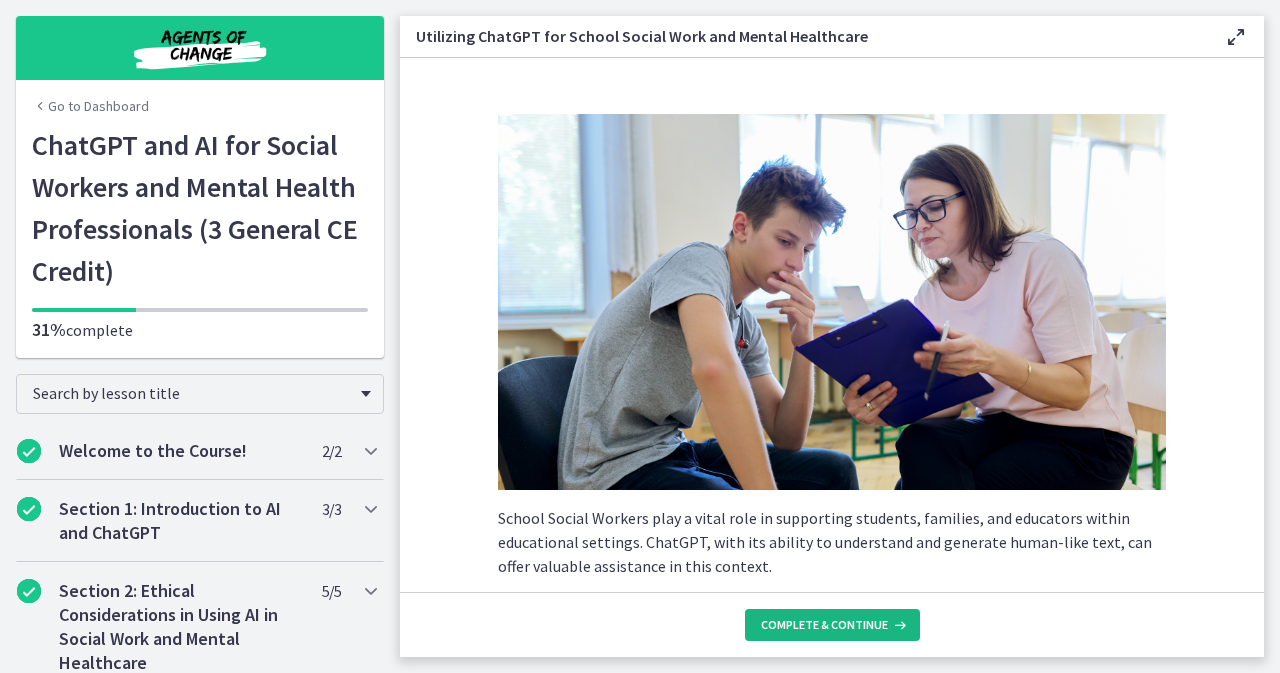 click on "Complete & continue" at bounding box center (824, 625) 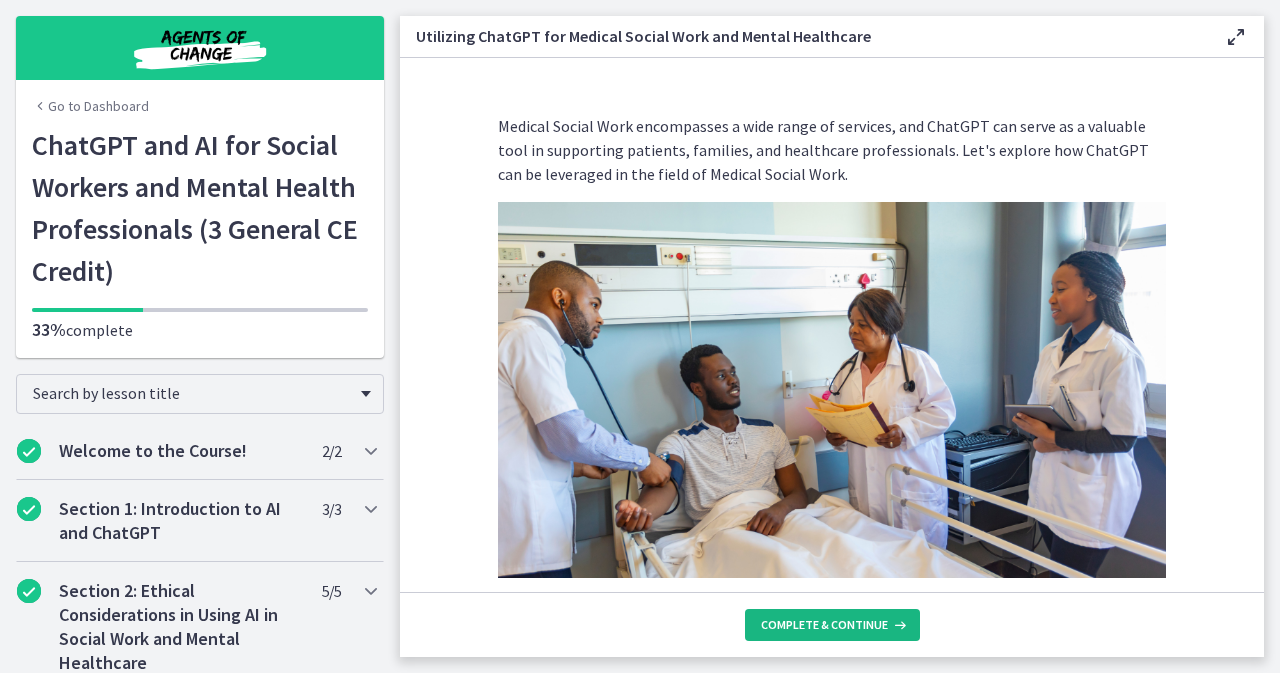 click on "Complete & continue" at bounding box center [824, 625] 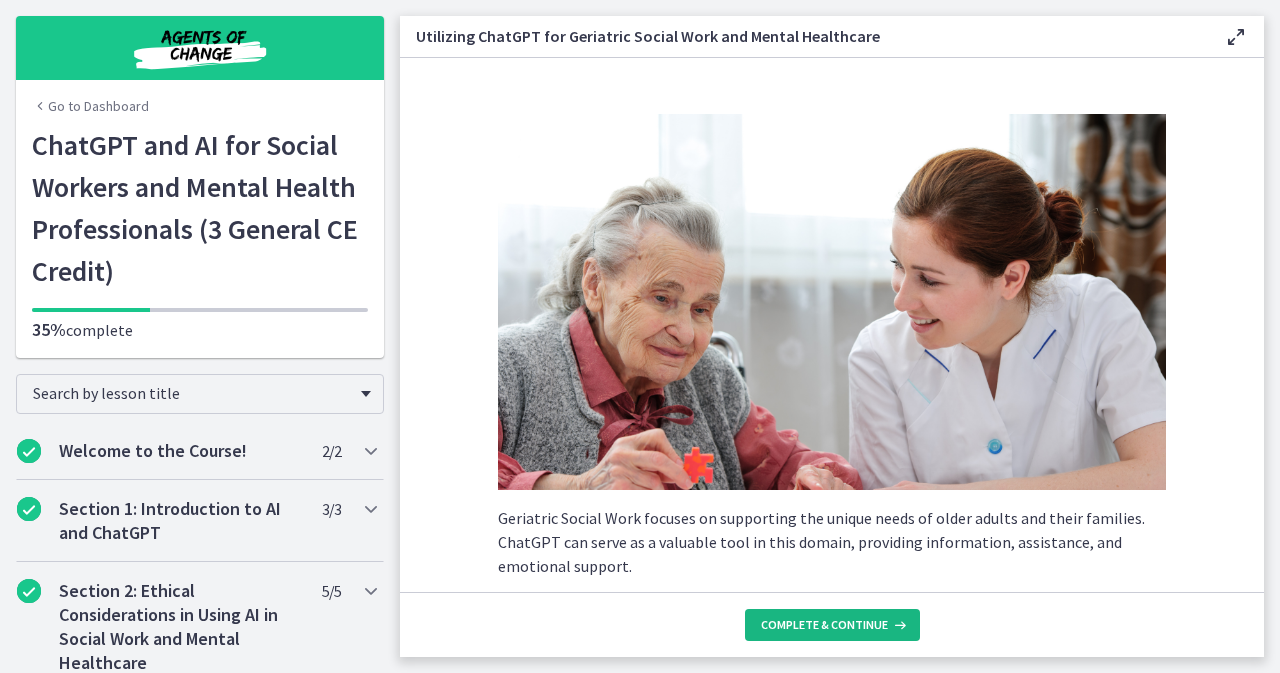 click on "Complete & continue" at bounding box center [824, 625] 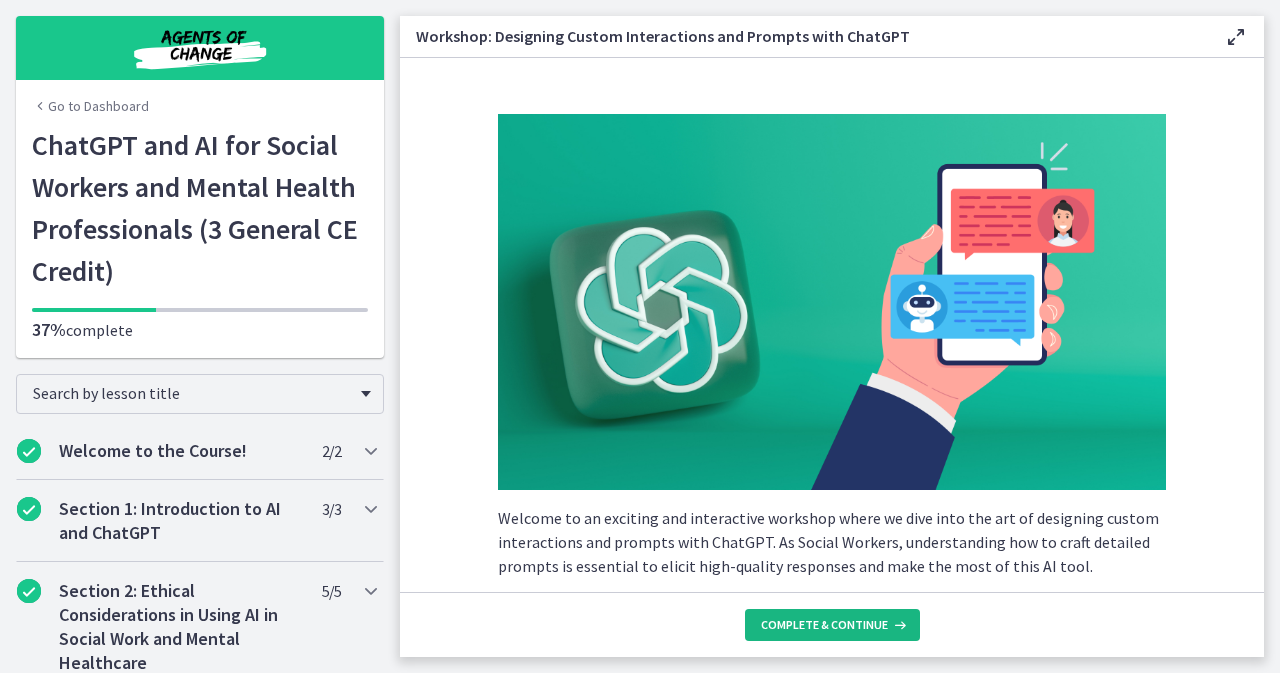 click on "Complete & continue" at bounding box center [824, 625] 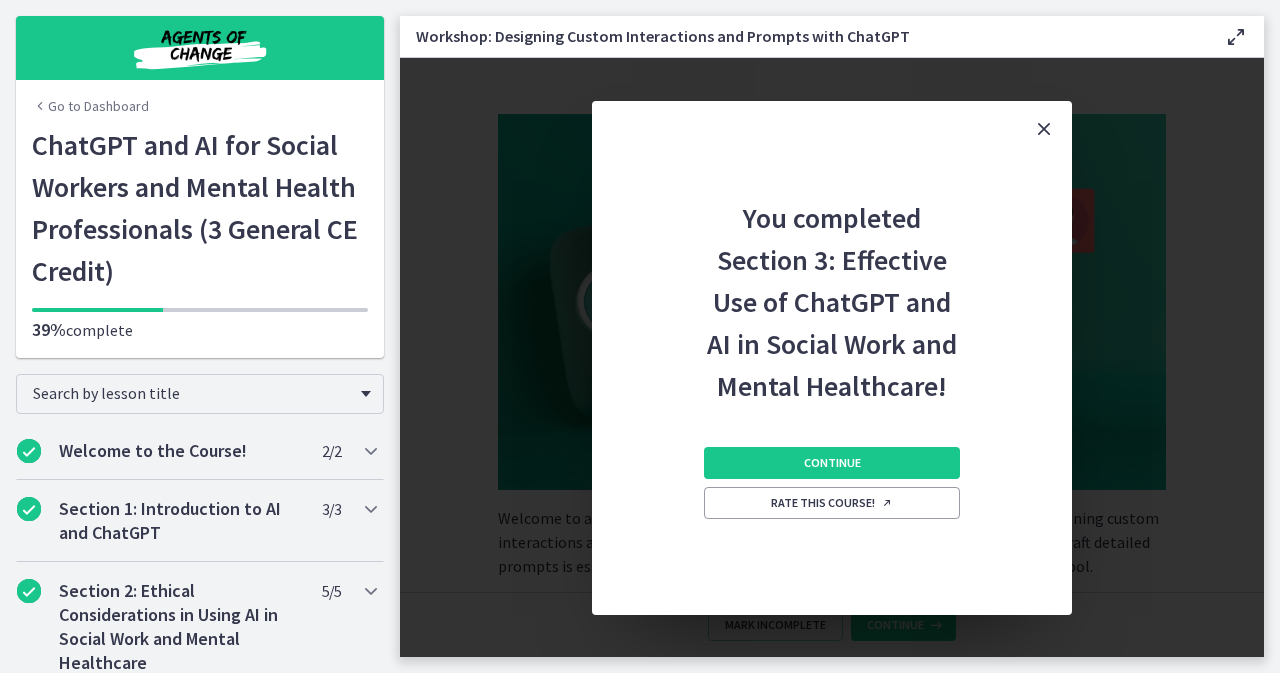 click on "You completed Section 3: Effective Use of ChatGPT and AI in Social Work and Mental Healthcare!
Continue
Rate this course!" at bounding box center [832, 357] 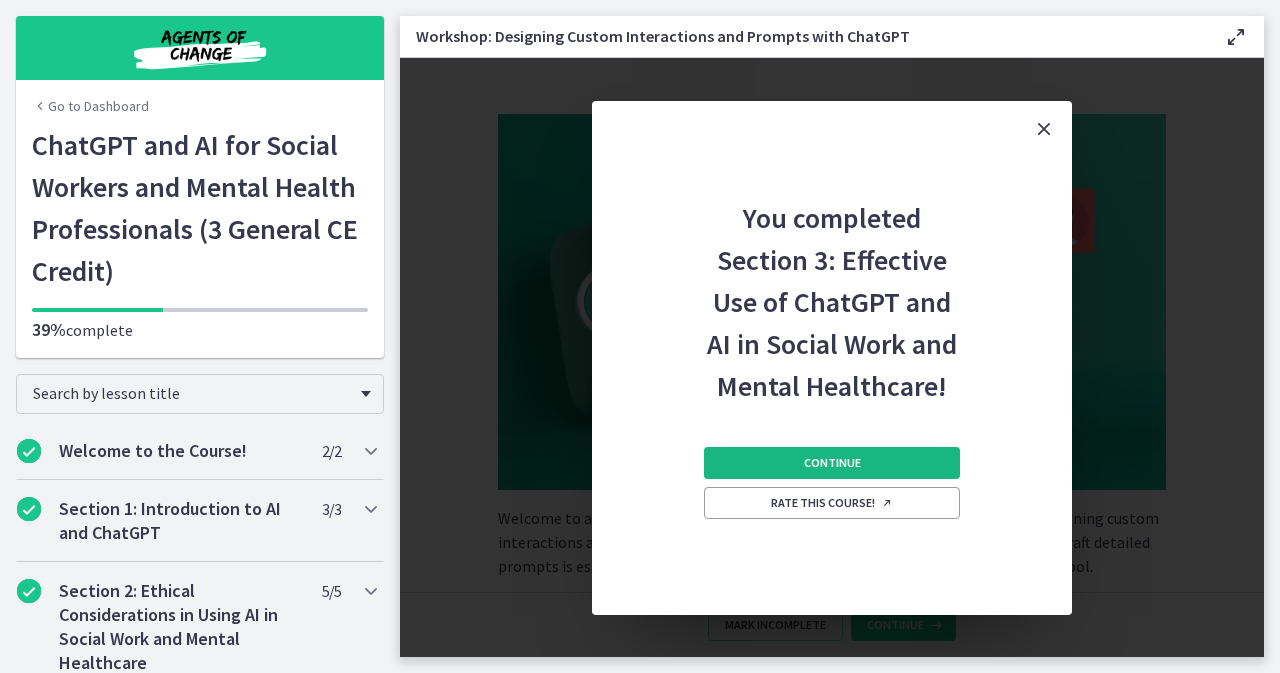 click on "Continue" at bounding box center (832, 463) 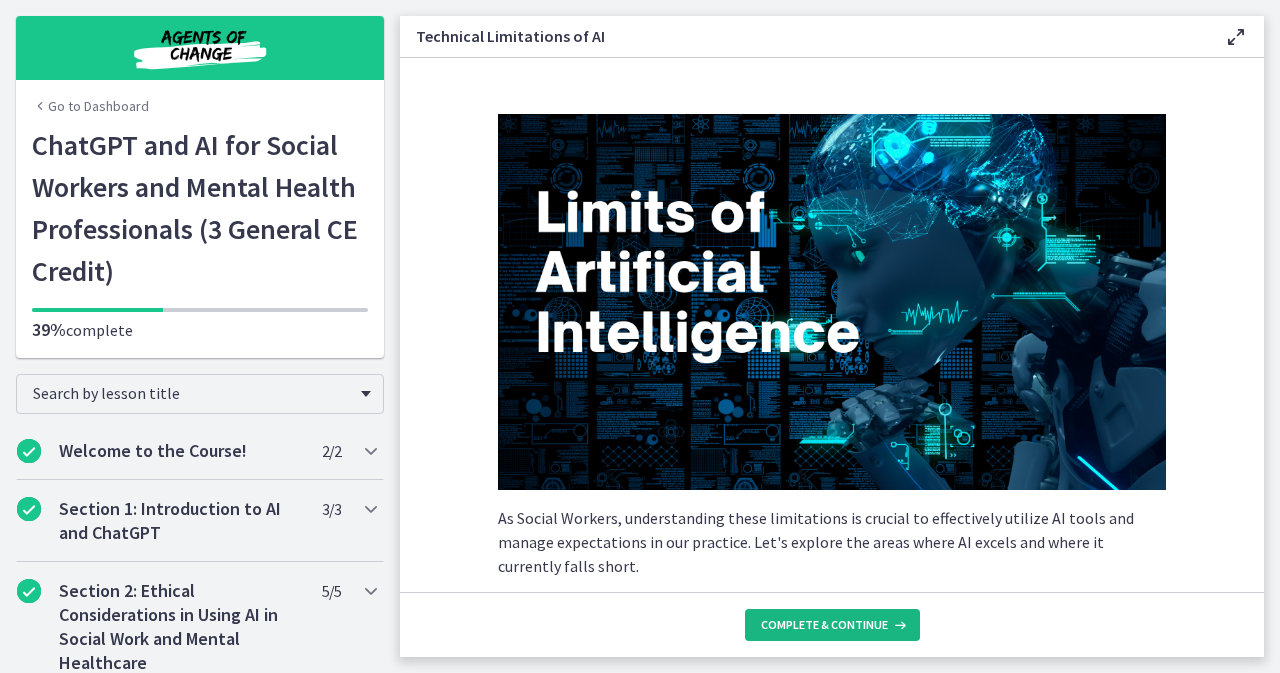 click on "Complete & continue" at bounding box center (824, 625) 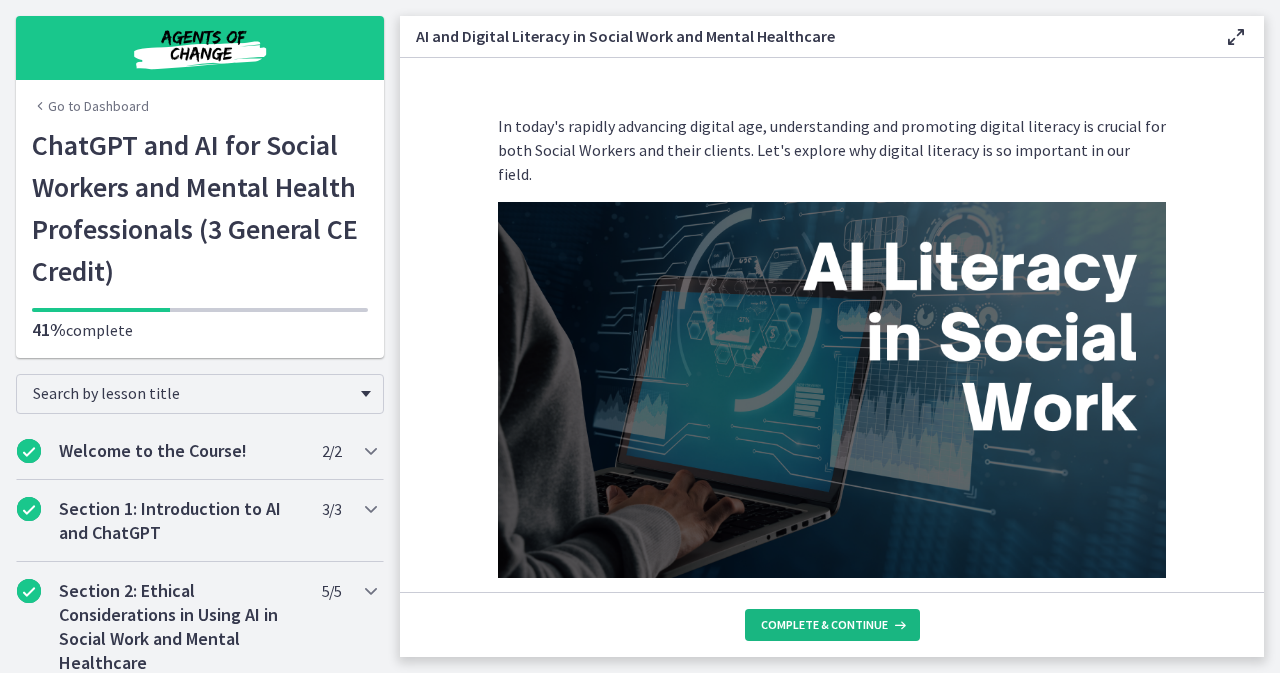 click on "Complete & continue" at bounding box center [824, 625] 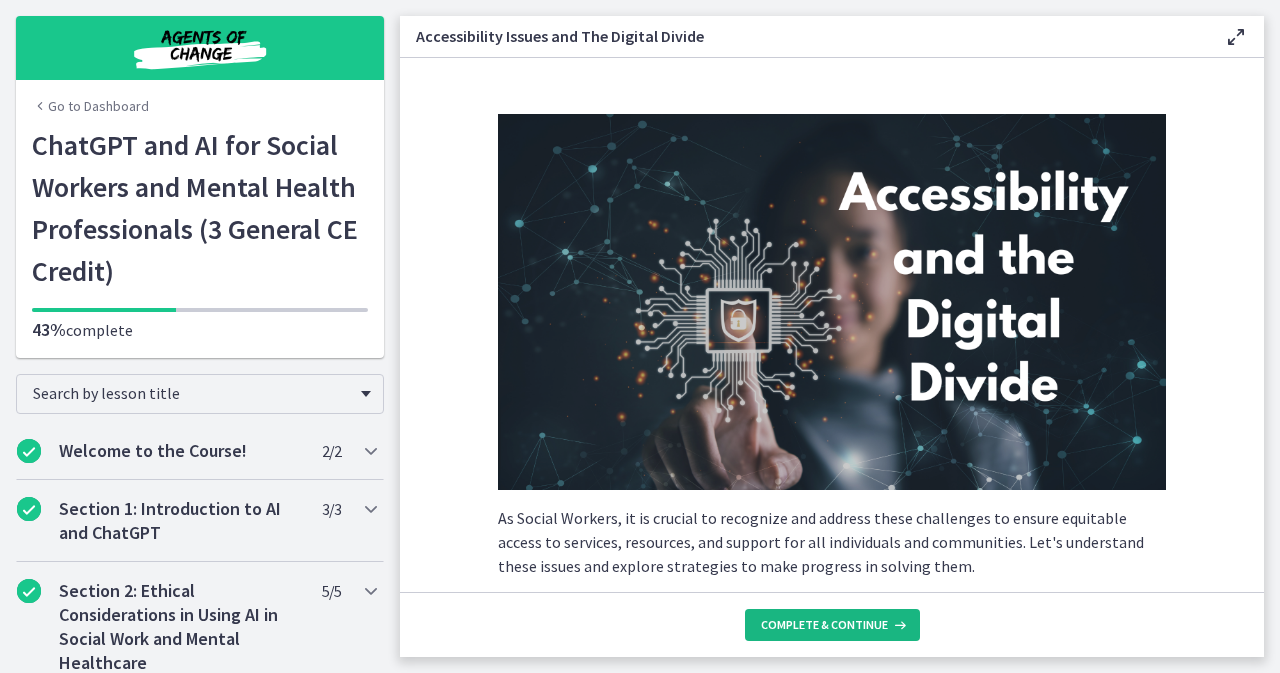 click on "Complete & continue" at bounding box center [824, 625] 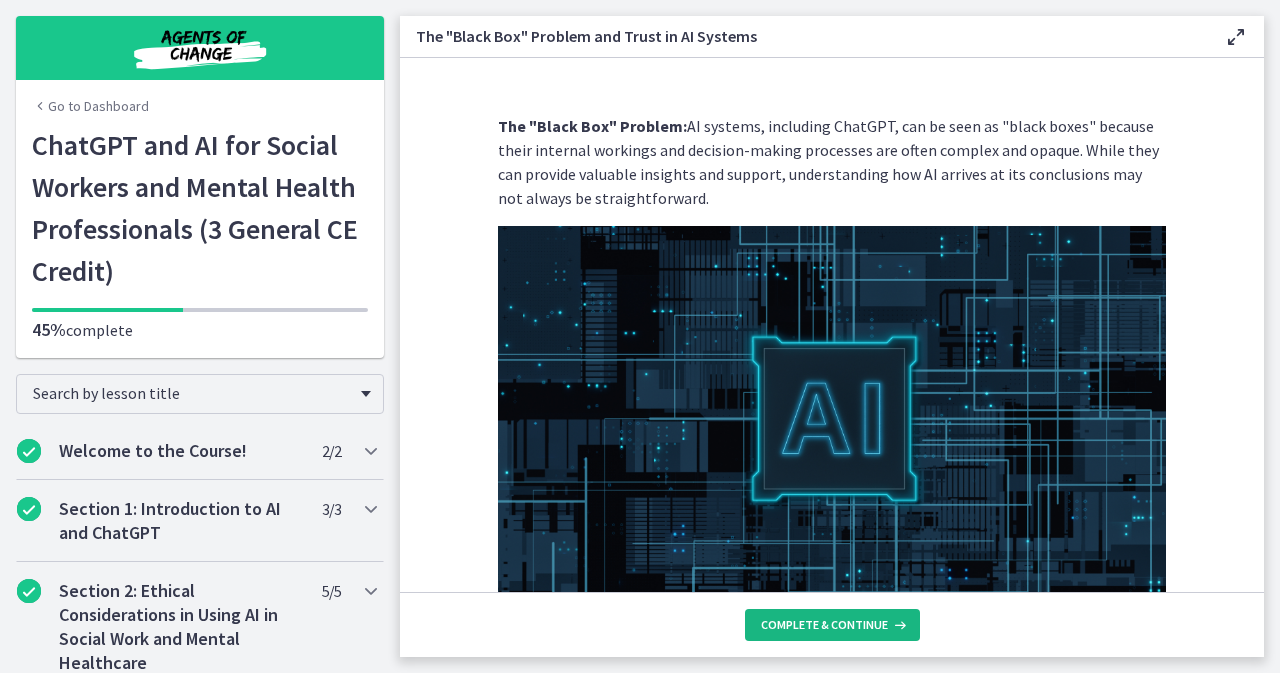 click on "Complete & continue" at bounding box center [824, 625] 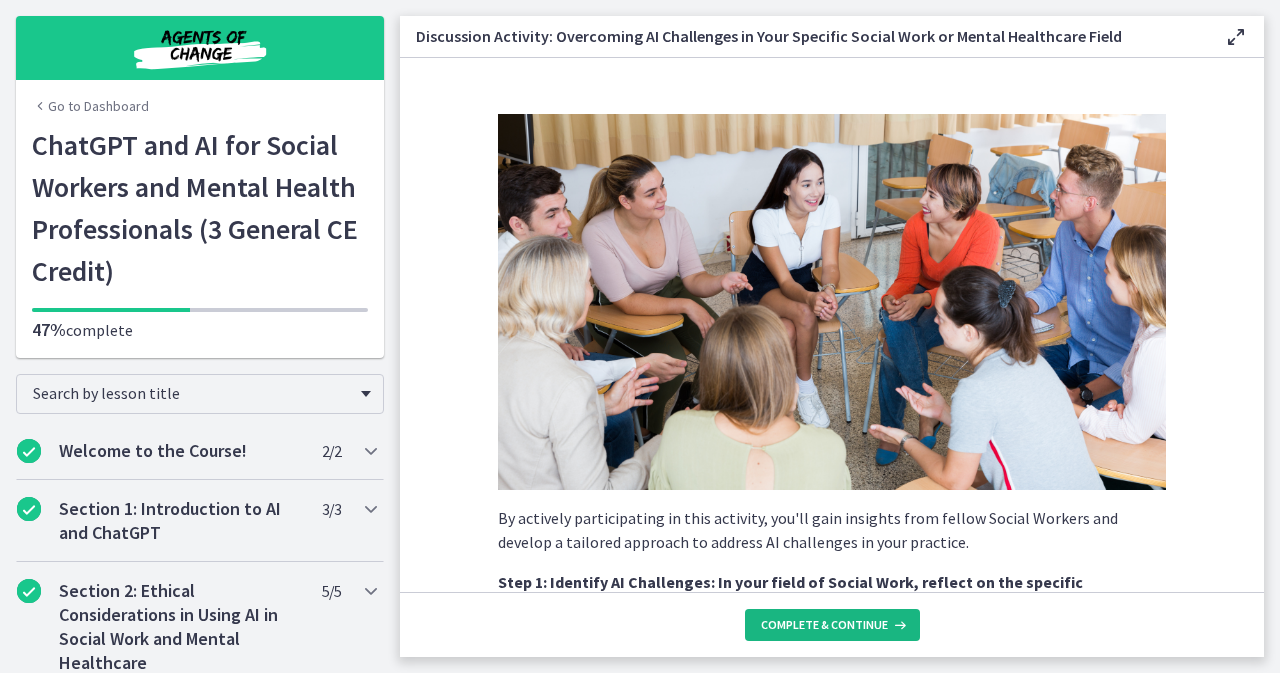 click on "Complete & continue" at bounding box center (824, 625) 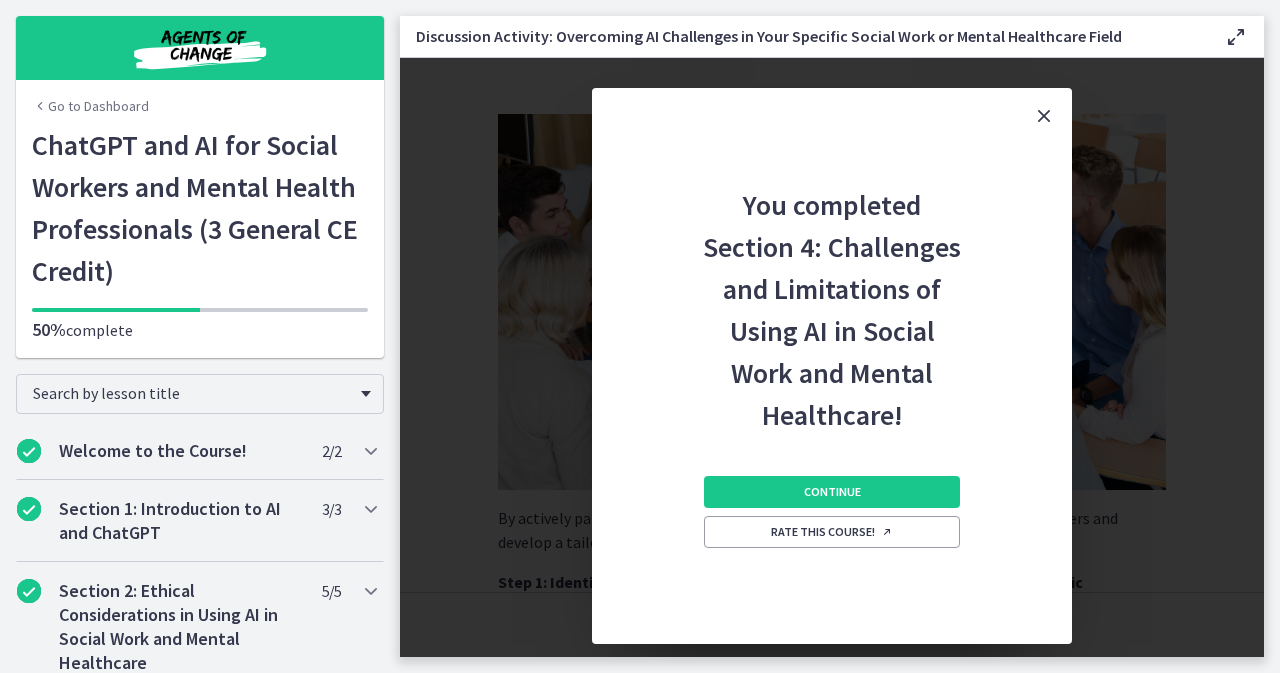 click on "Continue
Rate this course!" at bounding box center (832, 540) 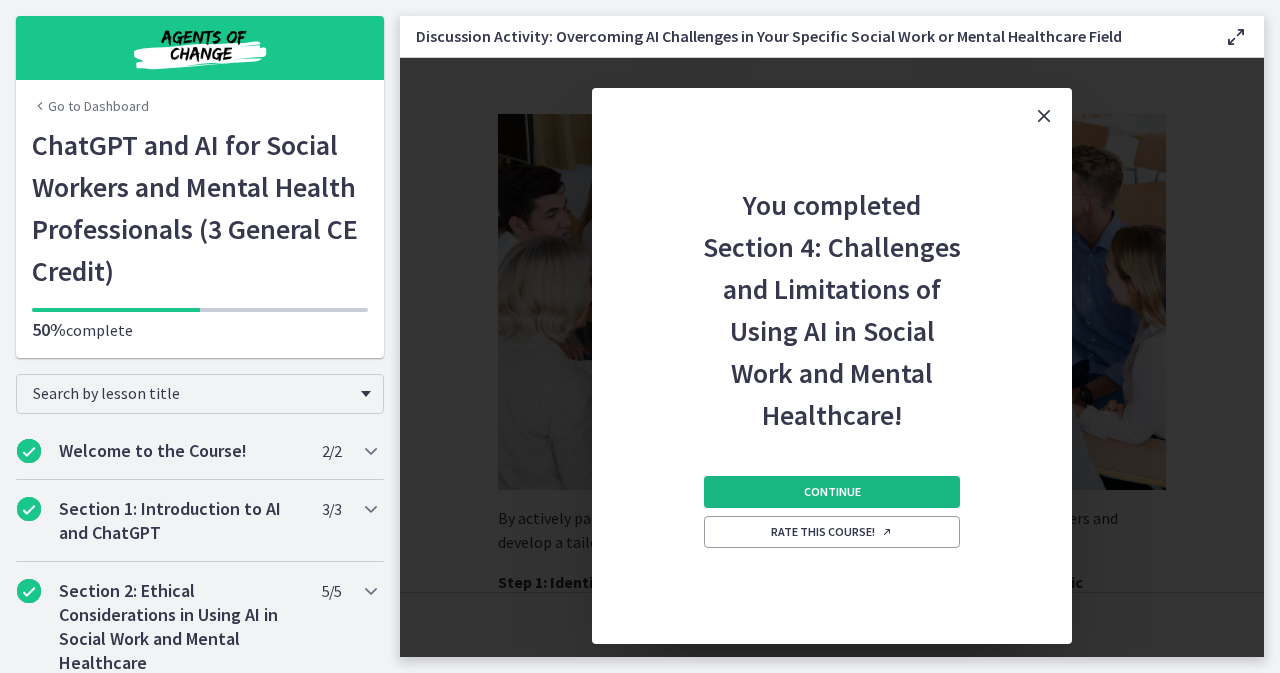 click on "Continue" at bounding box center [832, 492] 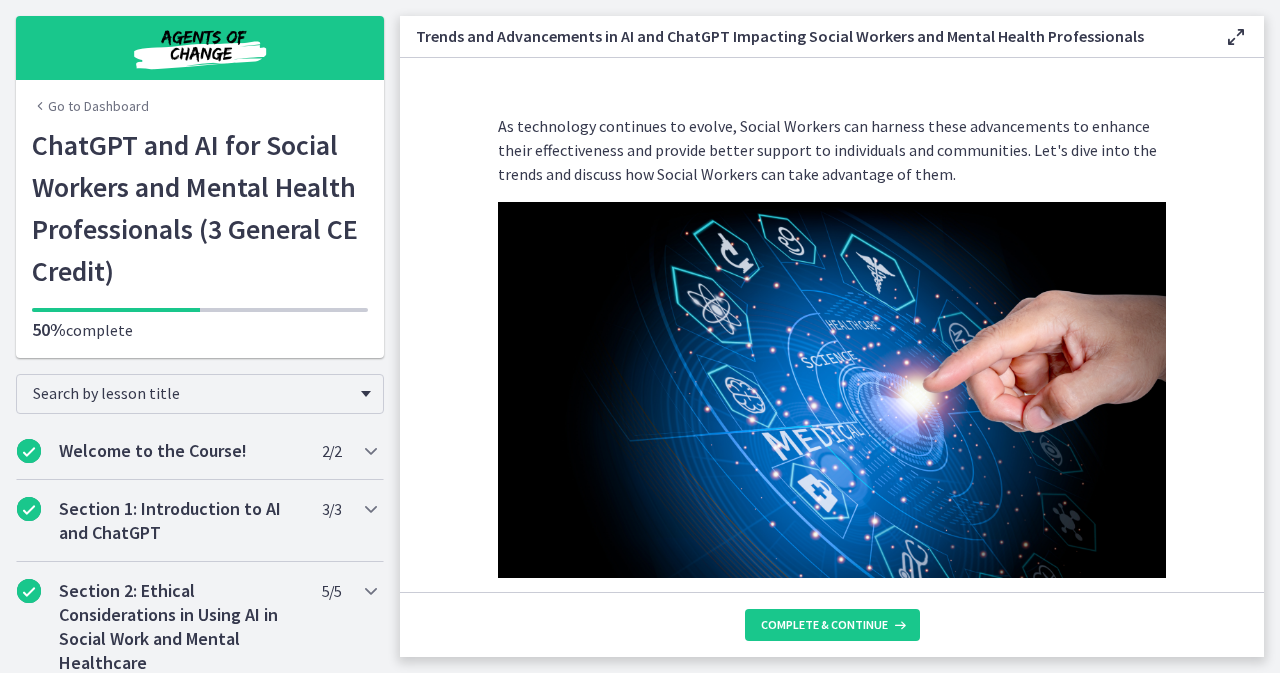 click on "Complete & continue" at bounding box center [832, 624] 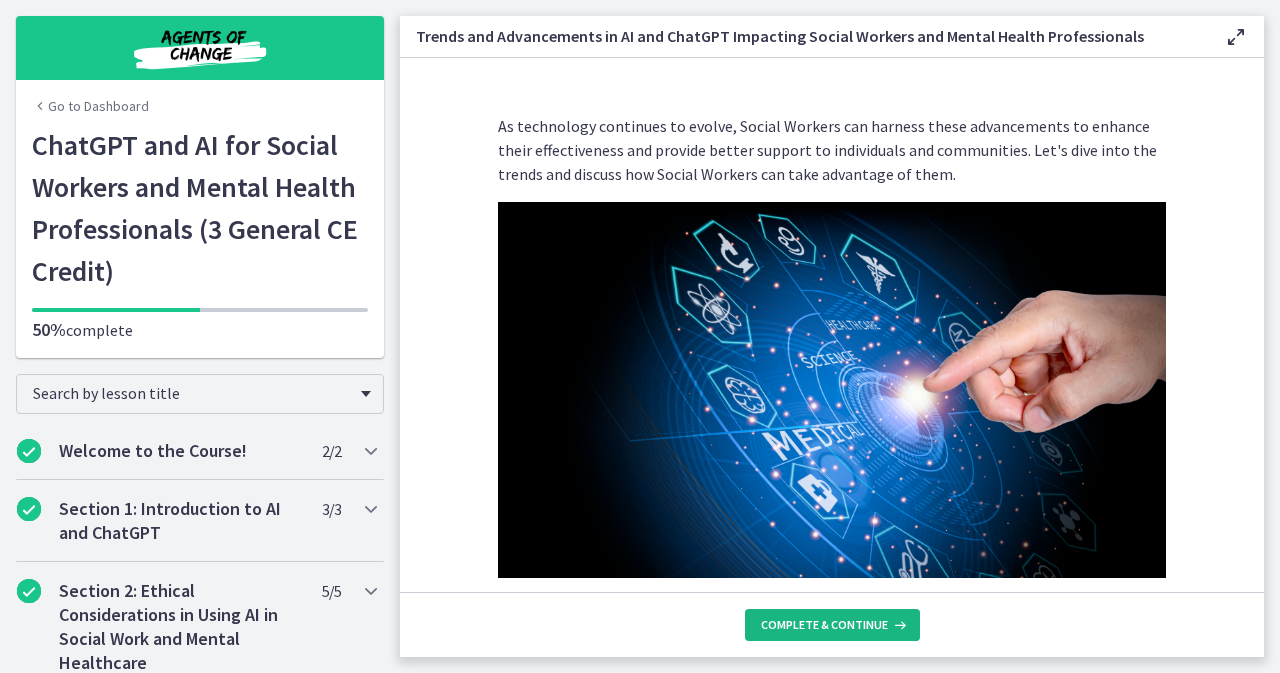 click on "Complete & continue" at bounding box center (832, 625) 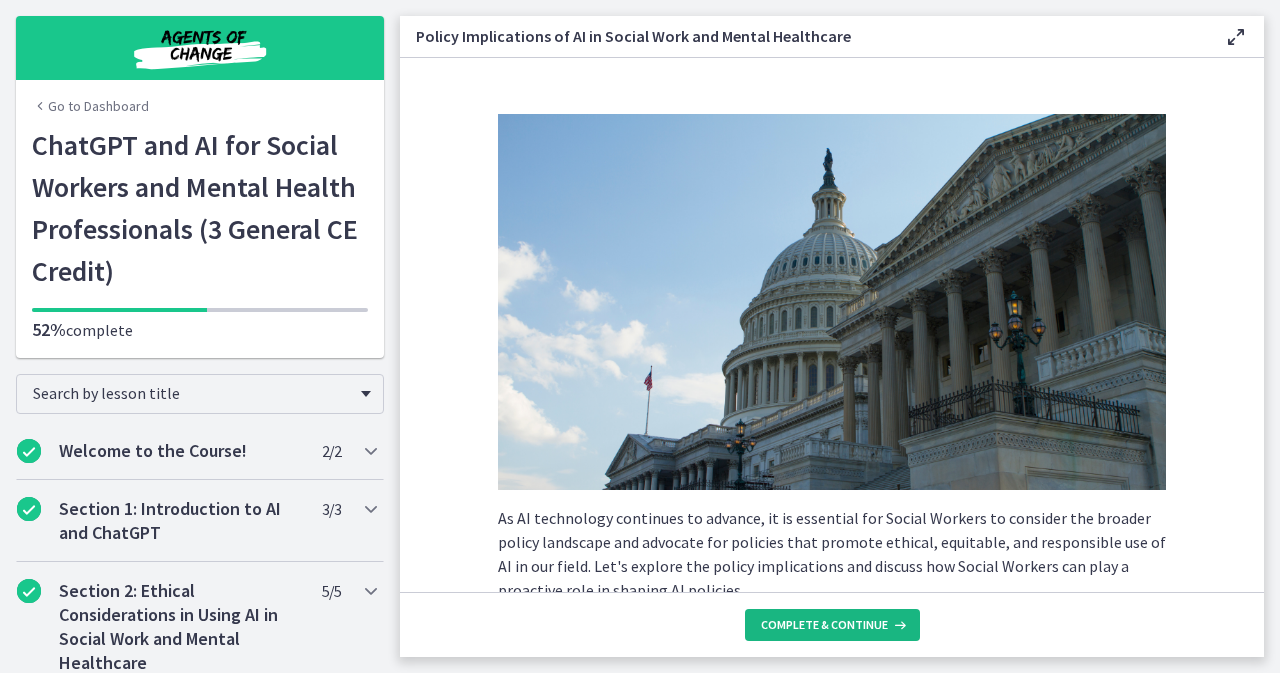click on "Complete & continue" at bounding box center [832, 625] 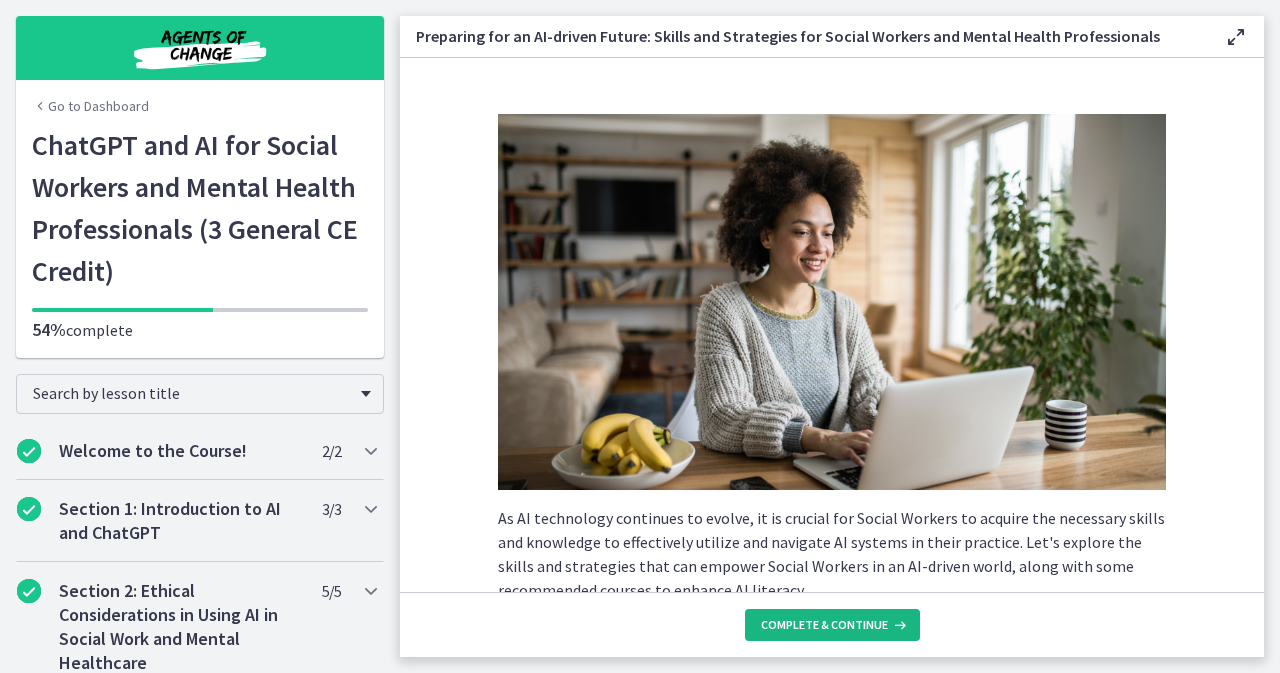 click on "Complete & continue" at bounding box center (824, 625) 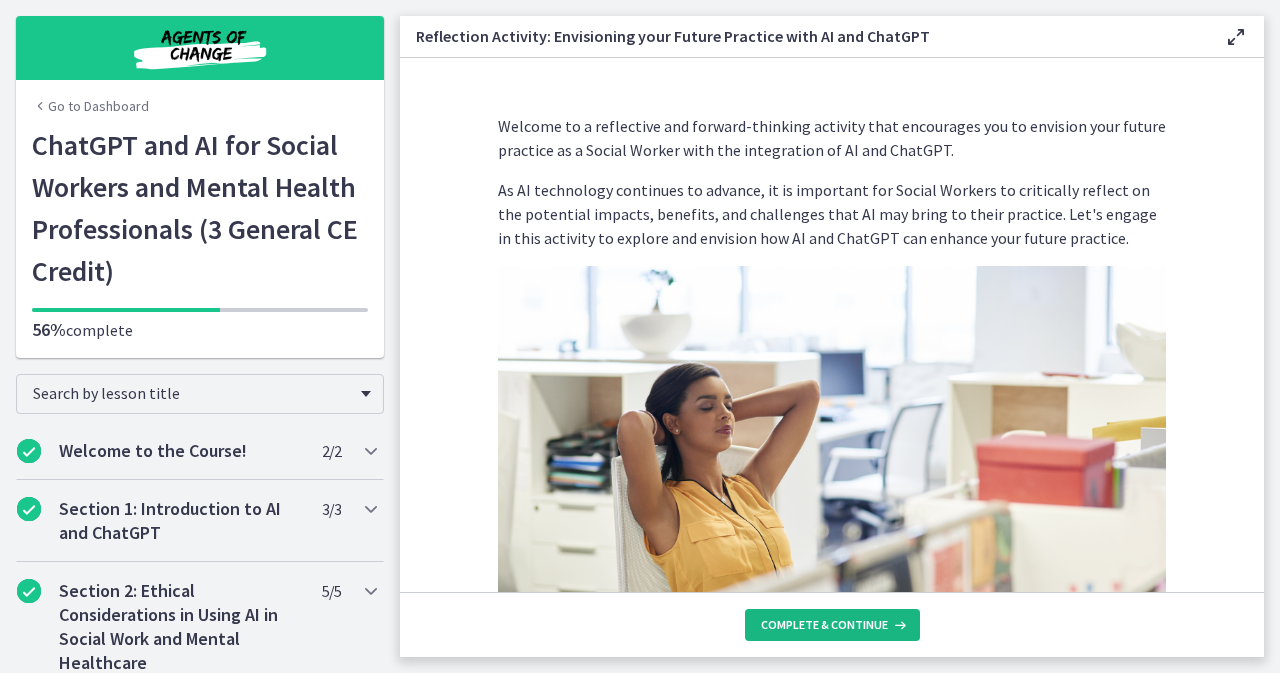 click on "Complete & continue" at bounding box center [824, 625] 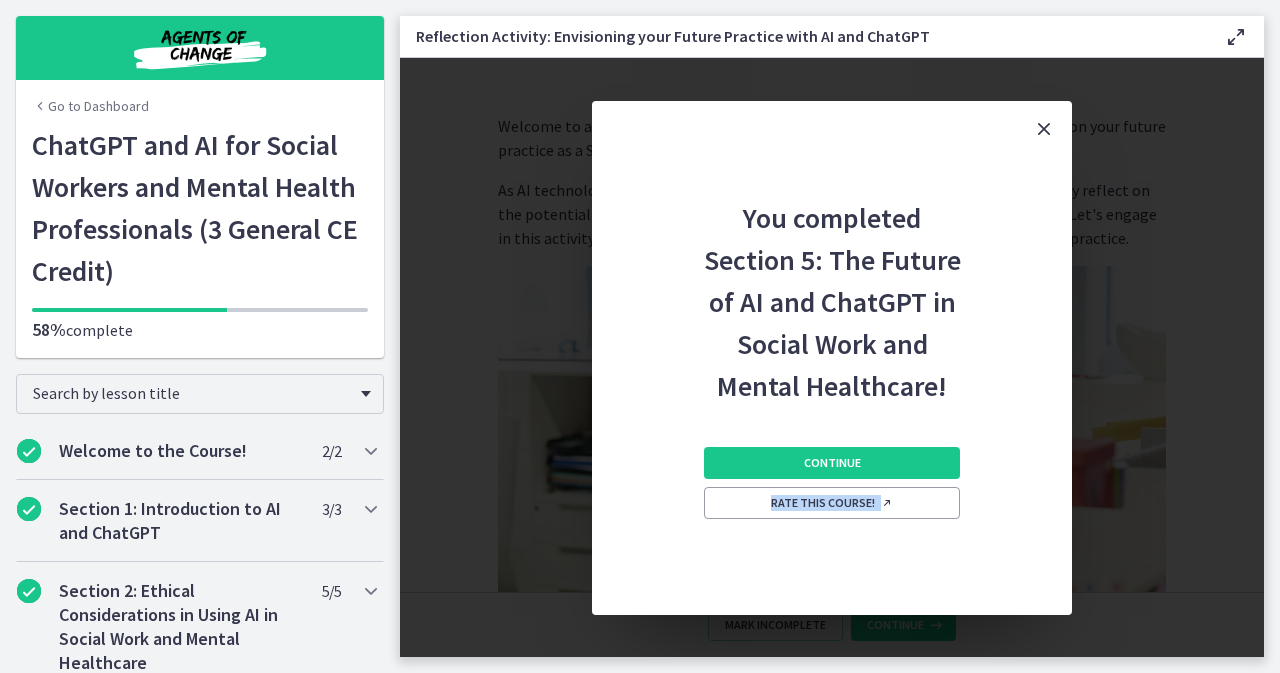 click on "You completed Section 5: The Future of AI and ChatGPT in Social Work and Mental Healthcare!
Continue
Rate this course!" at bounding box center [832, 357] 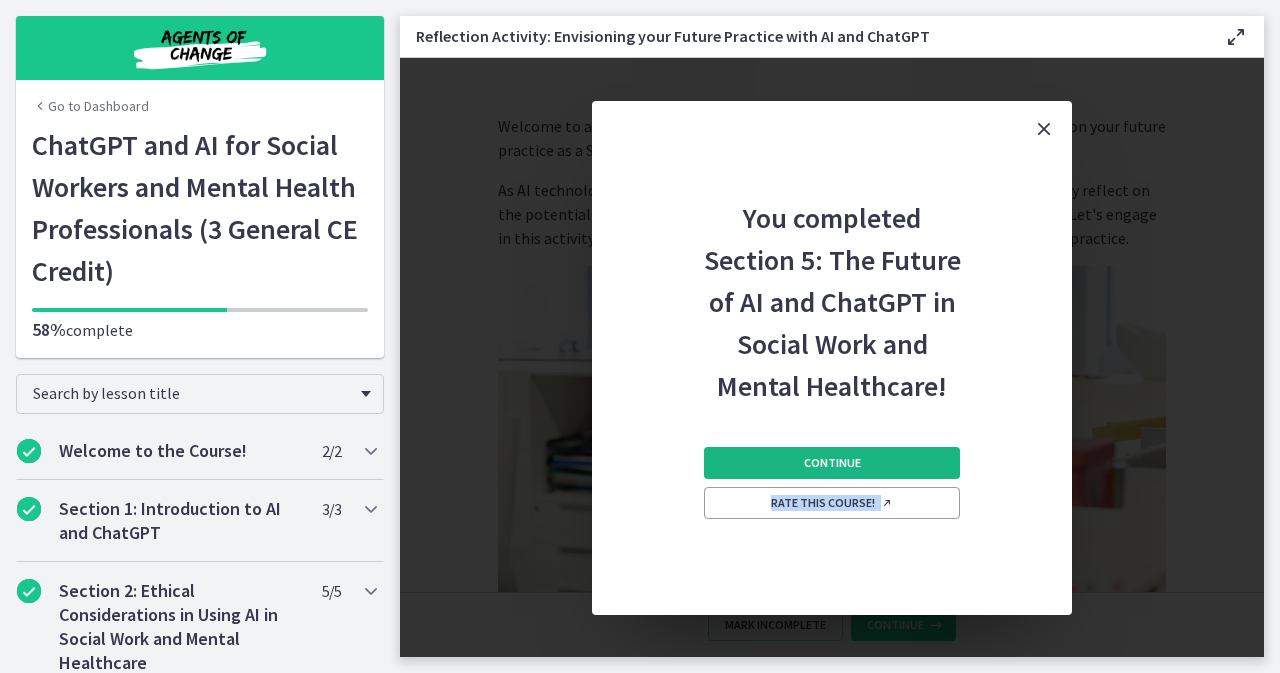 click on "Continue" at bounding box center [832, 463] 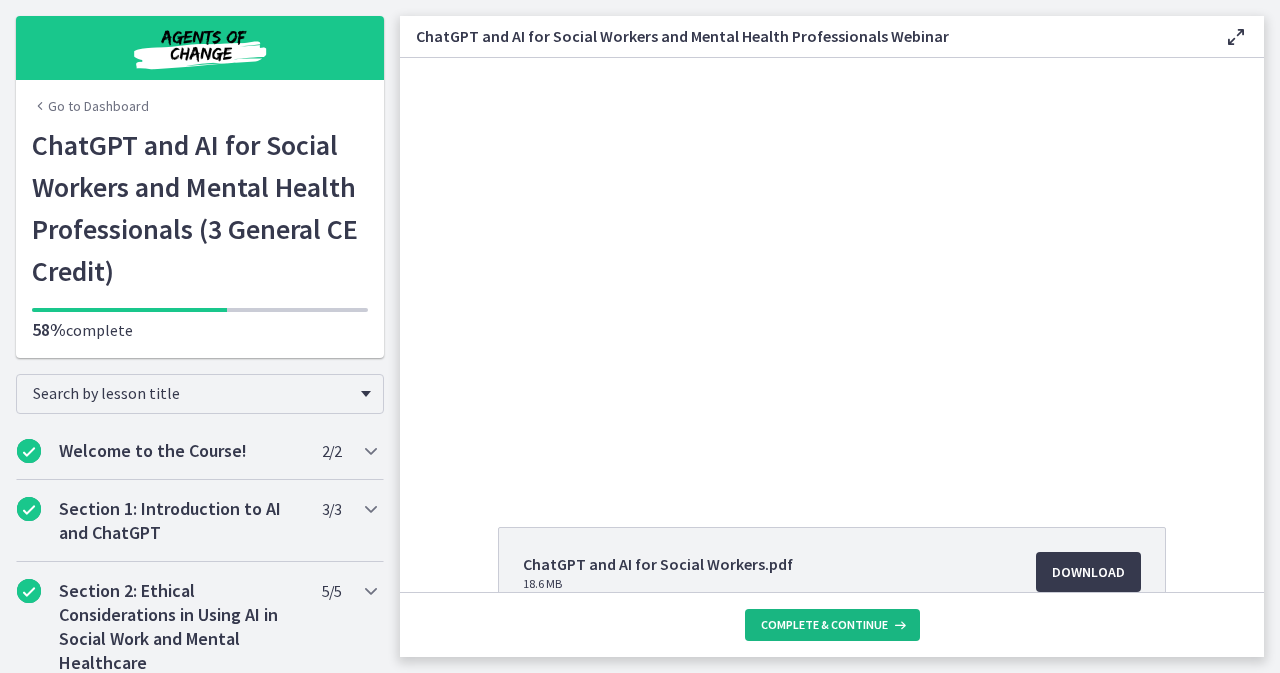 scroll, scrollTop: 0, scrollLeft: 0, axis: both 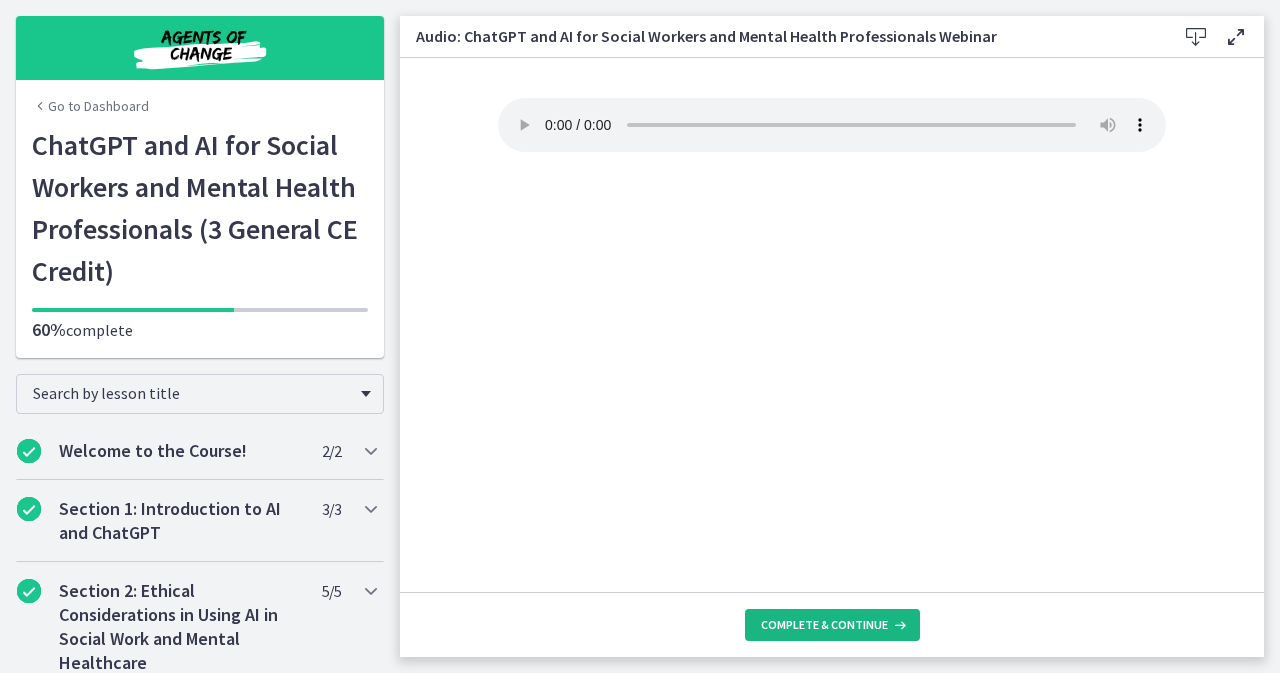 click on "Complete & continue" at bounding box center (832, 625) 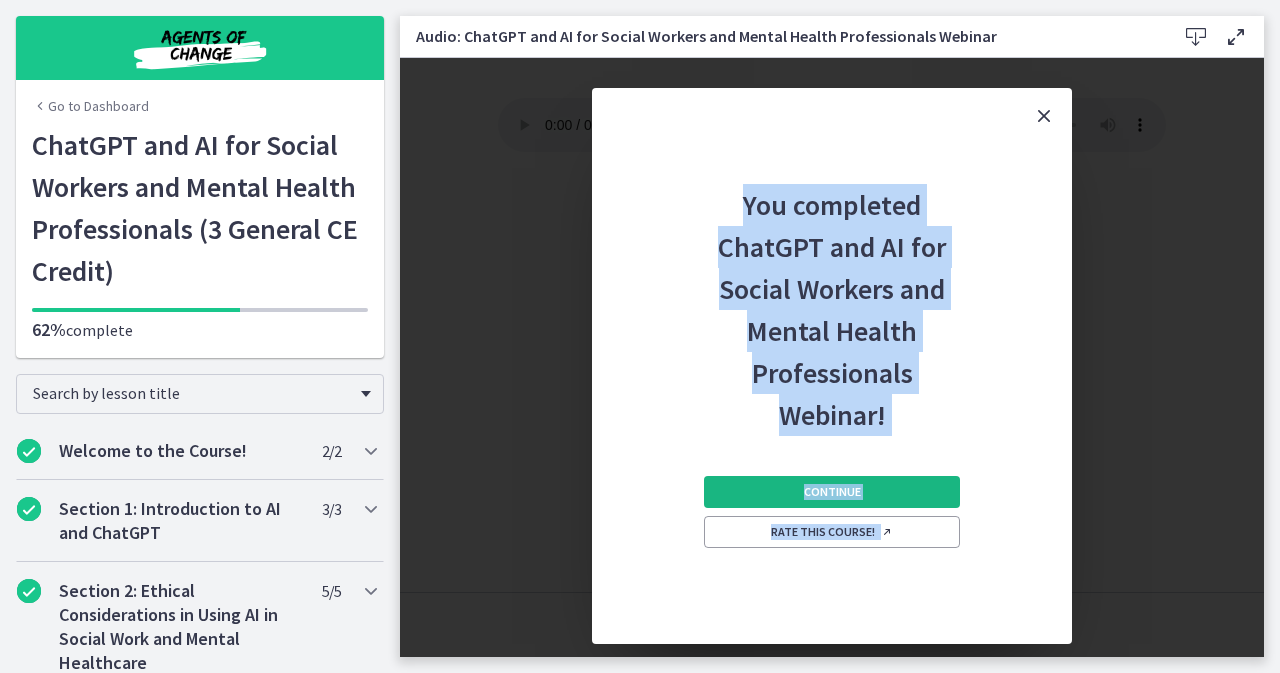 click on "Continue" at bounding box center (832, 492) 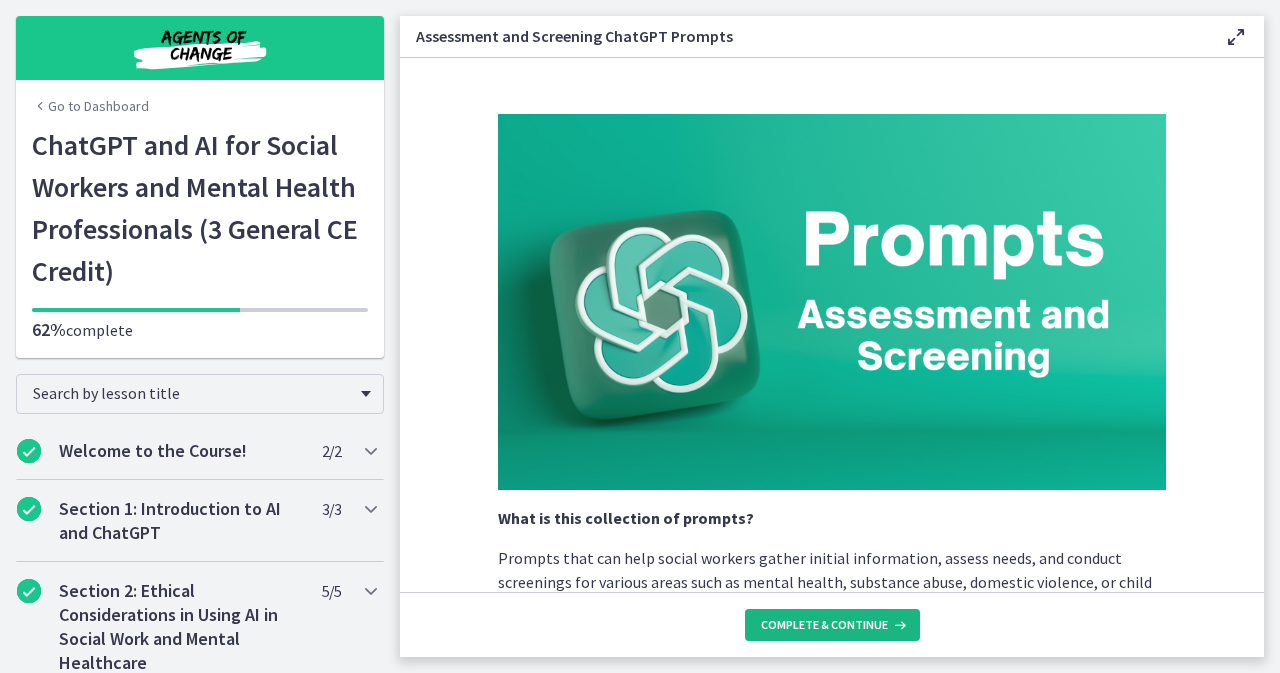 click on "Complete & continue" at bounding box center [824, 625] 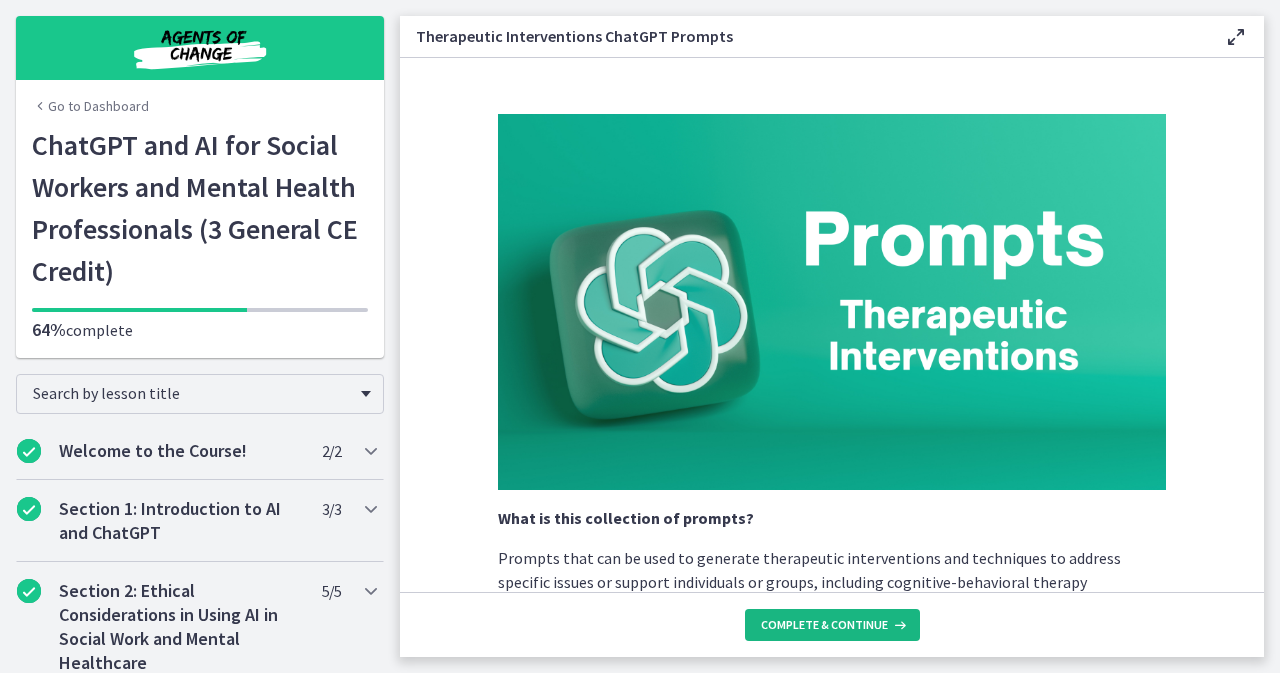 click on "Complete & continue" at bounding box center [824, 625] 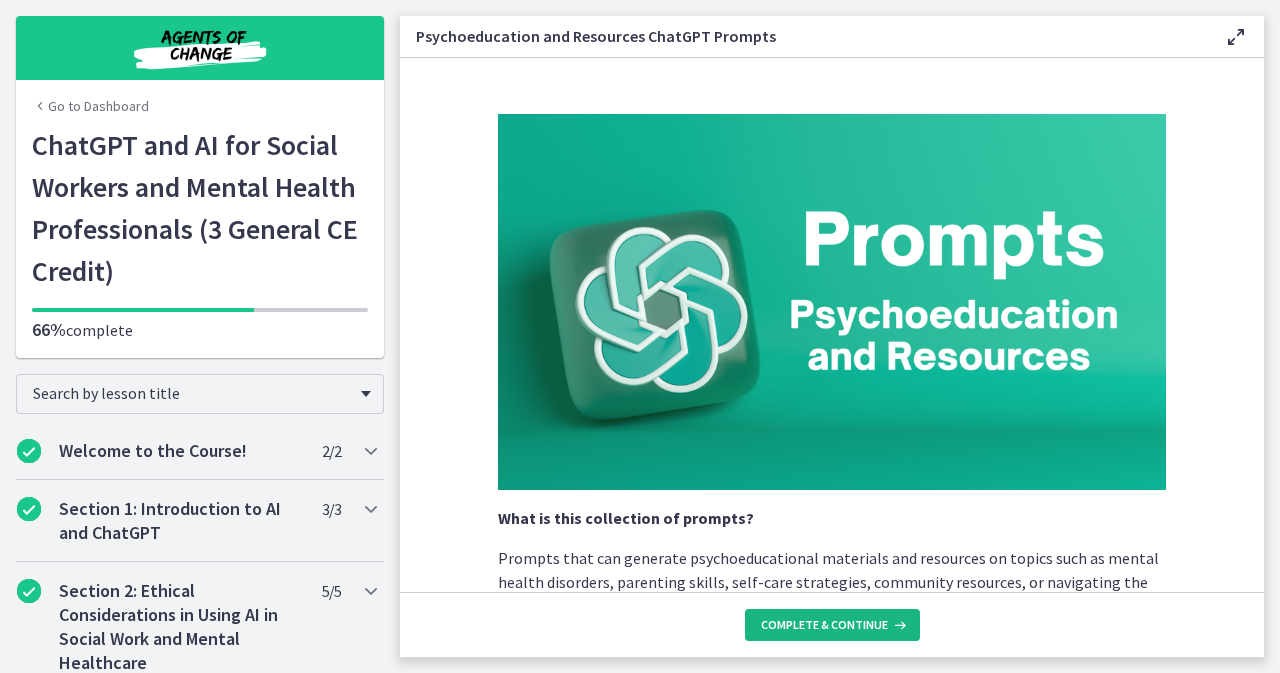 click on "Complete & continue" at bounding box center [824, 625] 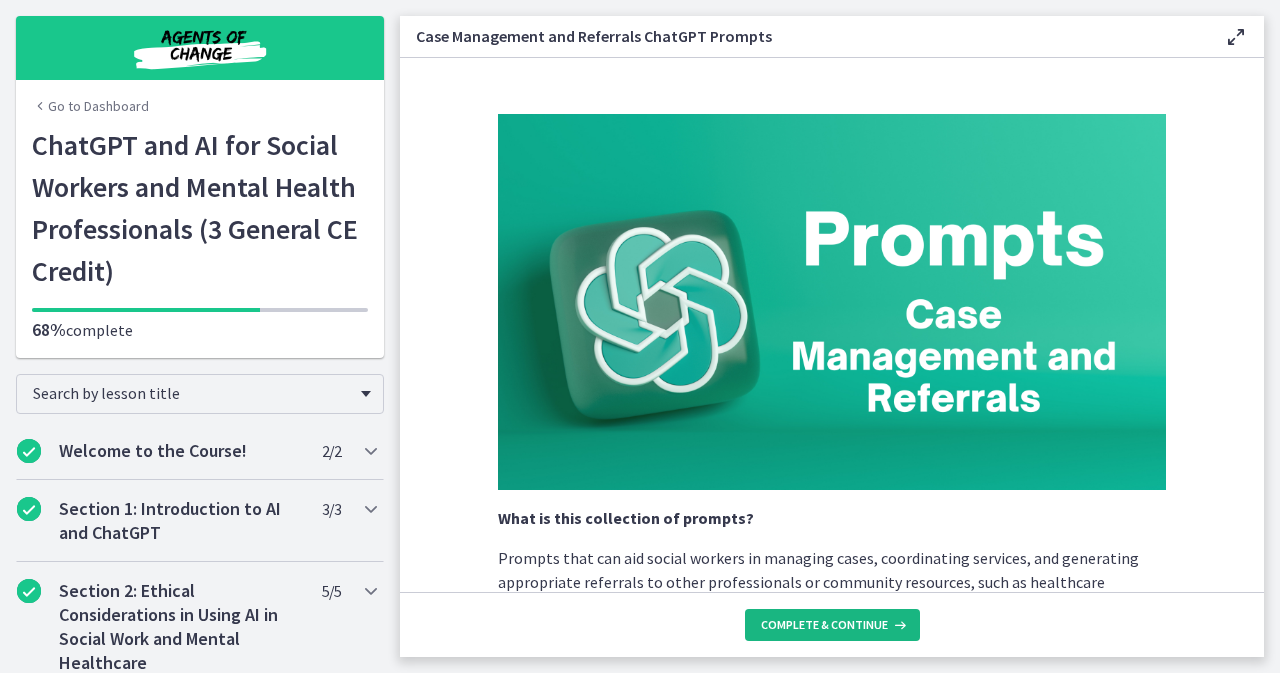 click on "Complete & continue" at bounding box center [824, 625] 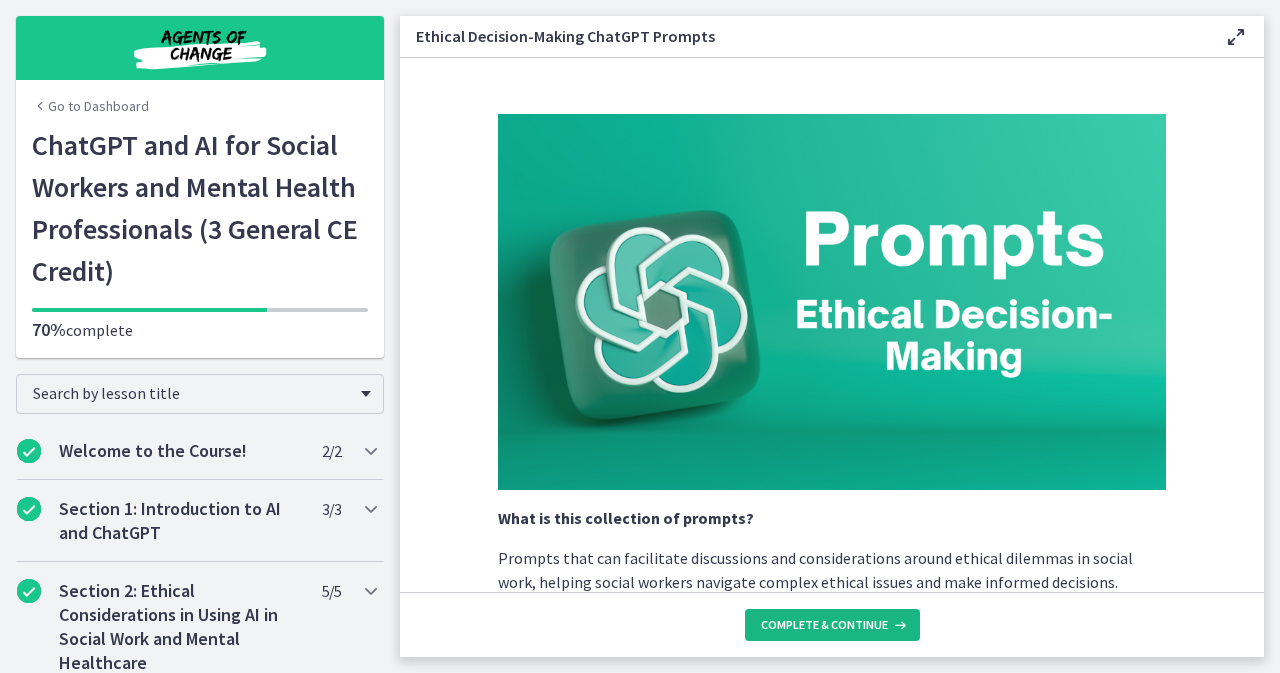 click on "Complete & continue" at bounding box center [824, 625] 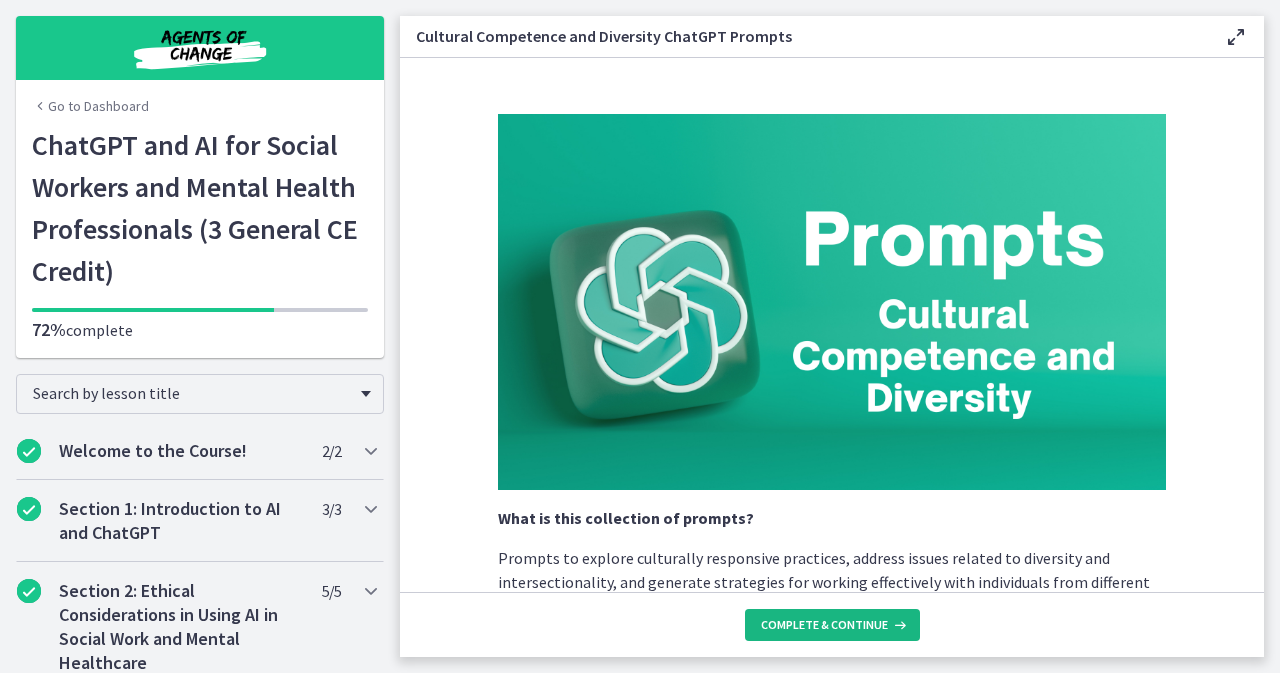 click on "Complete & continue" at bounding box center (824, 625) 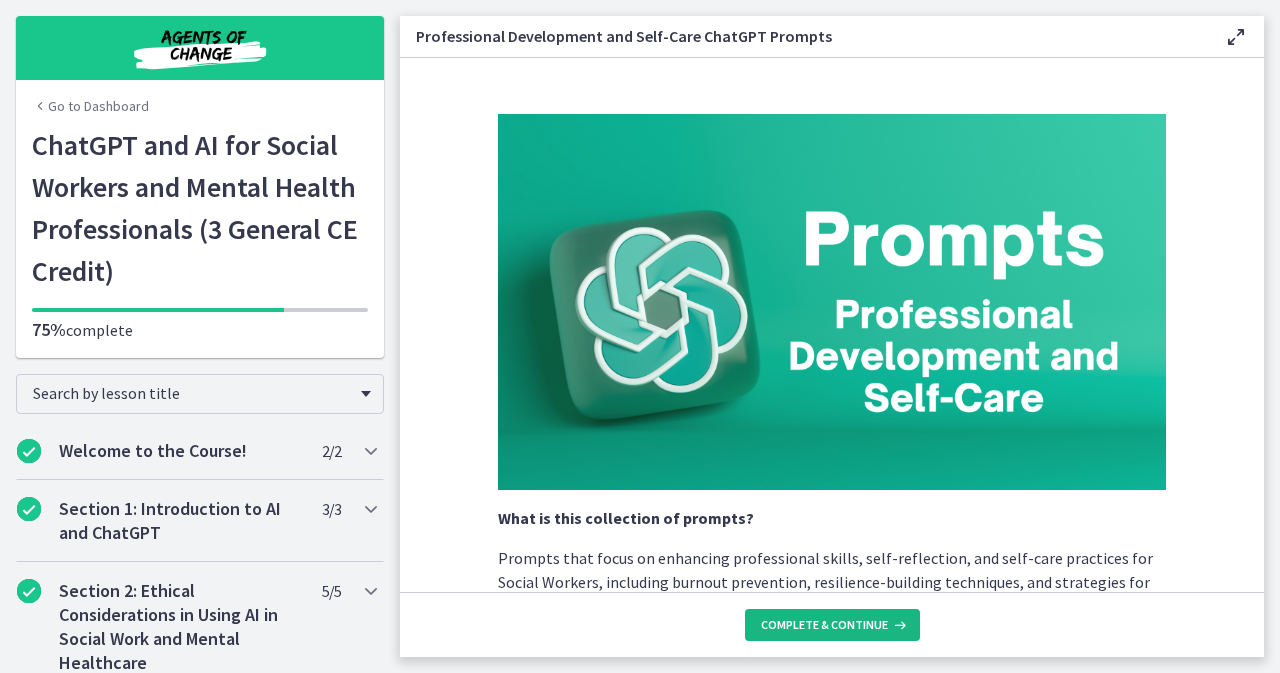 click on "Complete & continue" at bounding box center (824, 625) 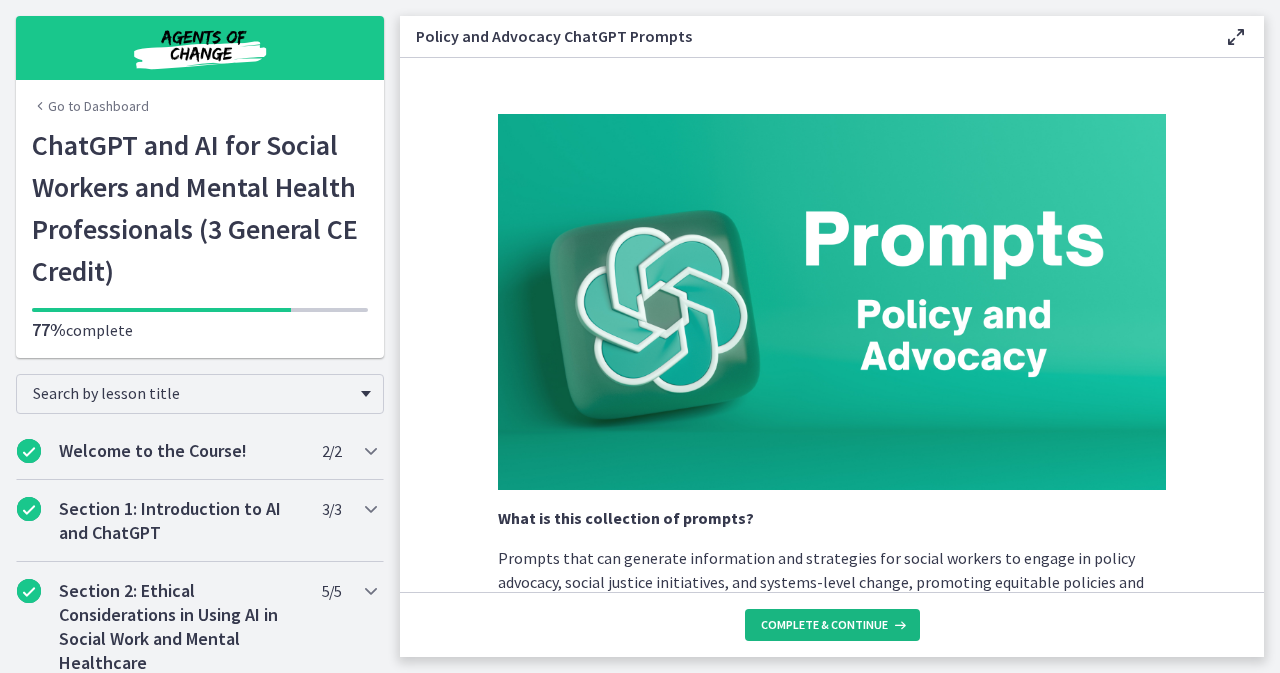 click on "Complete & continue" at bounding box center [824, 625] 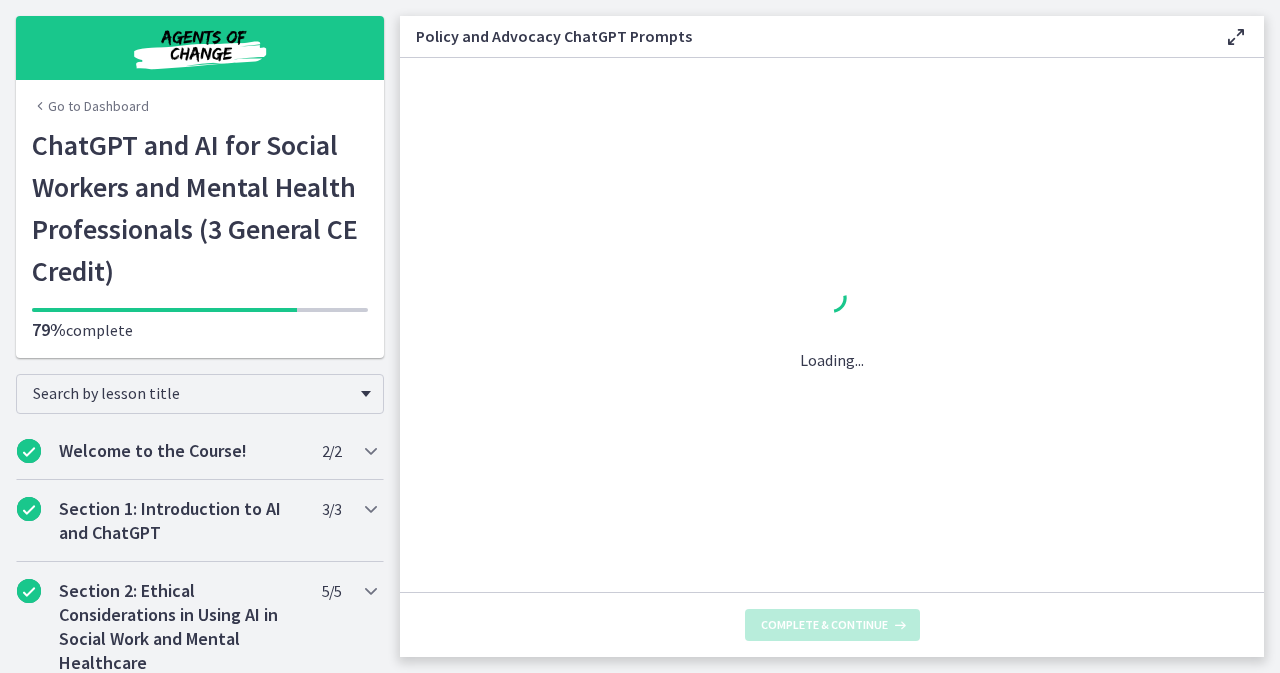 click on "Complete & continue" at bounding box center (824, 625) 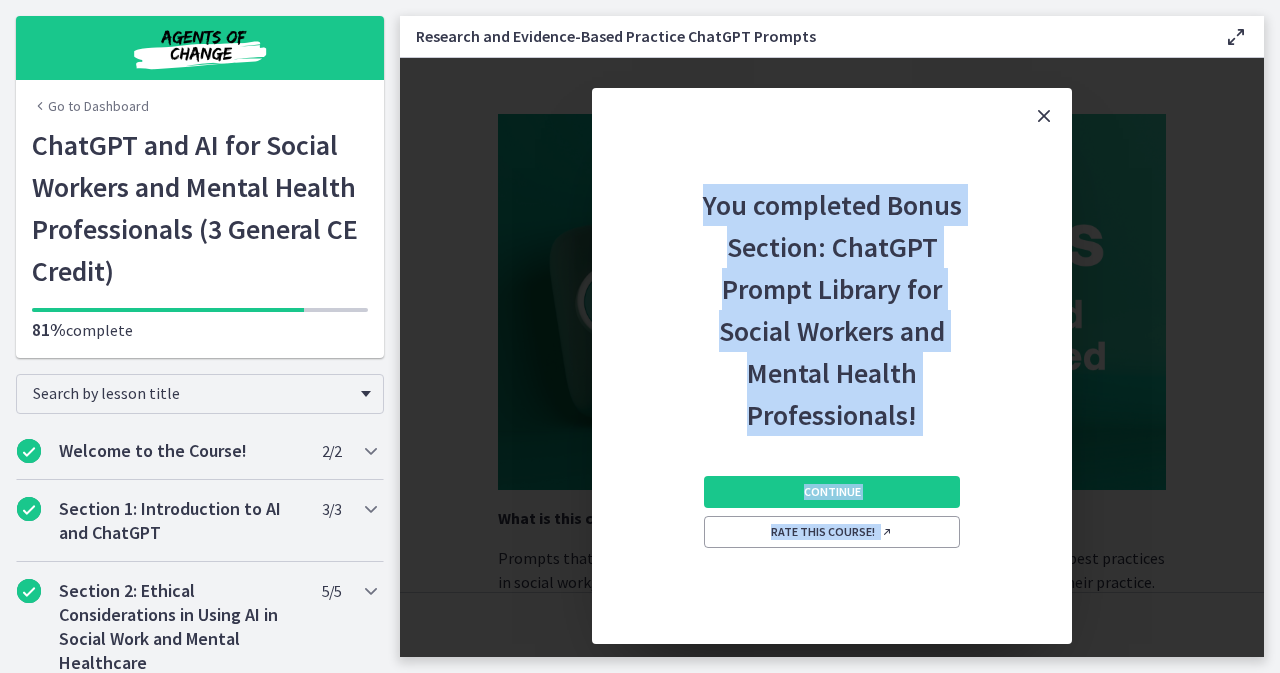 click on "Continue
Rate this course!" at bounding box center [832, 540] 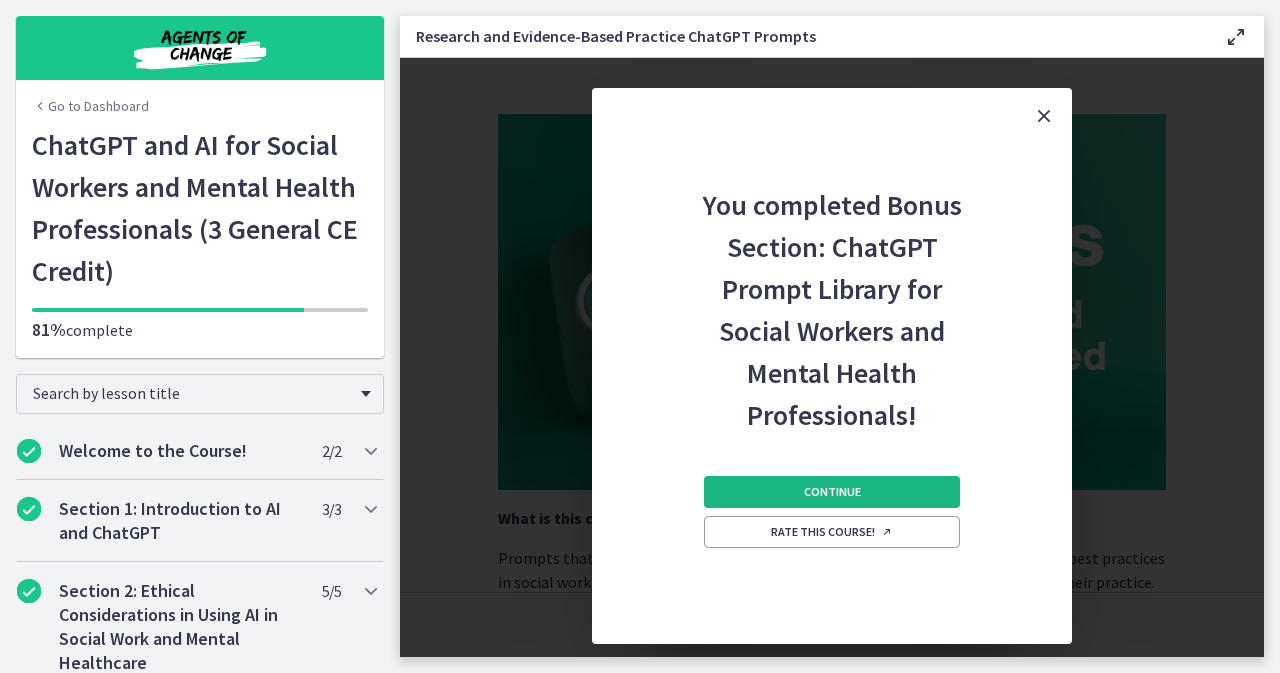 click on "Continue" at bounding box center [832, 492] 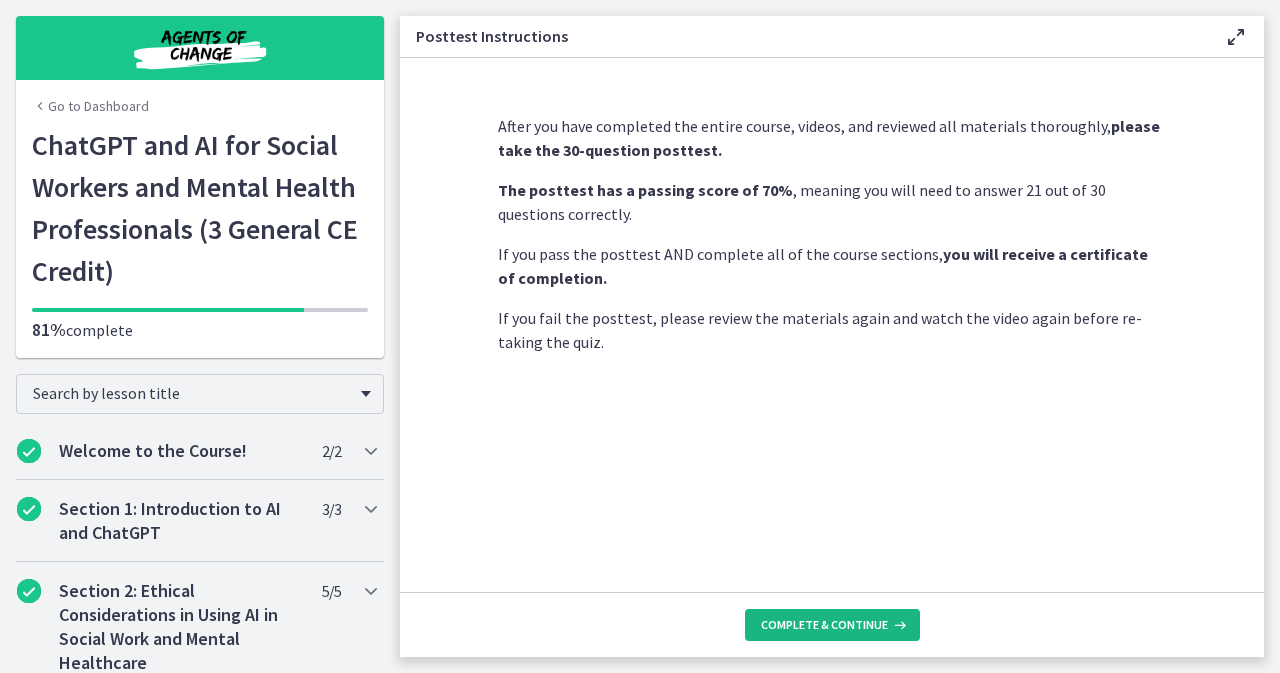 click on "Complete & continue" at bounding box center [824, 625] 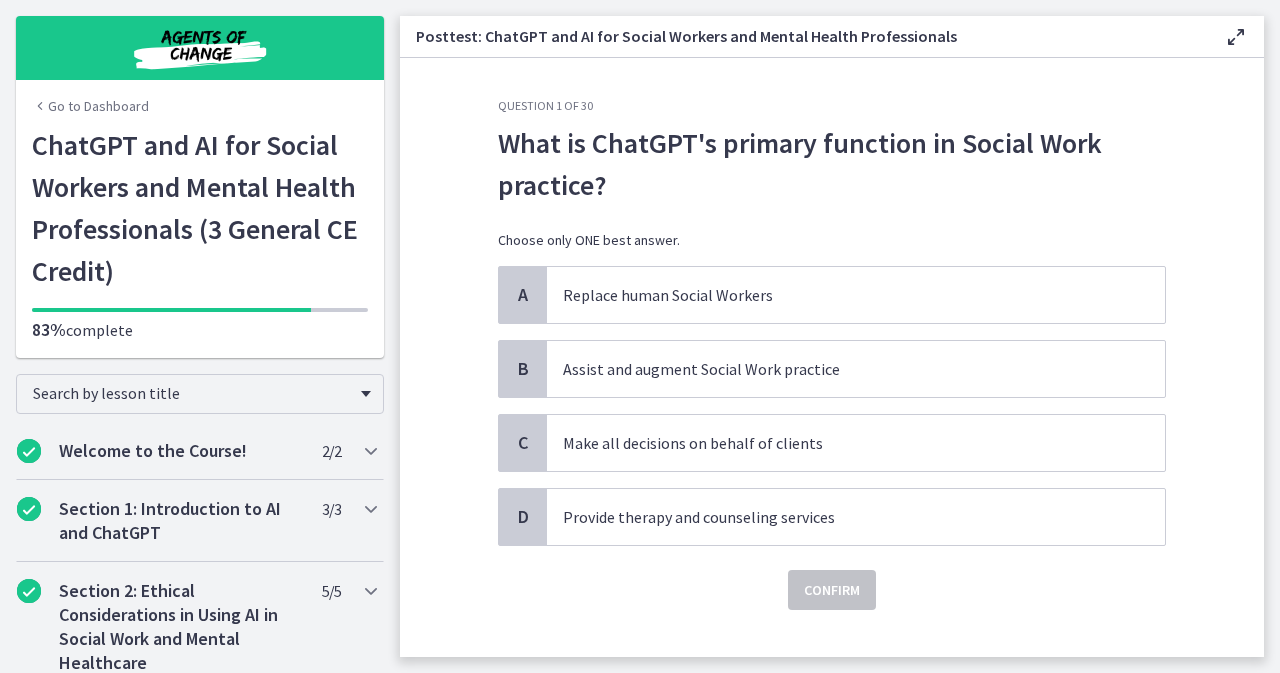 click on "Question   1   of   30
What is ChatGPT's primary function in Social Work practice?
Choose only ONE best answer.
A
Replace human Social Workers
B
Assist and augment Social Work practice
C
Make all decisions on behalf of clients
D
Provide therapy and counseling services
Confirm" 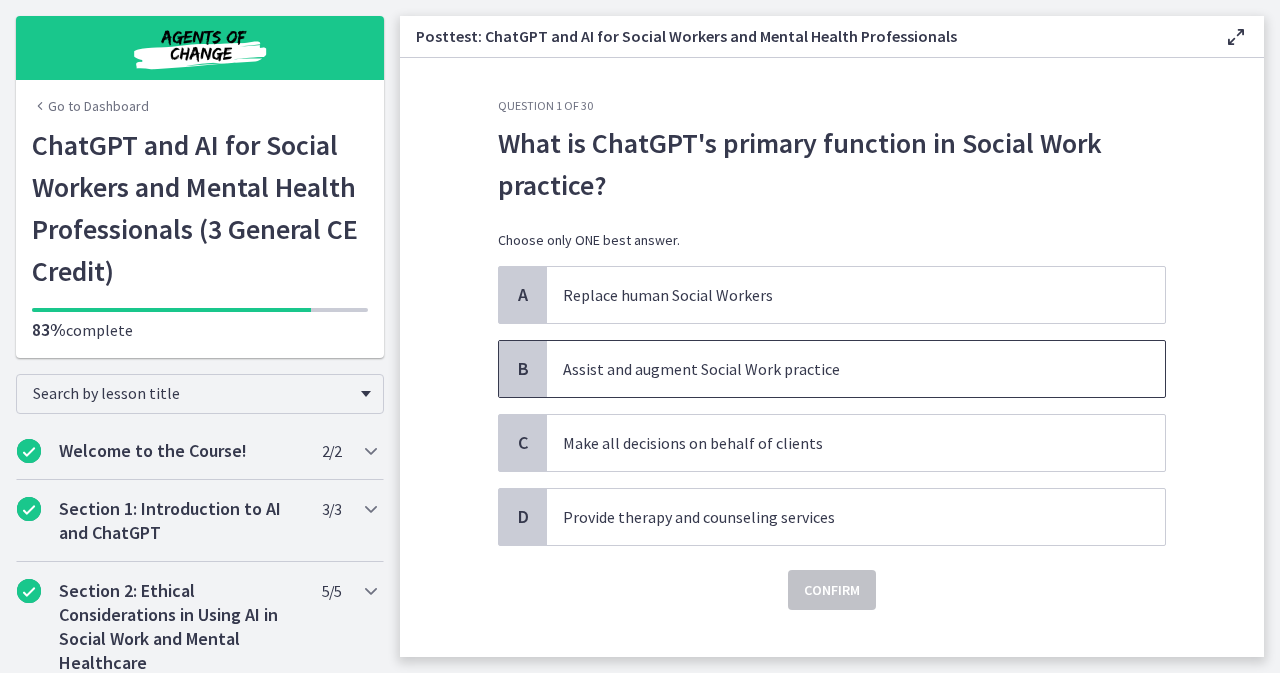 click on "Assist and augment Social Work practice" at bounding box center (836, 369) 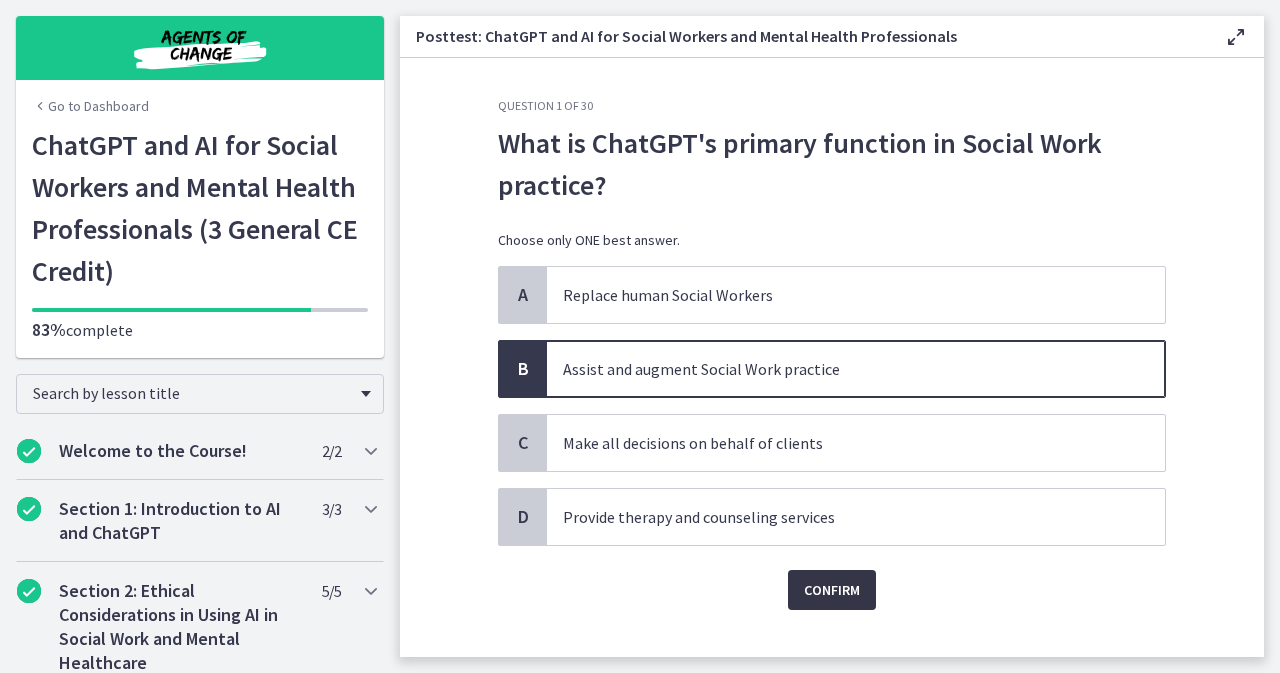 click on "Confirm" at bounding box center [832, 590] 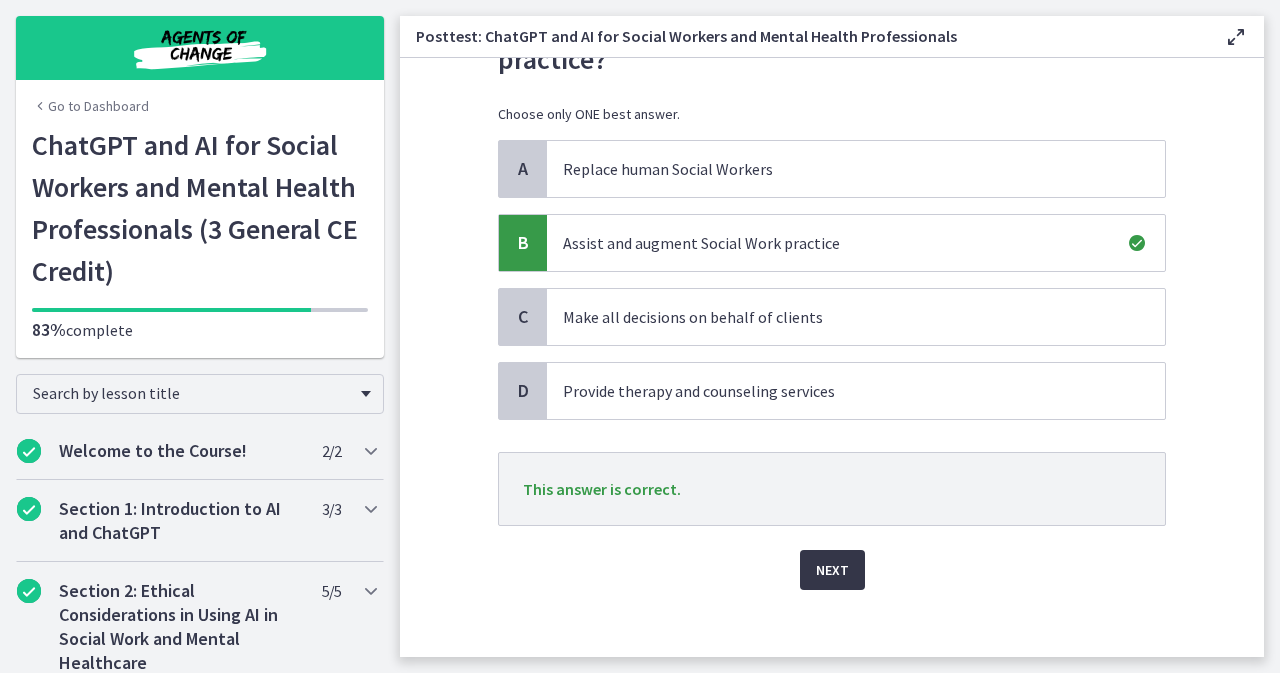 scroll, scrollTop: 135, scrollLeft: 0, axis: vertical 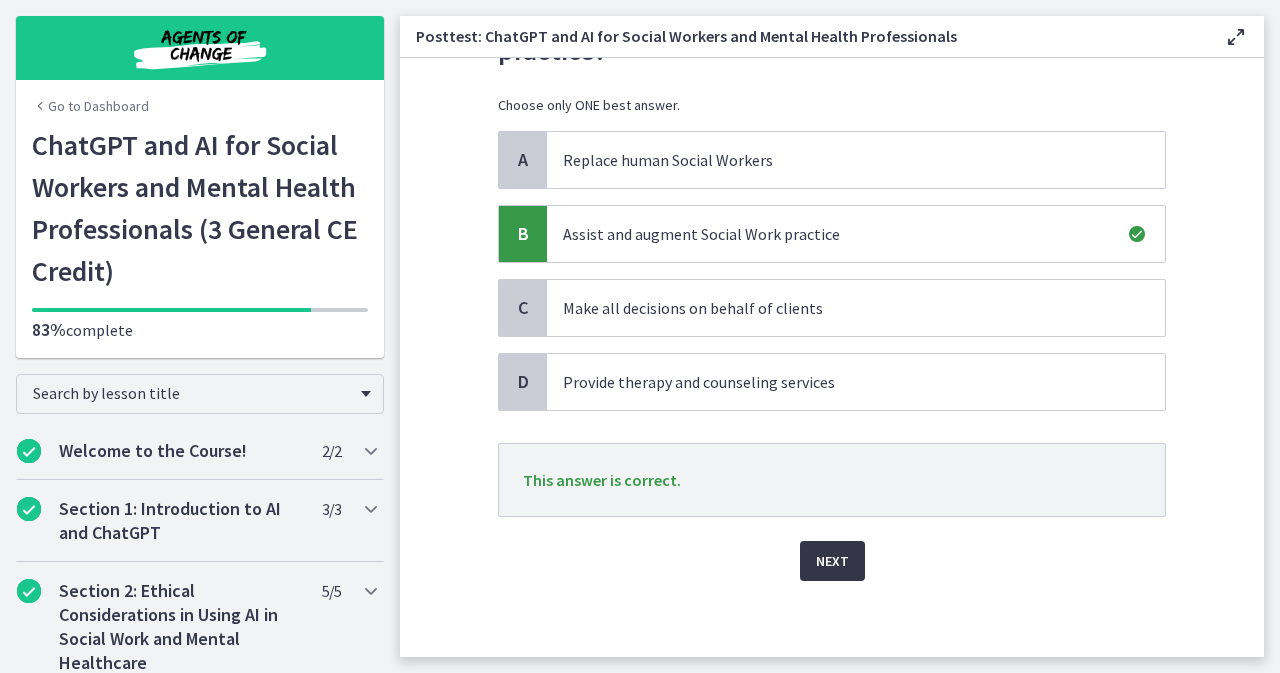 click on "Next" at bounding box center (832, 561) 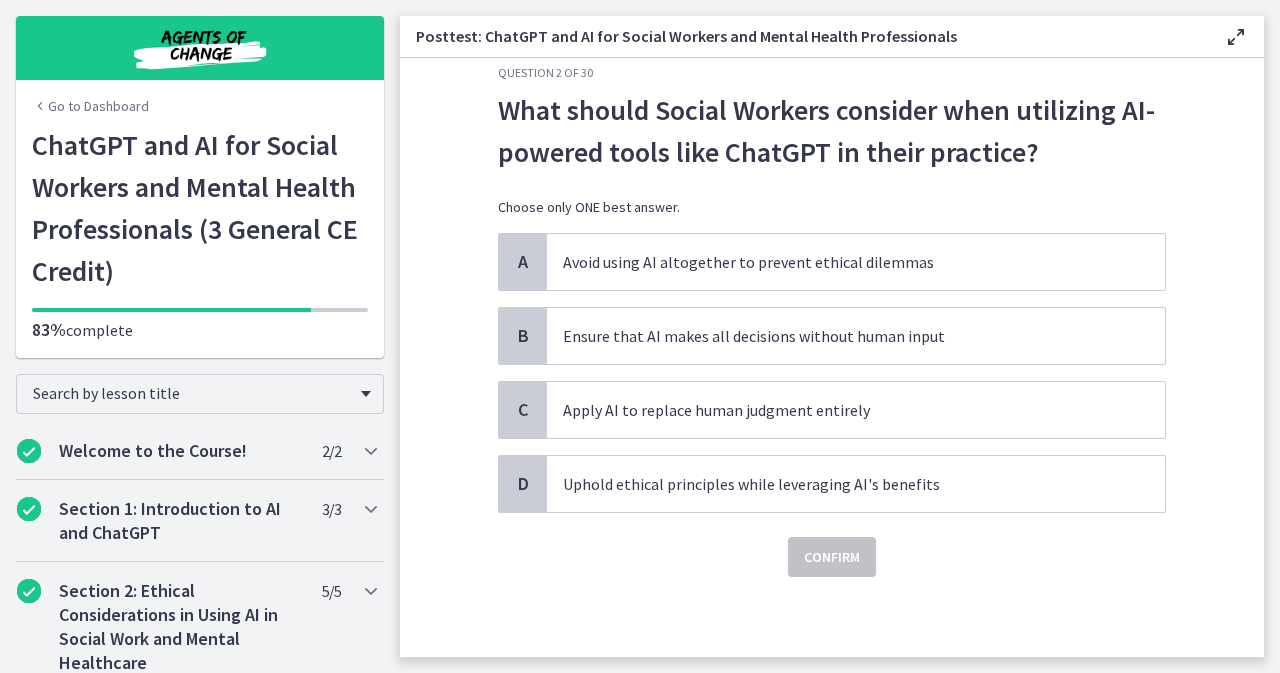 scroll, scrollTop: 0, scrollLeft: 0, axis: both 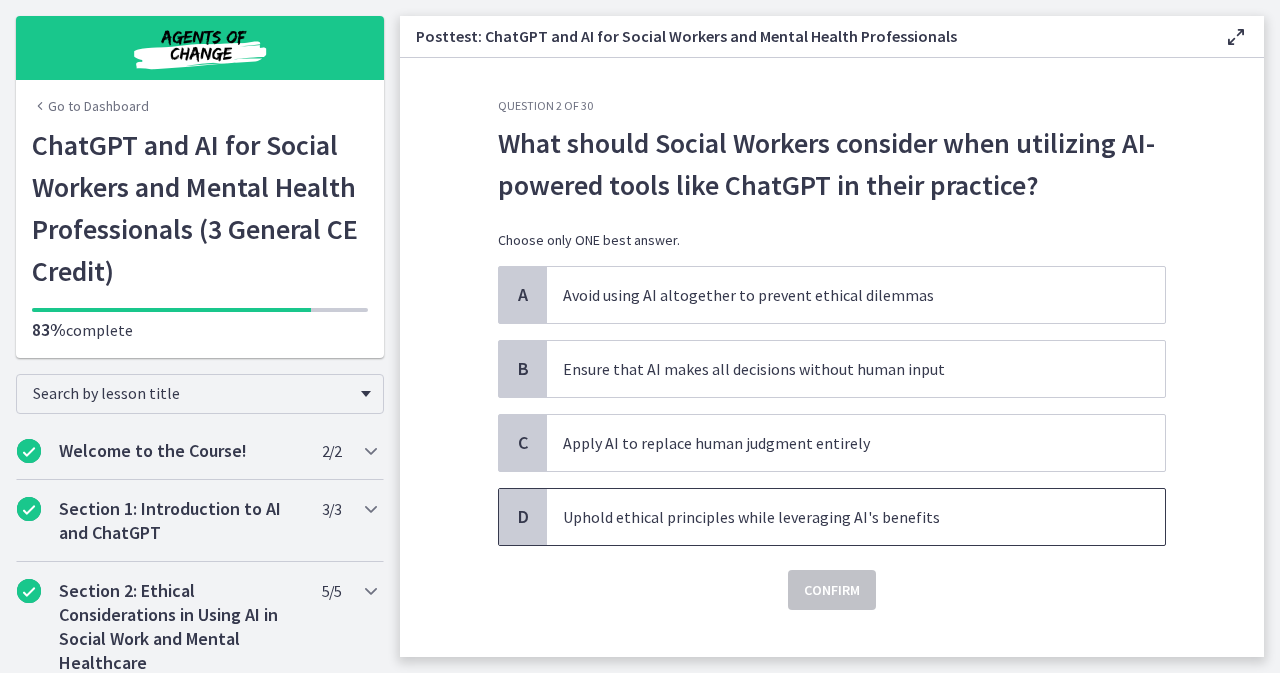 click on "Uphold ethical principles while leveraging AI's benefits" at bounding box center [856, 517] 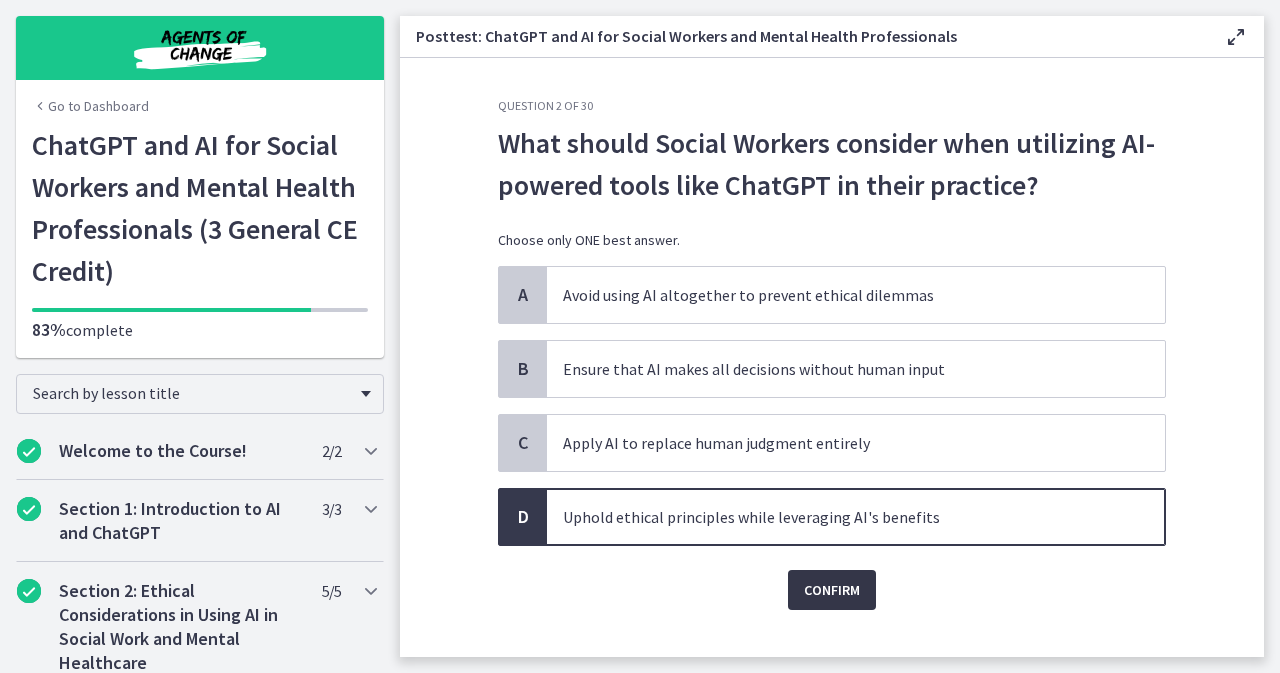 click on "Confirm" at bounding box center [832, 590] 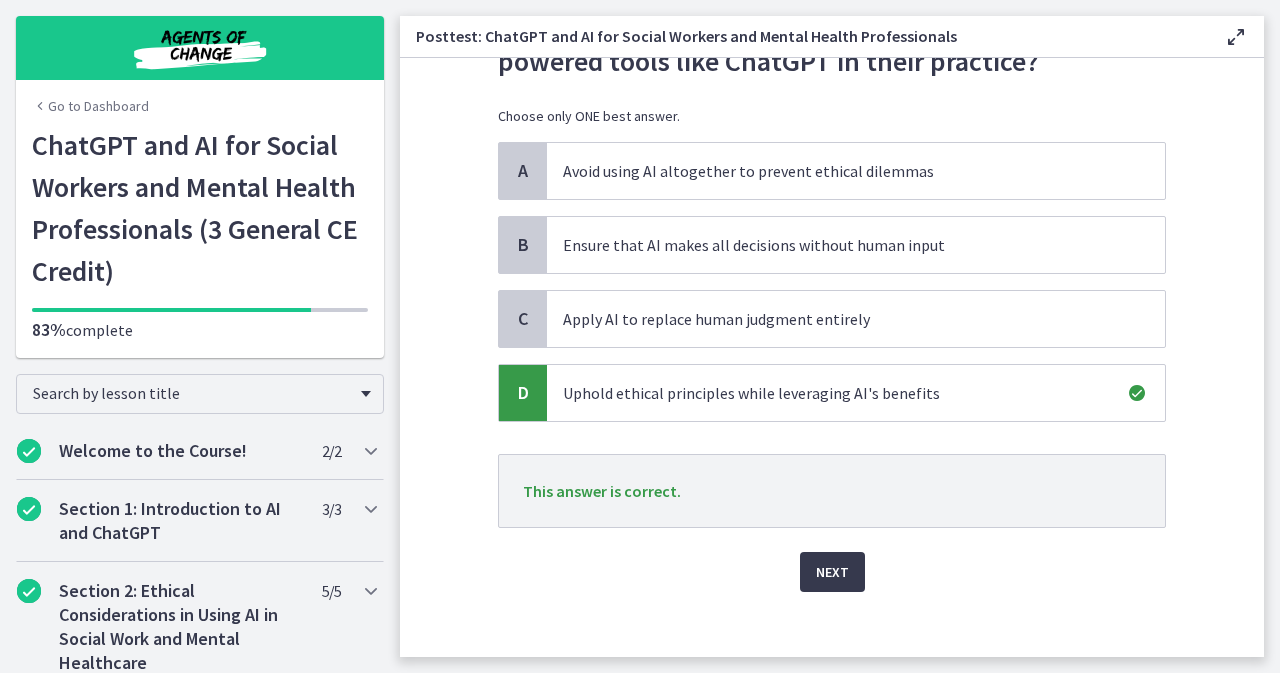 scroll, scrollTop: 135, scrollLeft: 0, axis: vertical 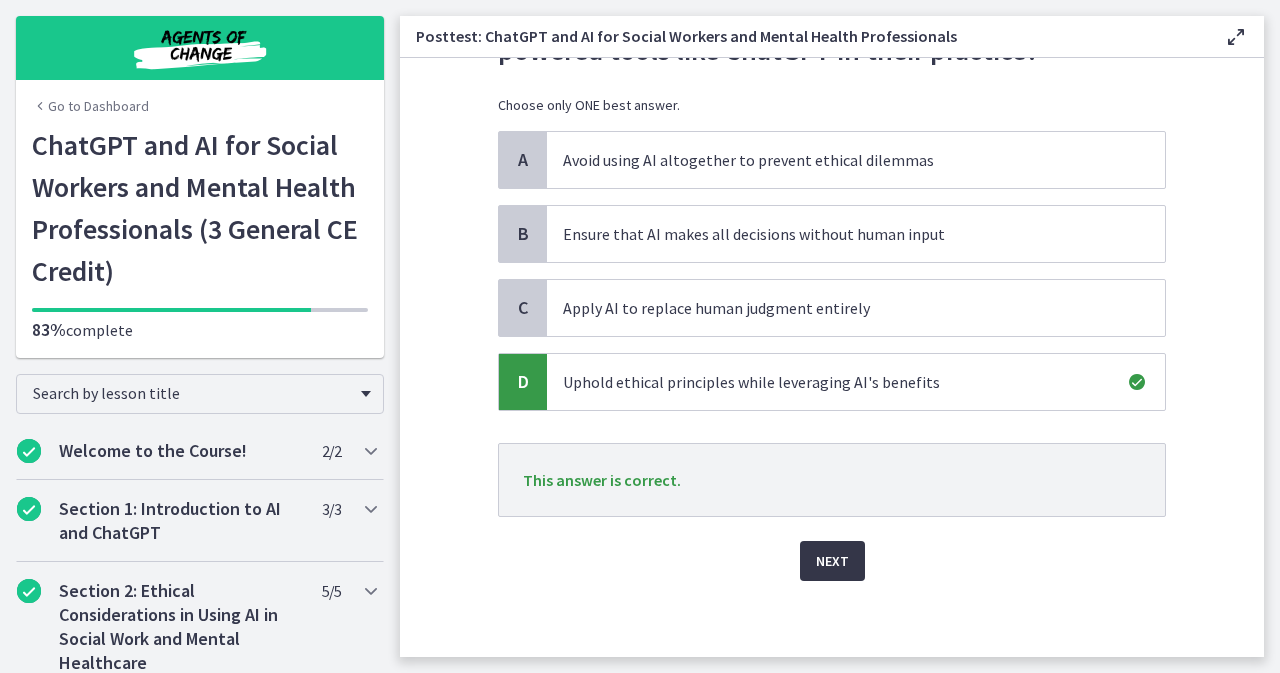 drag, startPoint x: 866, startPoint y: 523, endPoint x: 840, endPoint y: 567, distance: 51.10773 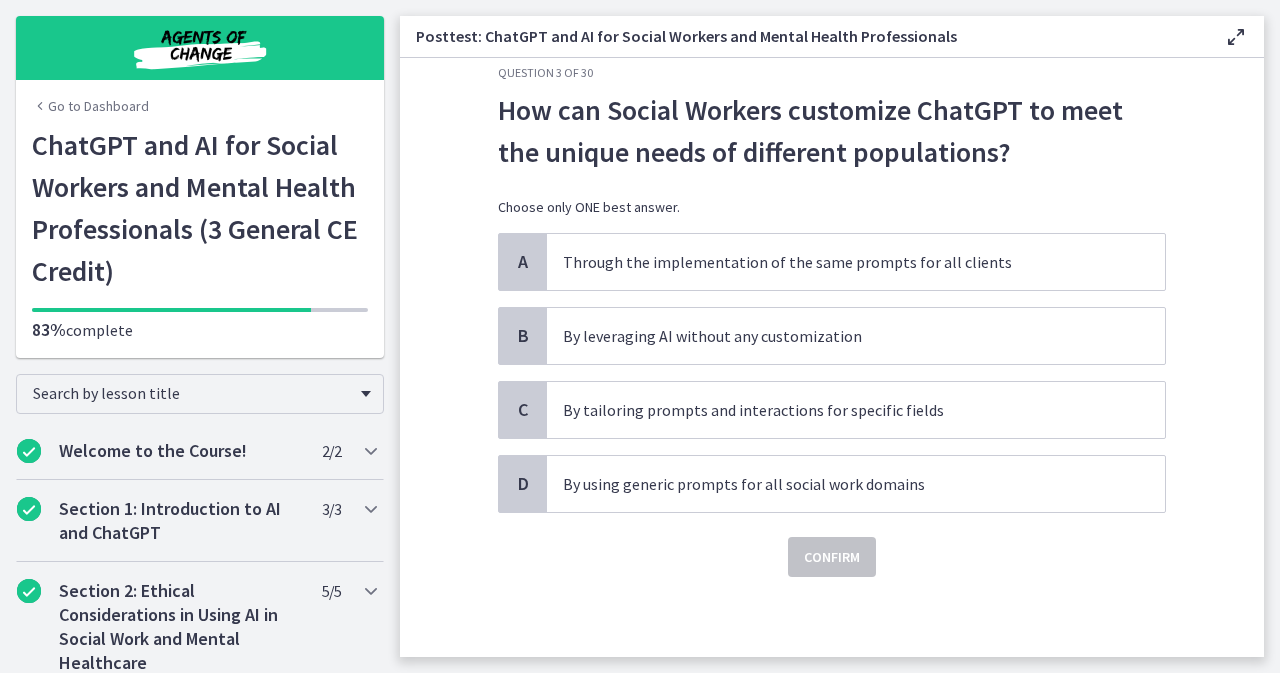 scroll, scrollTop: 0, scrollLeft: 0, axis: both 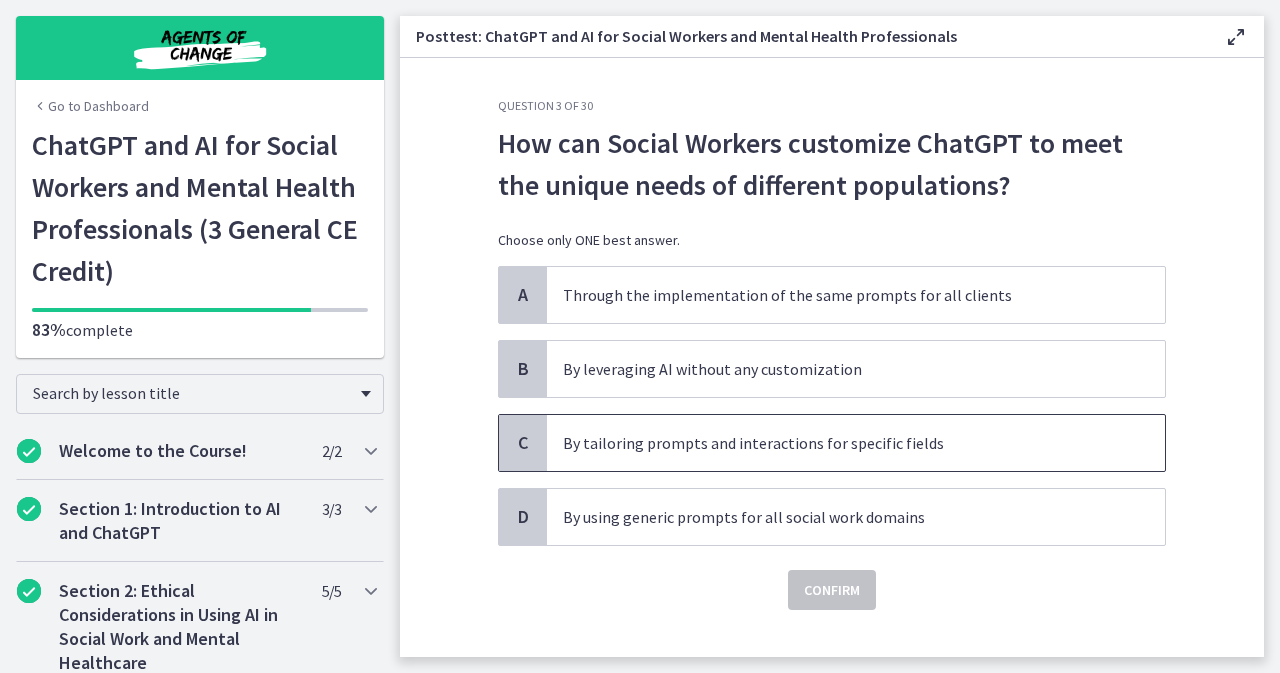 click on "By tailoring prompts and interactions for specific fields" at bounding box center [836, 443] 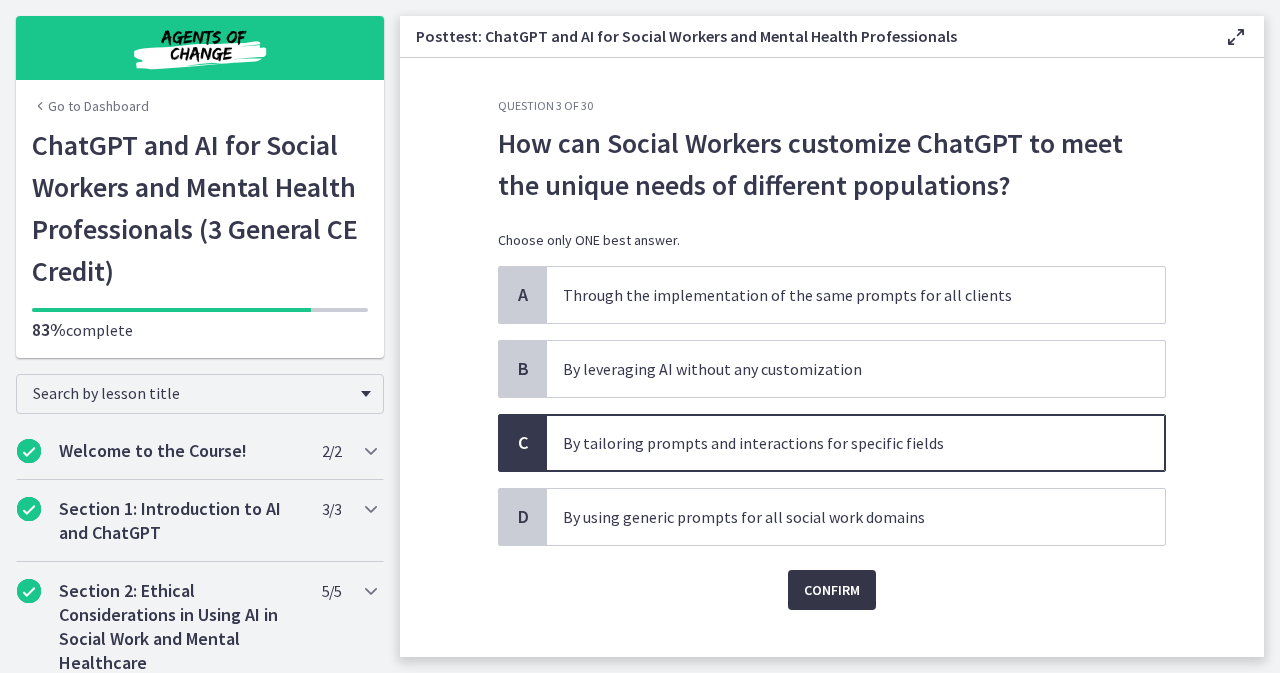 click on "Confirm" at bounding box center (832, 590) 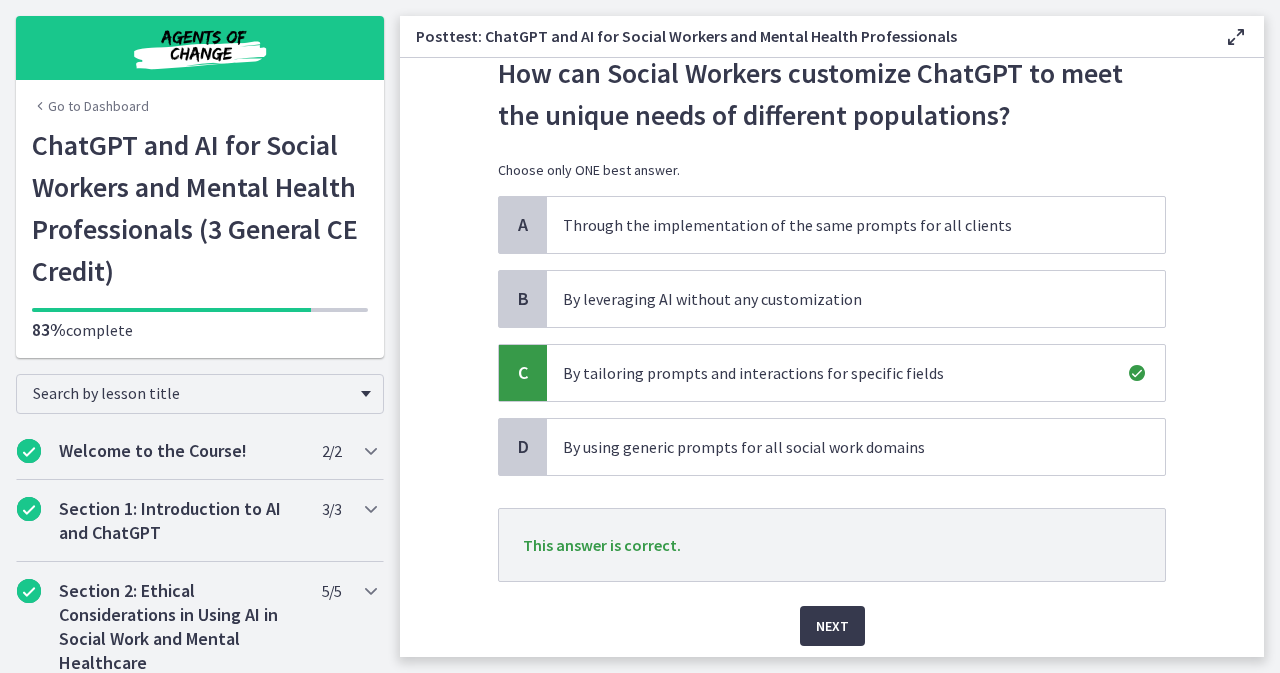 scroll, scrollTop: 135, scrollLeft: 0, axis: vertical 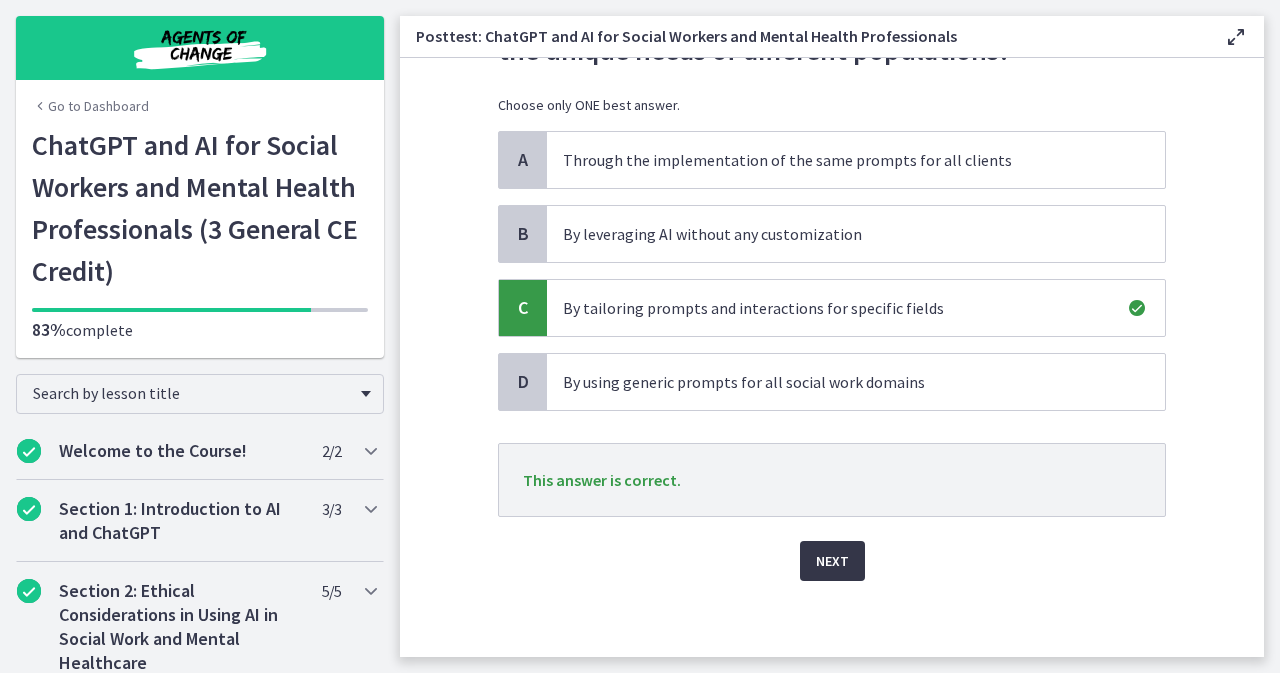 click on "Next" at bounding box center (832, 561) 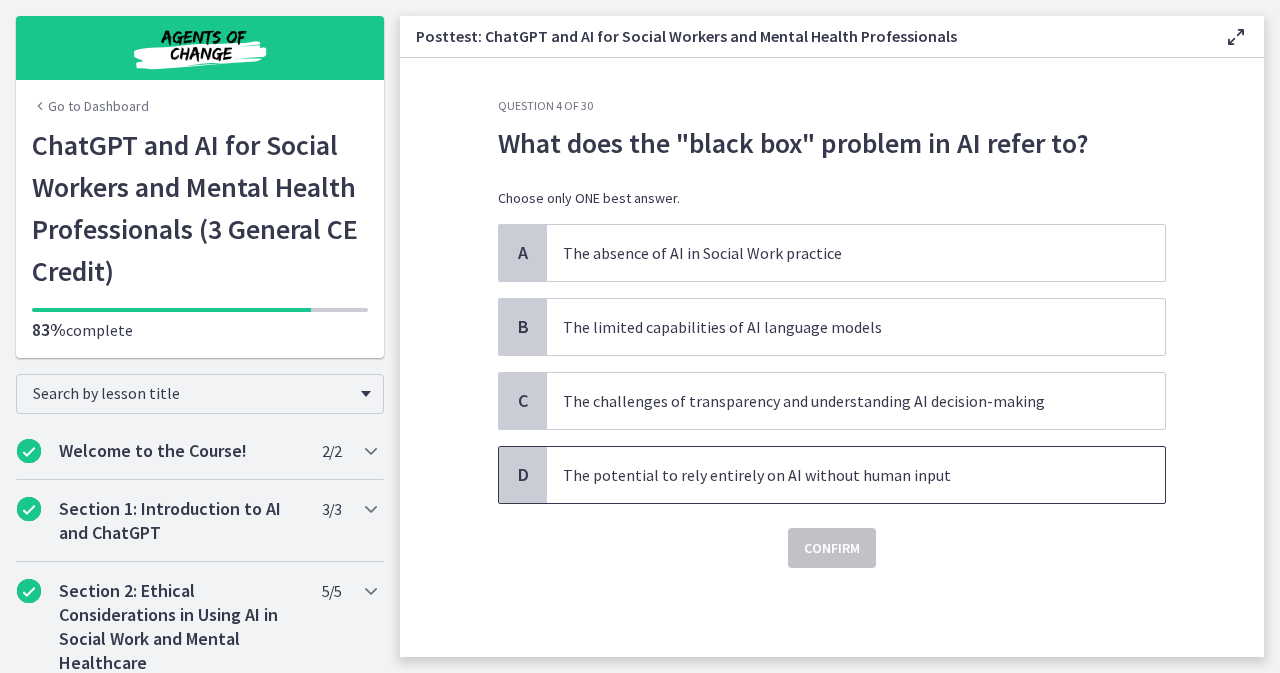 click on "The potential to rely entirely on AI without human input" at bounding box center [836, 475] 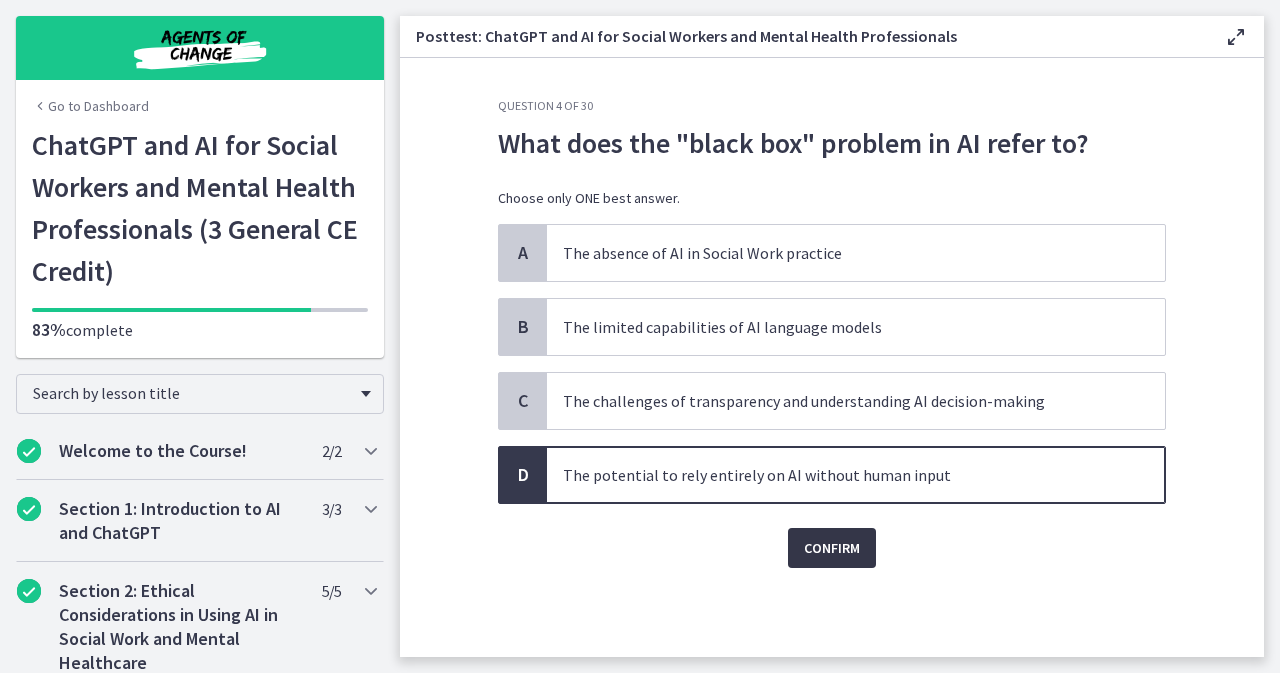 click on "Confirm" at bounding box center (832, 548) 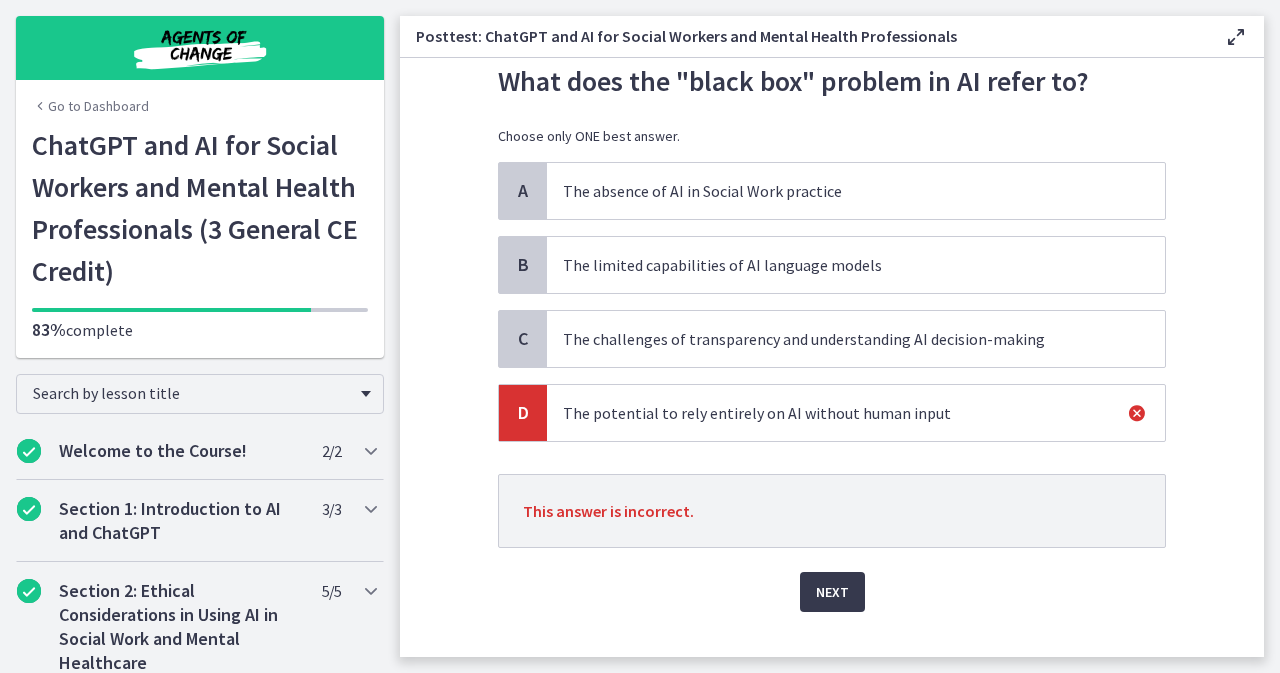 scroll, scrollTop: 93, scrollLeft: 0, axis: vertical 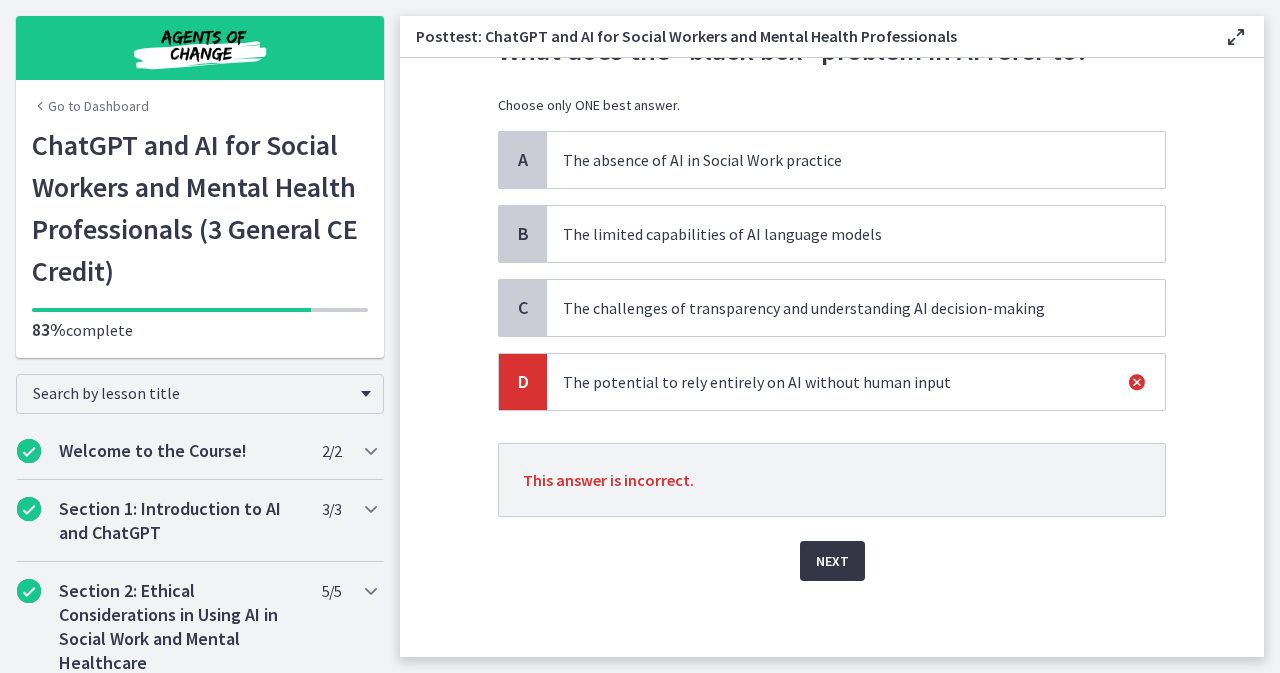 click on "Next" at bounding box center (832, 561) 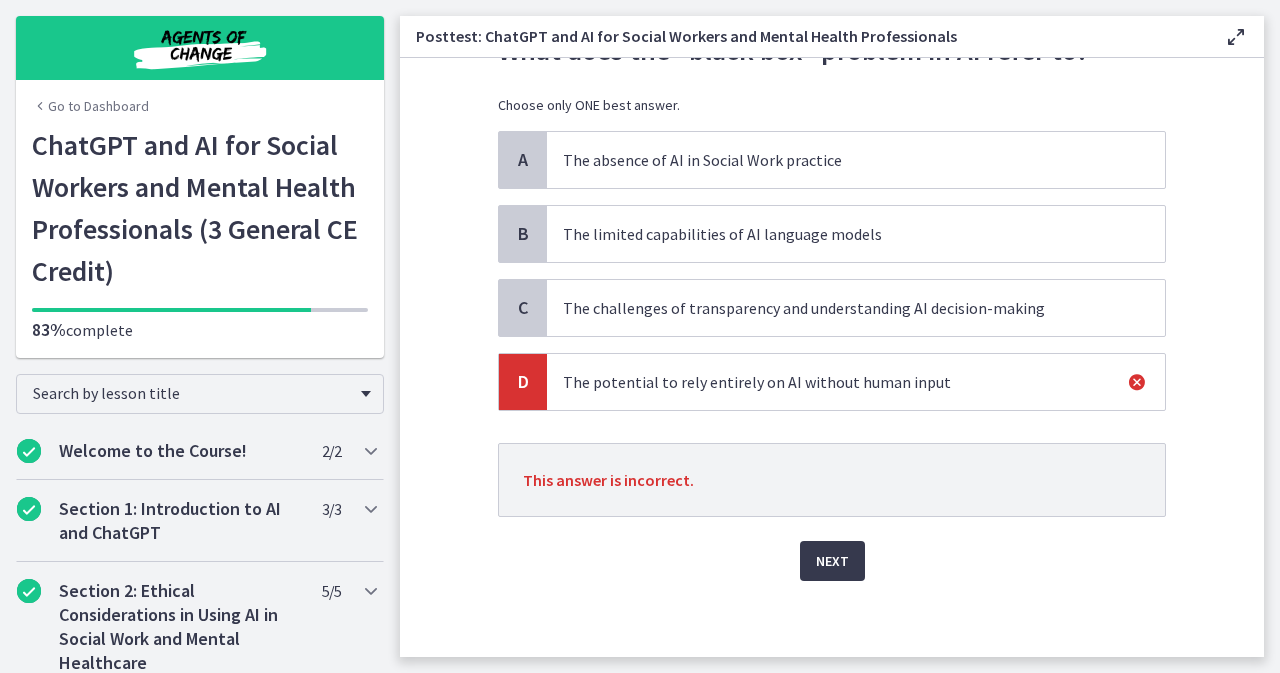 scroll, scrollTop: 0, scrollLeft: 0, axis: both 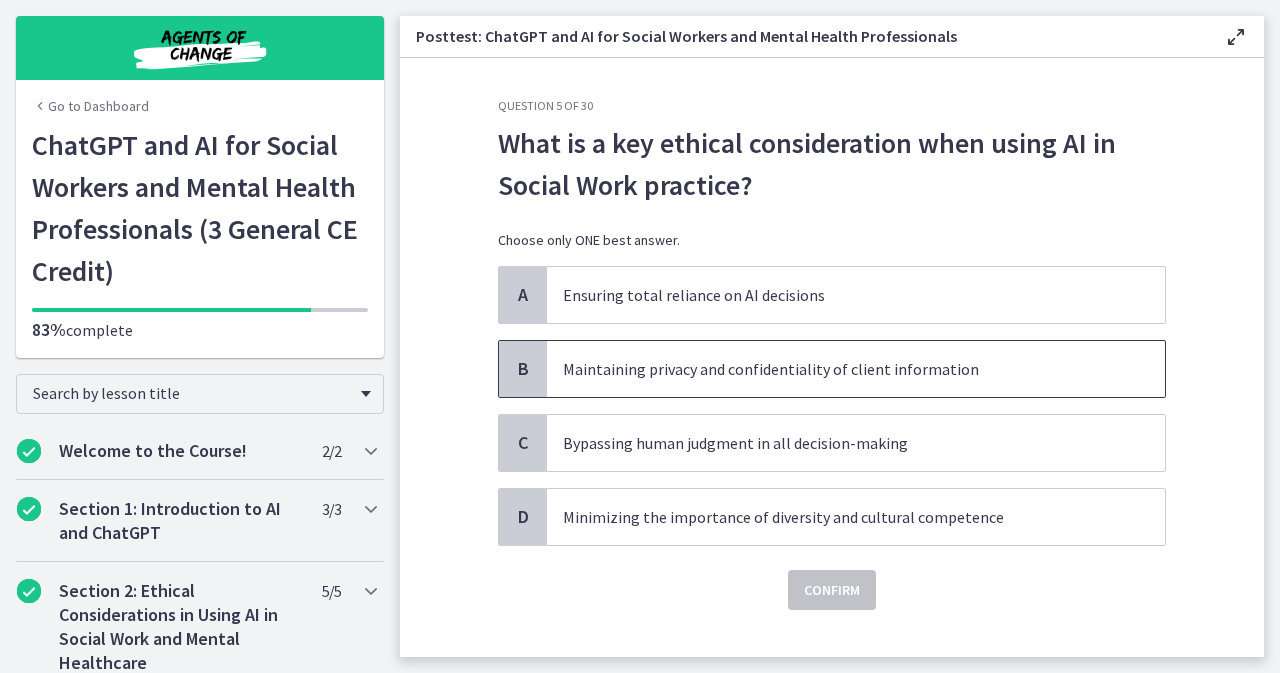 click on "Maintaining privacy and confidentiality of client information" at bounding box center [836, 369] 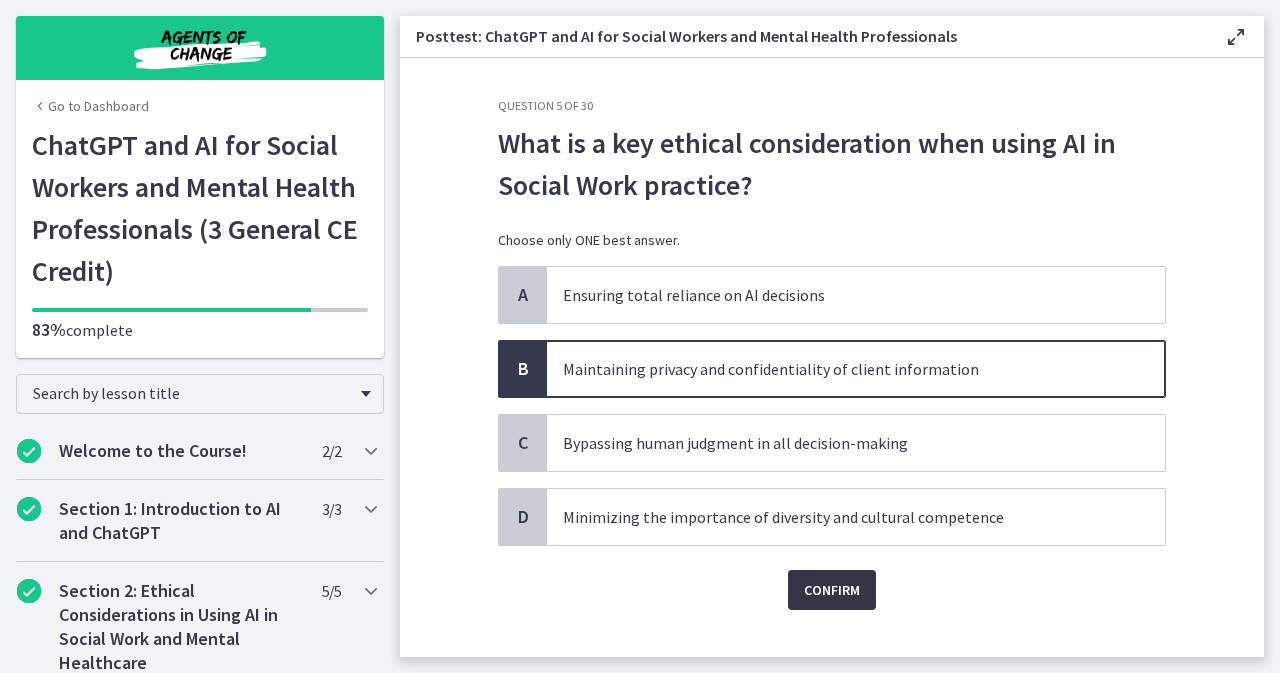 click on "Confirm" at bounding box center [832, 590] 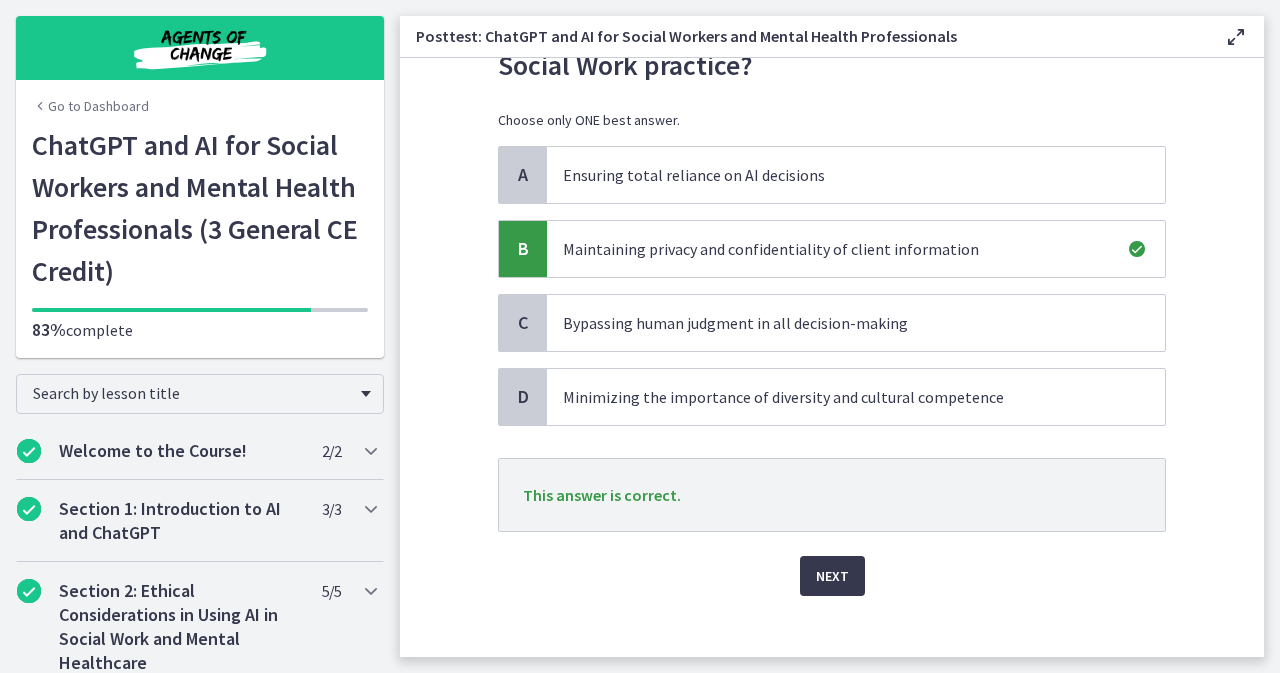 scroll, scrollTop: 135, scrollLeft: 0, axis: vertical 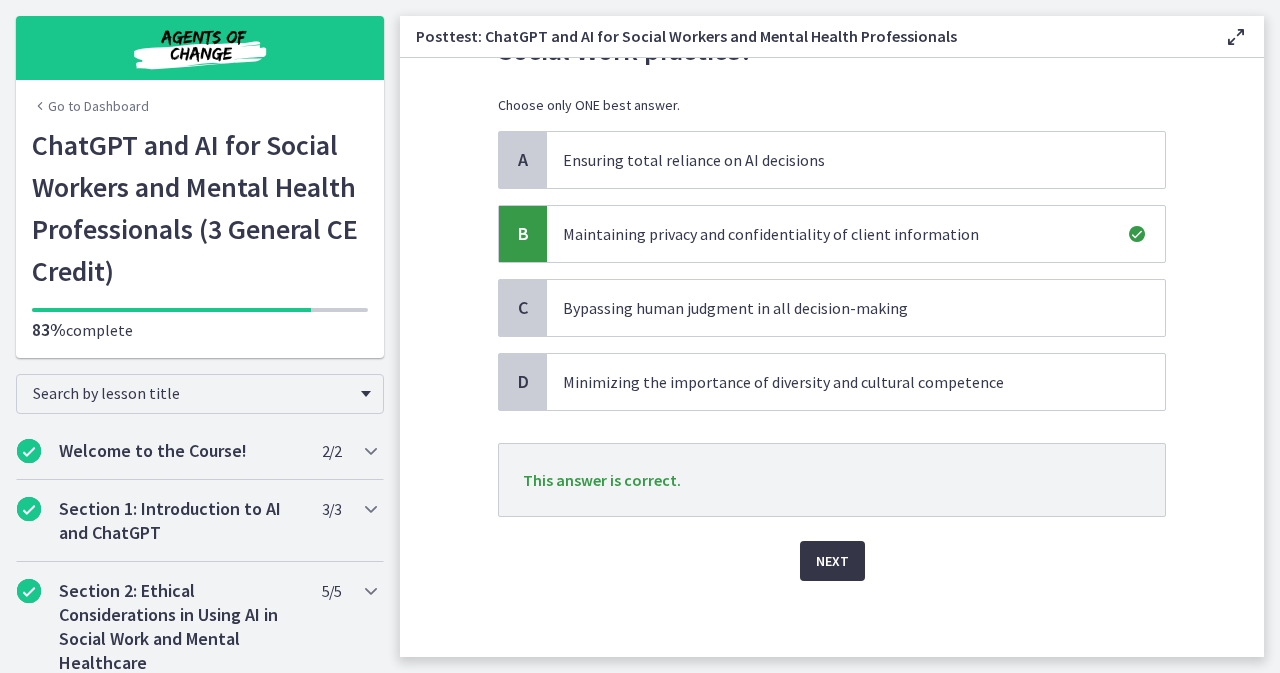 click on "Next" at bounding box center [832, 561] 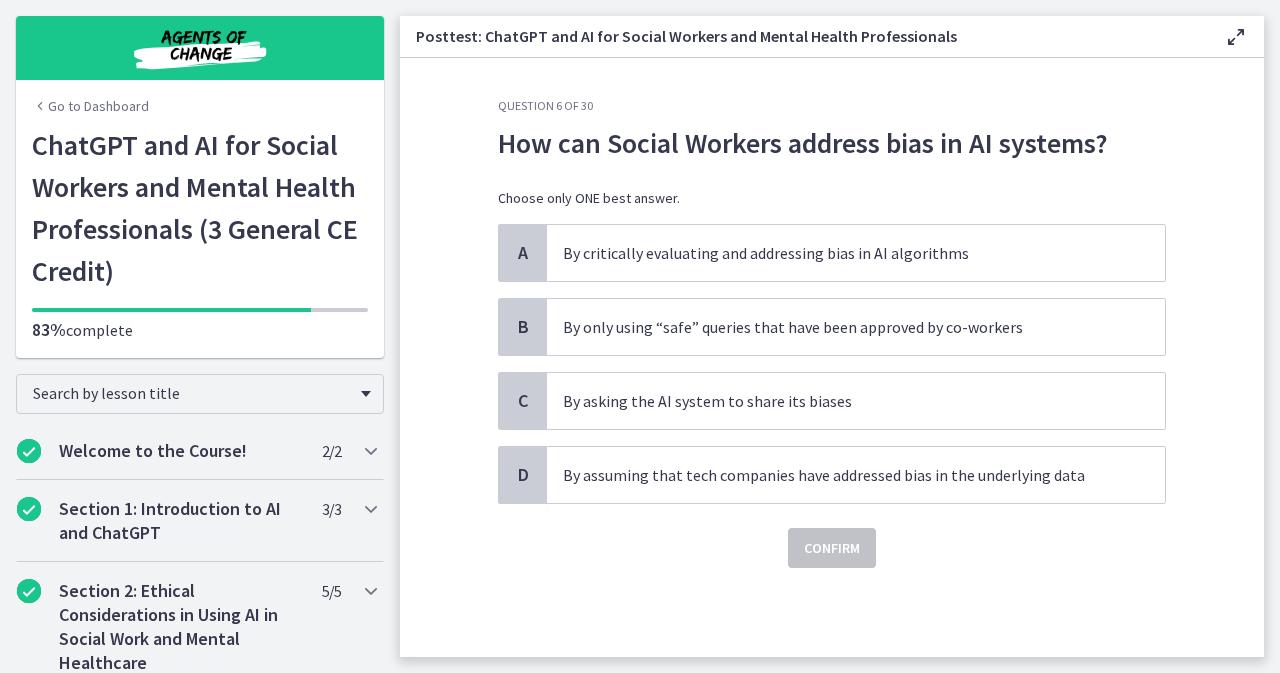 scroll, scrollTop: 0, scrollLeft: 0, axis: both 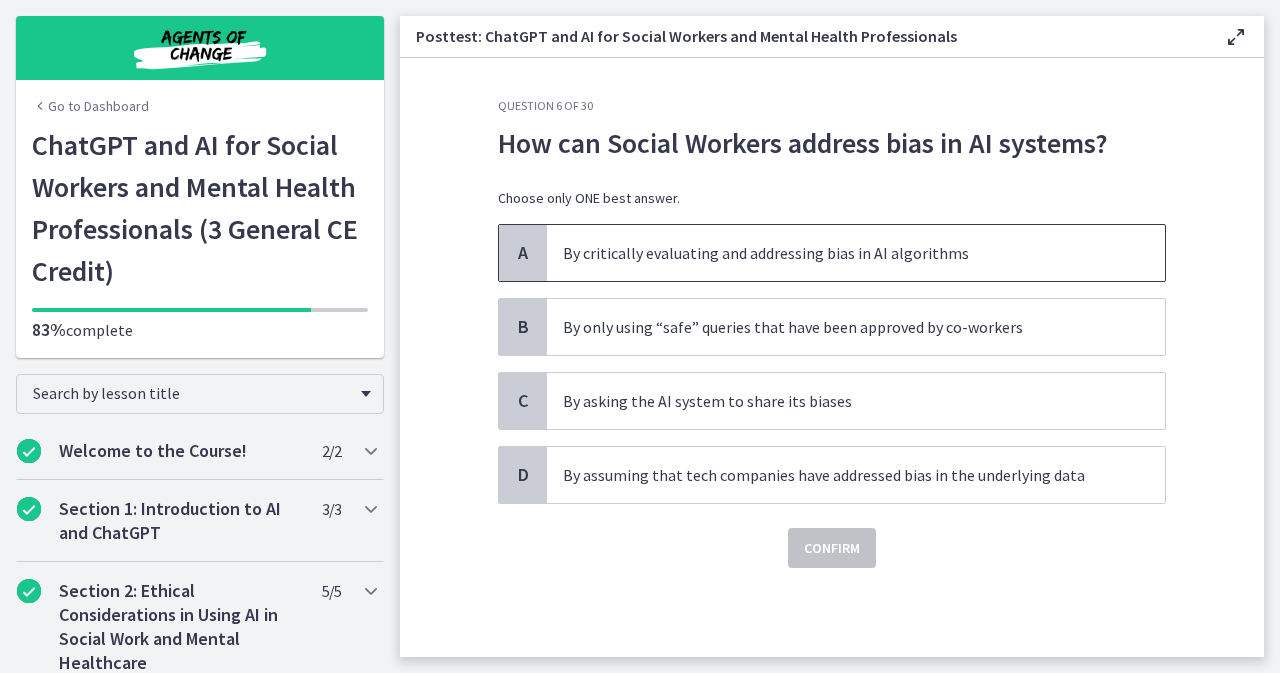 click on "By critically evaluating and addressing bias in AI algorithms" at bounding box center [836, 253] 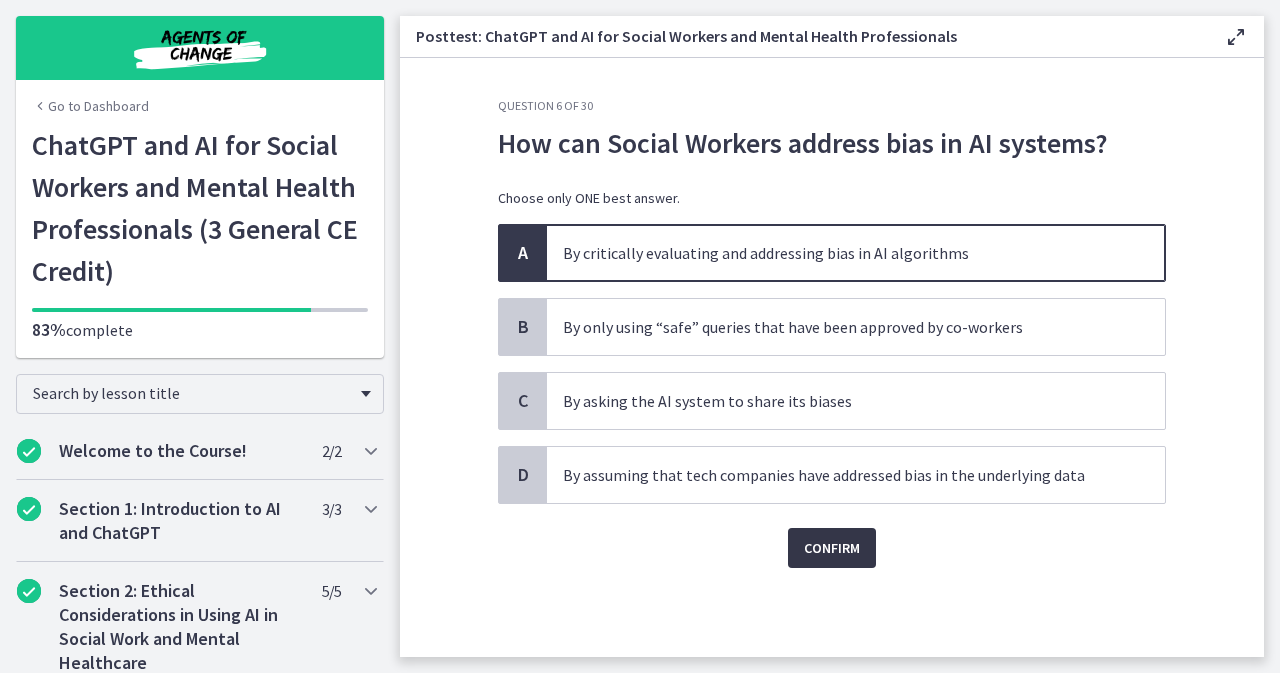 click on "Confirm" at bounding box center (832, 536) 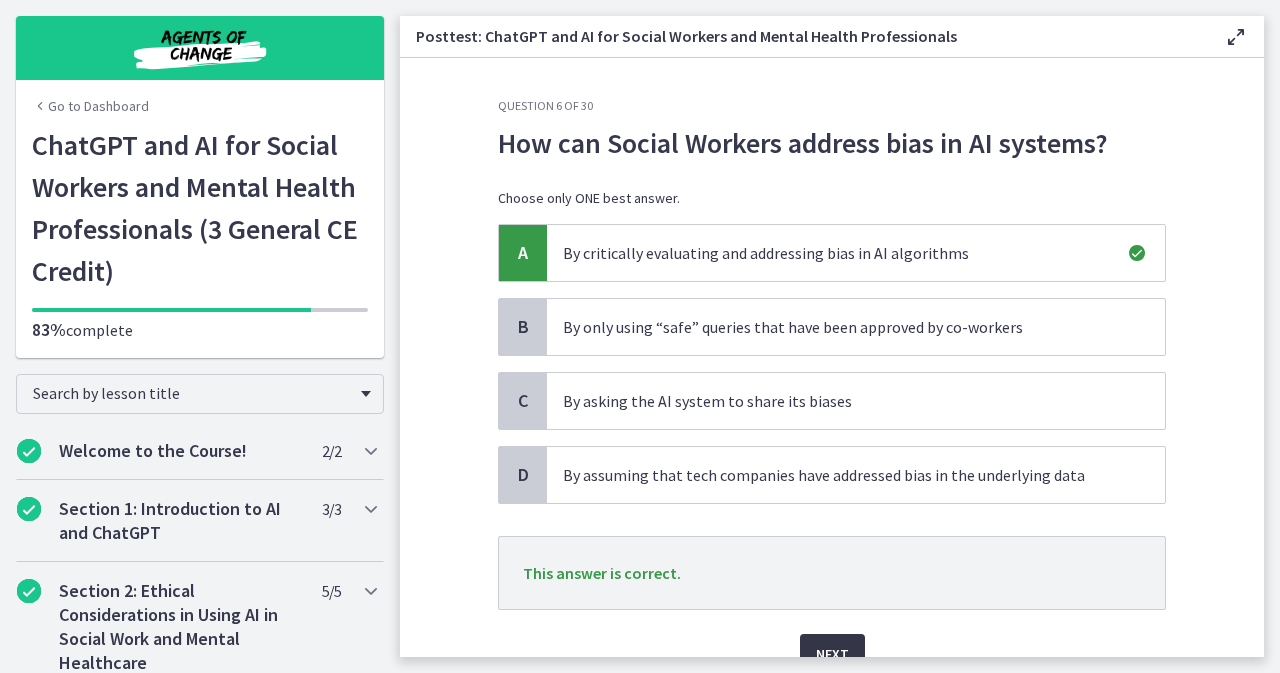 click on "Next" at bounding box center (832, 654) 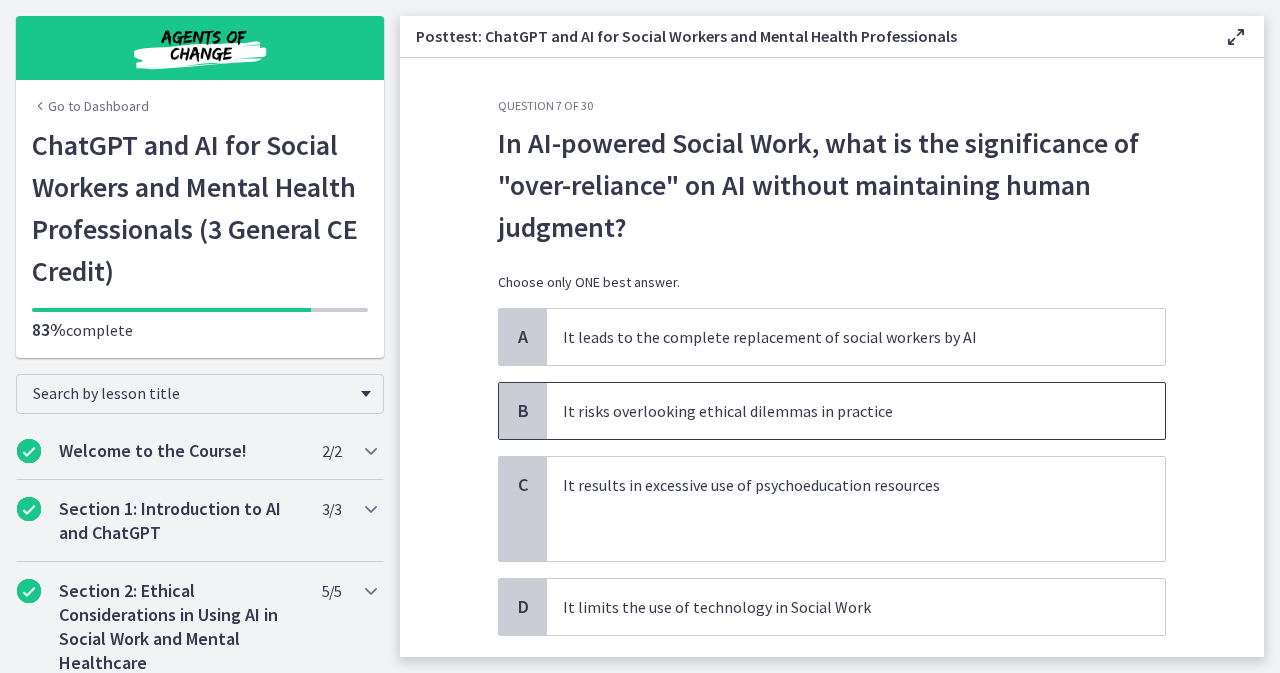 click on "It risks overlooking ethical dilemmas in practice" at bounding box center [836, 411] 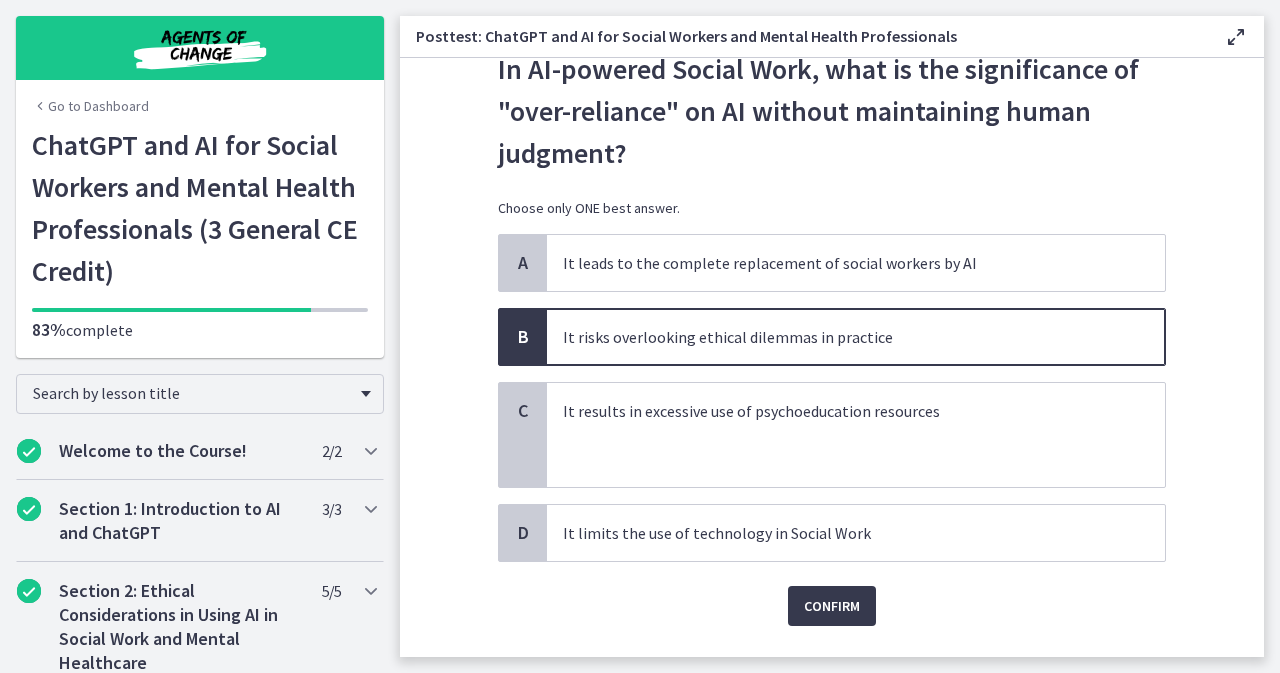 scroll, scrollTop: 100, scrollLeft: 0, axis: vertical 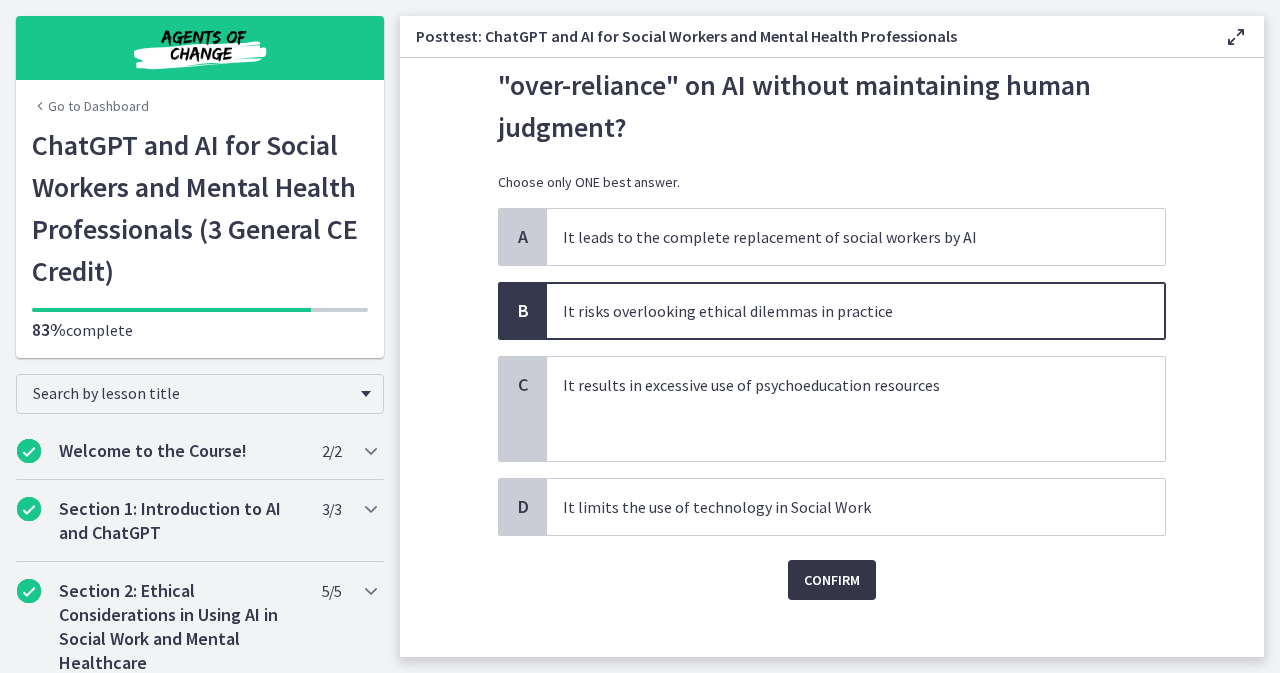 click on "Confirm" at bounding box center [832, 580] 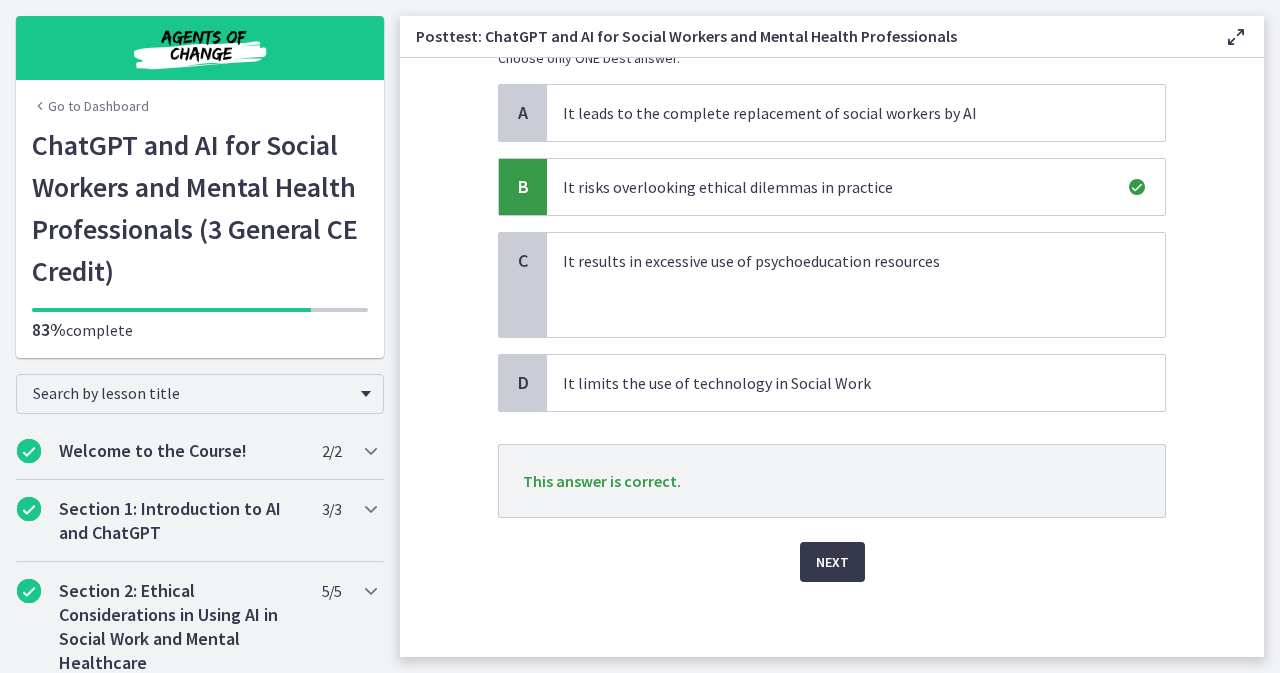 scroll, scrollTop: 225, scrollLeft: 0, axis: vertical 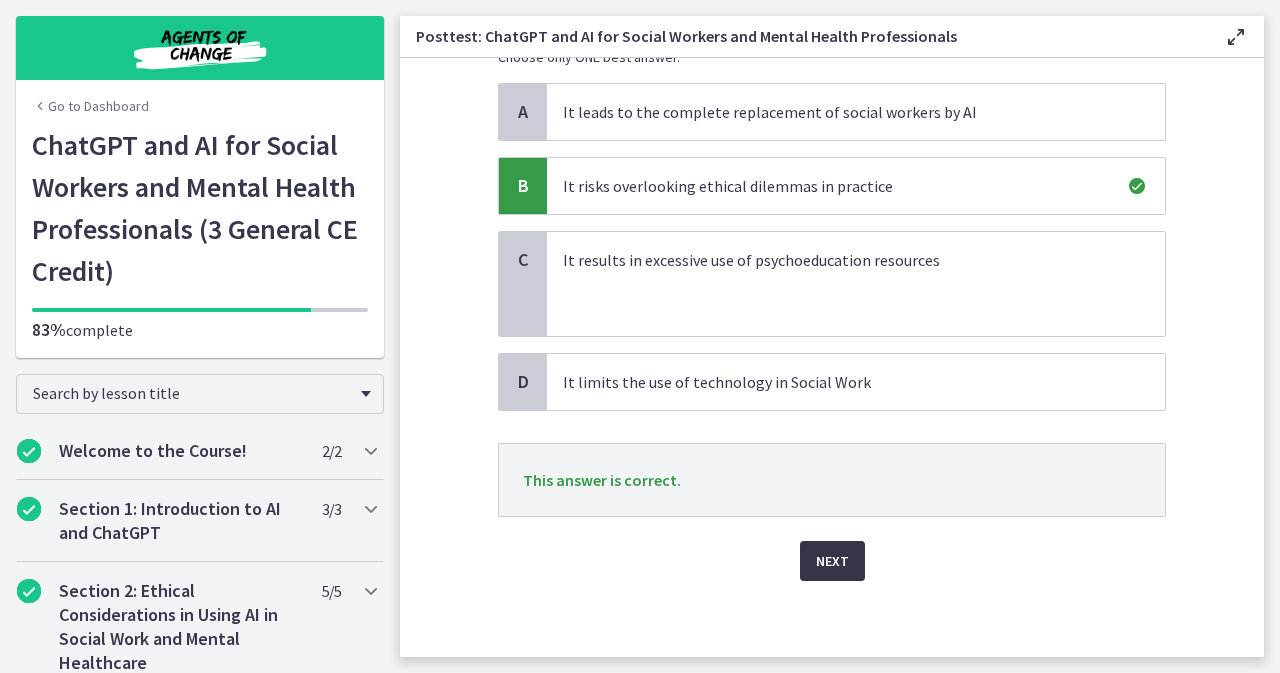 click on "Next" at bounding box center (832, 561) 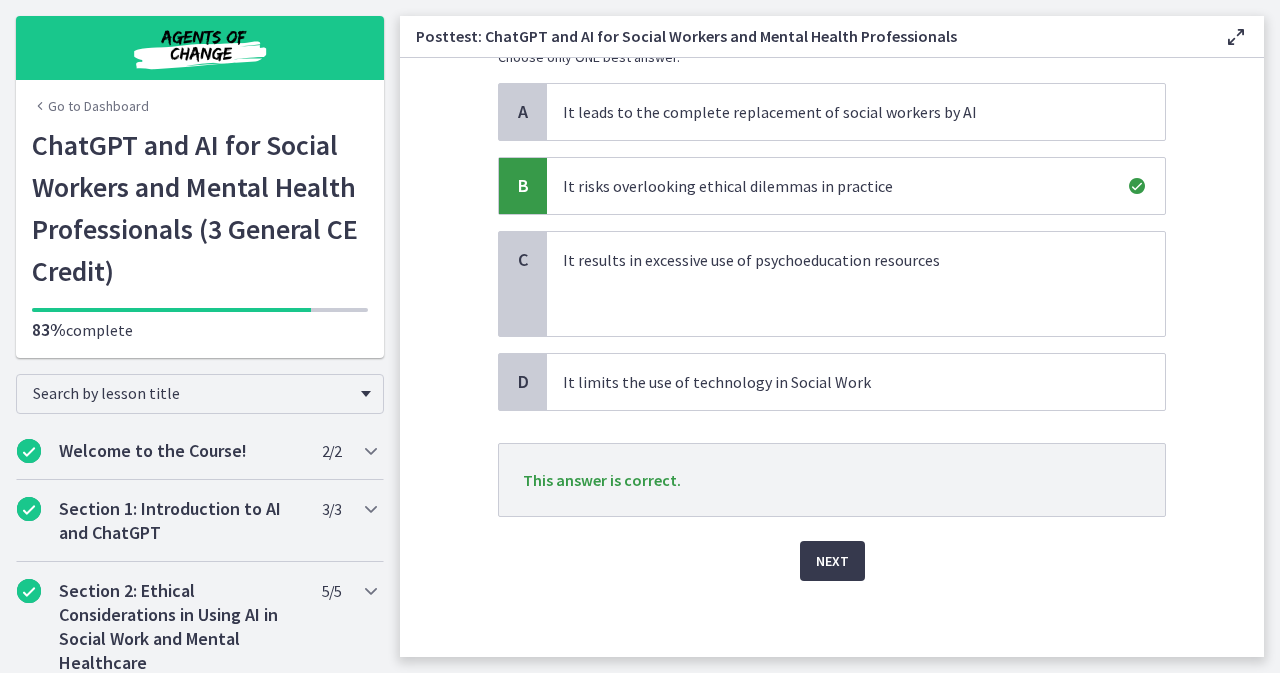 scroll, scrollTop: 0, scrollLeft: 0, axis: both 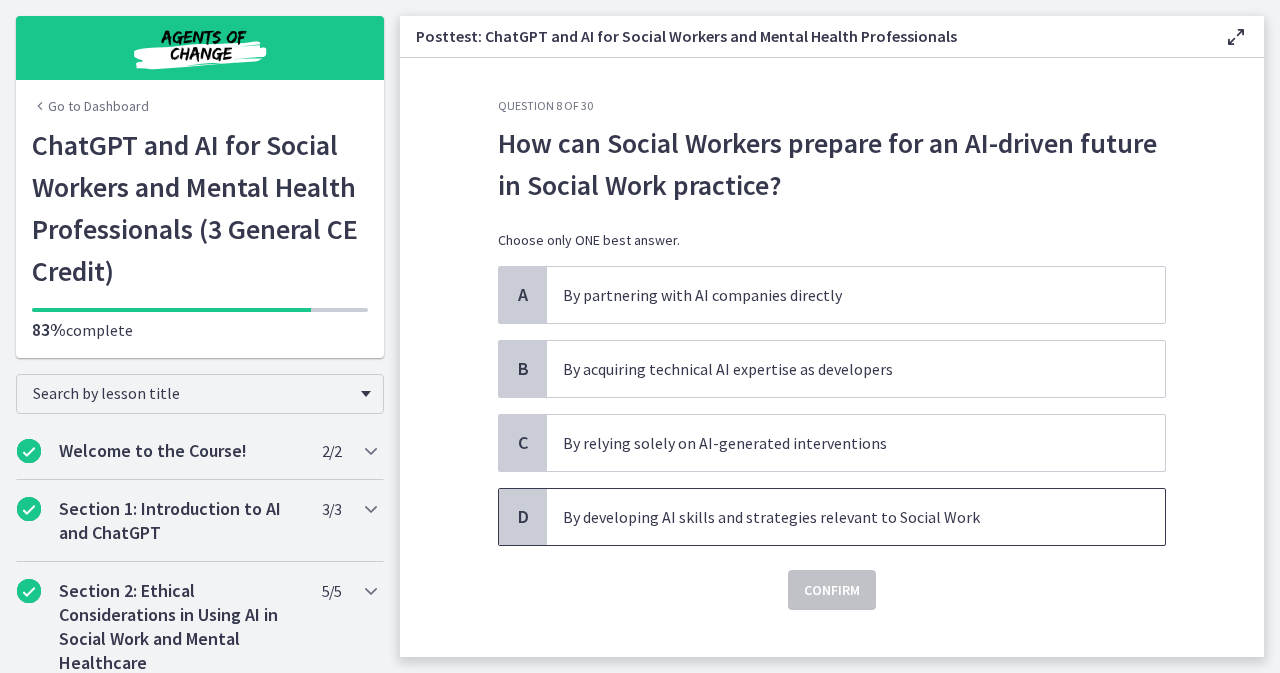 click on "By developing AI skills and strategies relevant to Social Work" at bounding box center [856, 517] 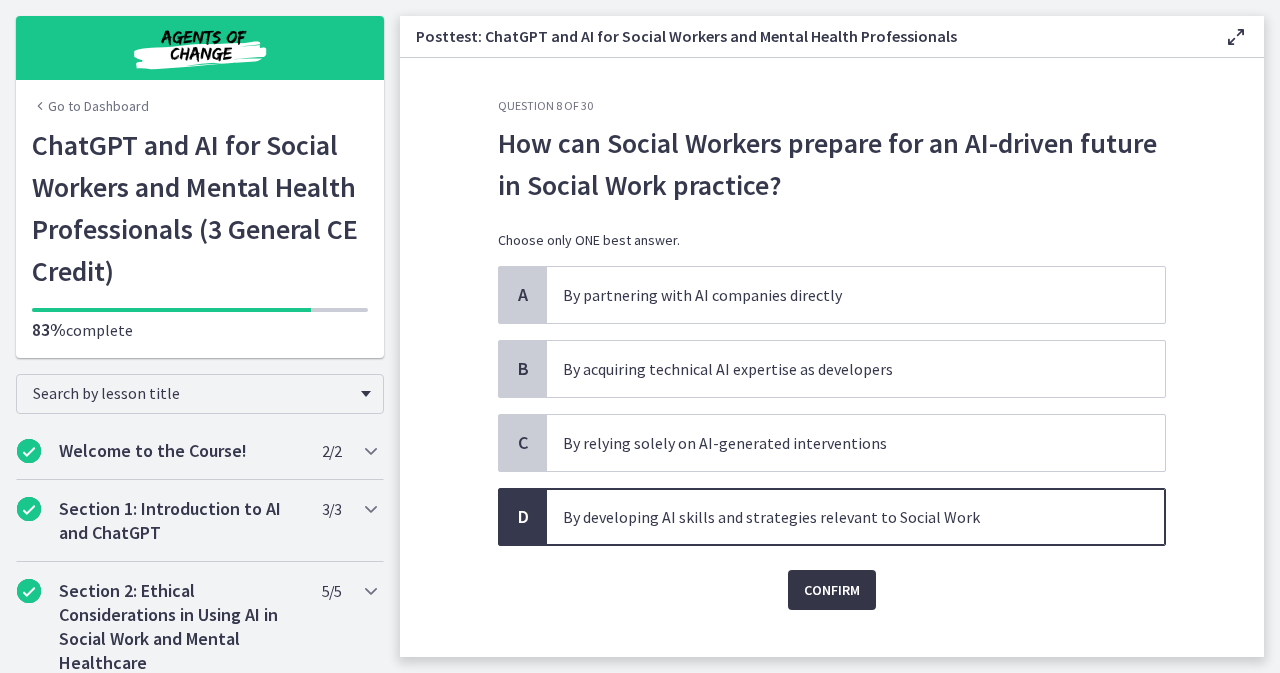 click on "Confirm" at bounding box center (832, 590) 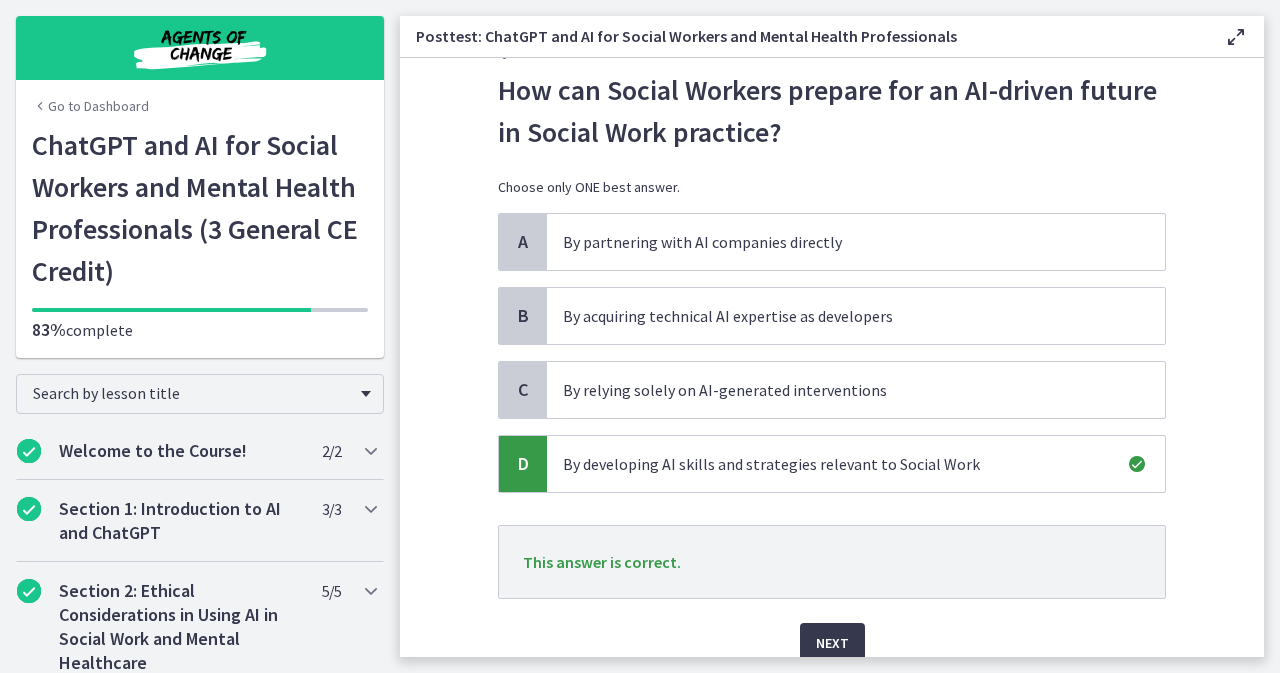 scroll, scrollTop: 135, scrollLeft: 0, axis: vertical 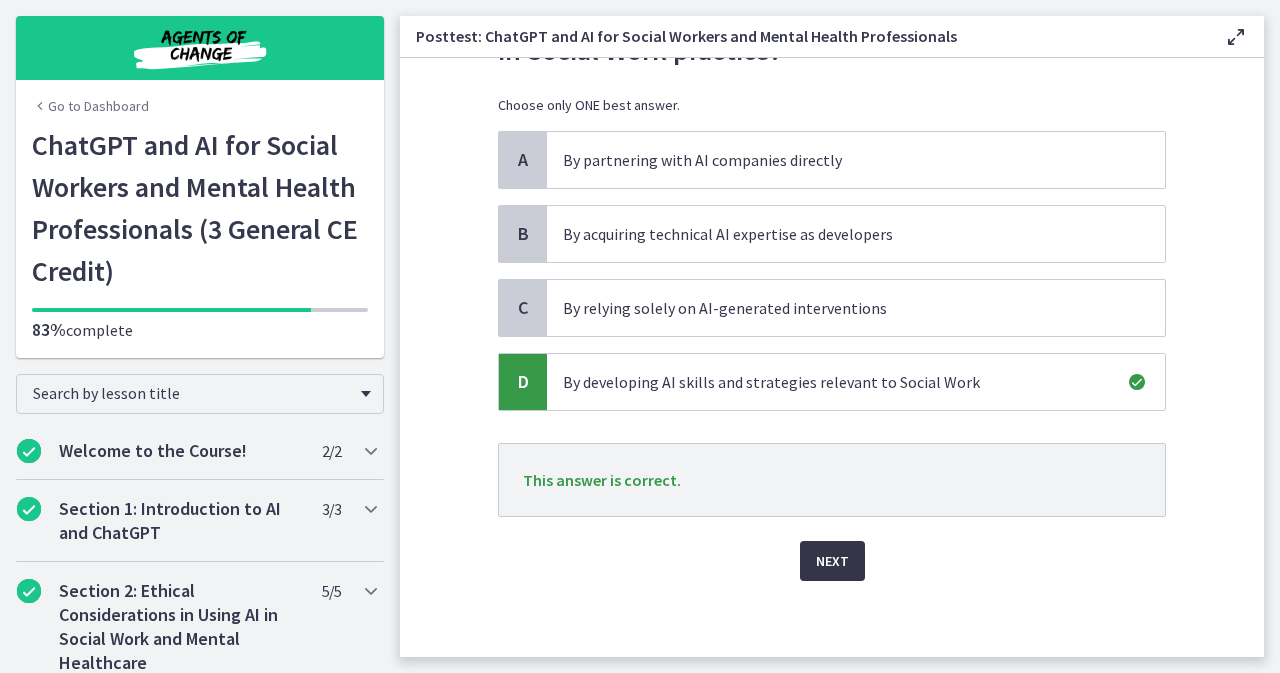 click on "Next" at bounding box center (832, 561) 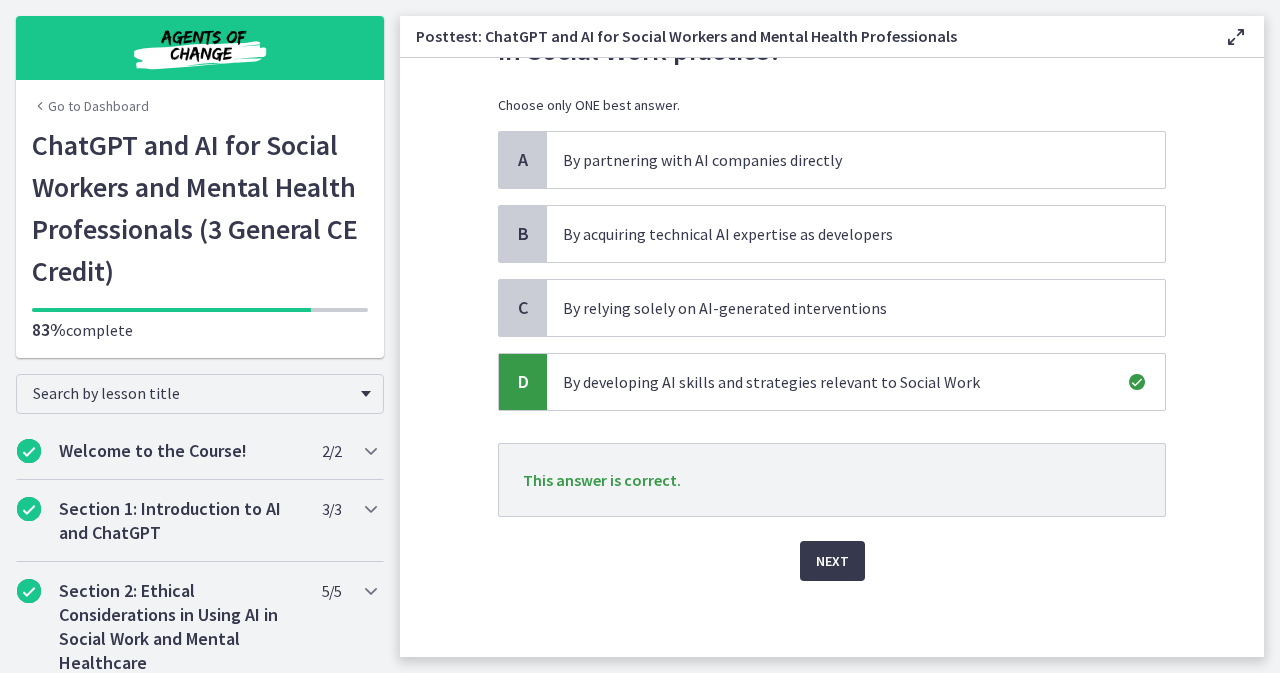 scroll, scrollTop: 0, scrollLeft: 0, axis: both 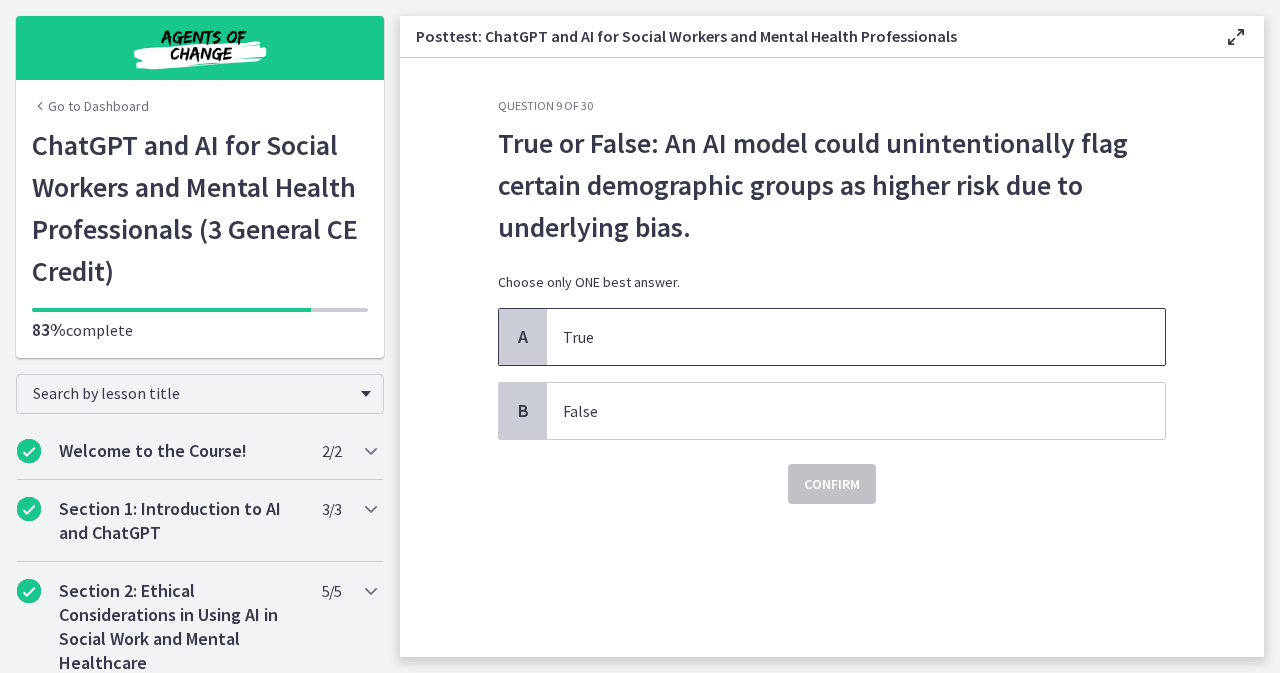 click on "True" at bounding box center (856, 337) 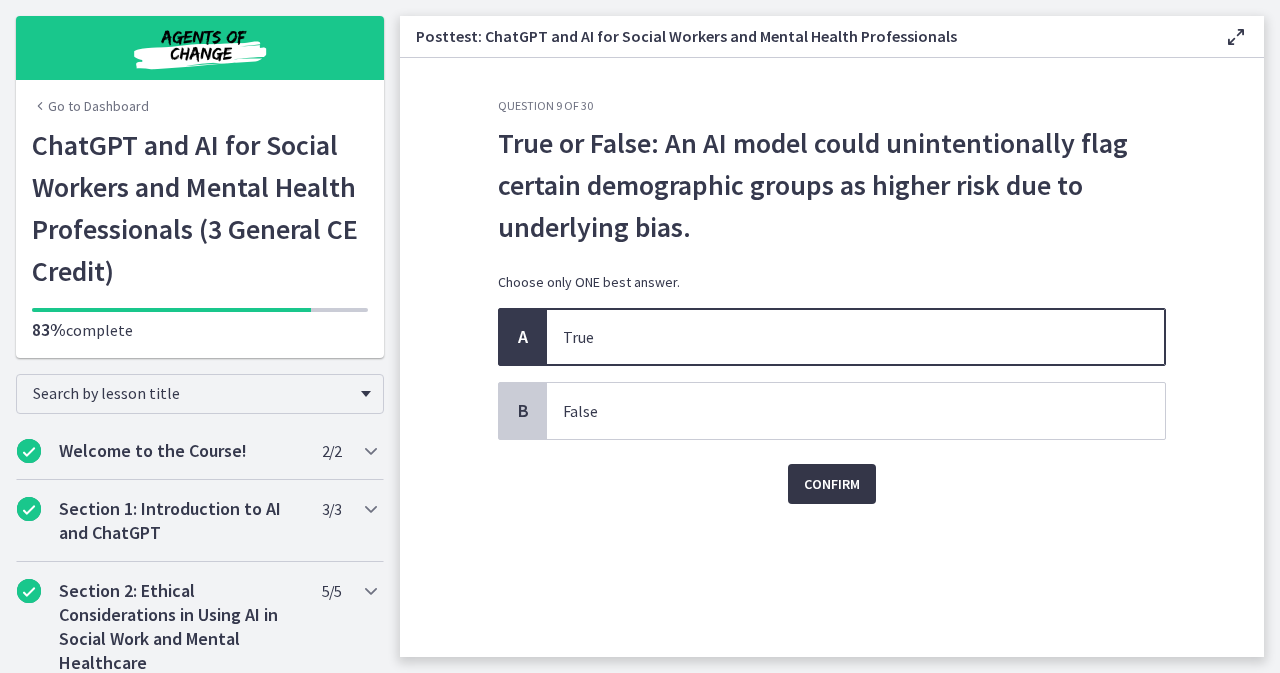 click on "Confirm" at bounding box center [832, 484] 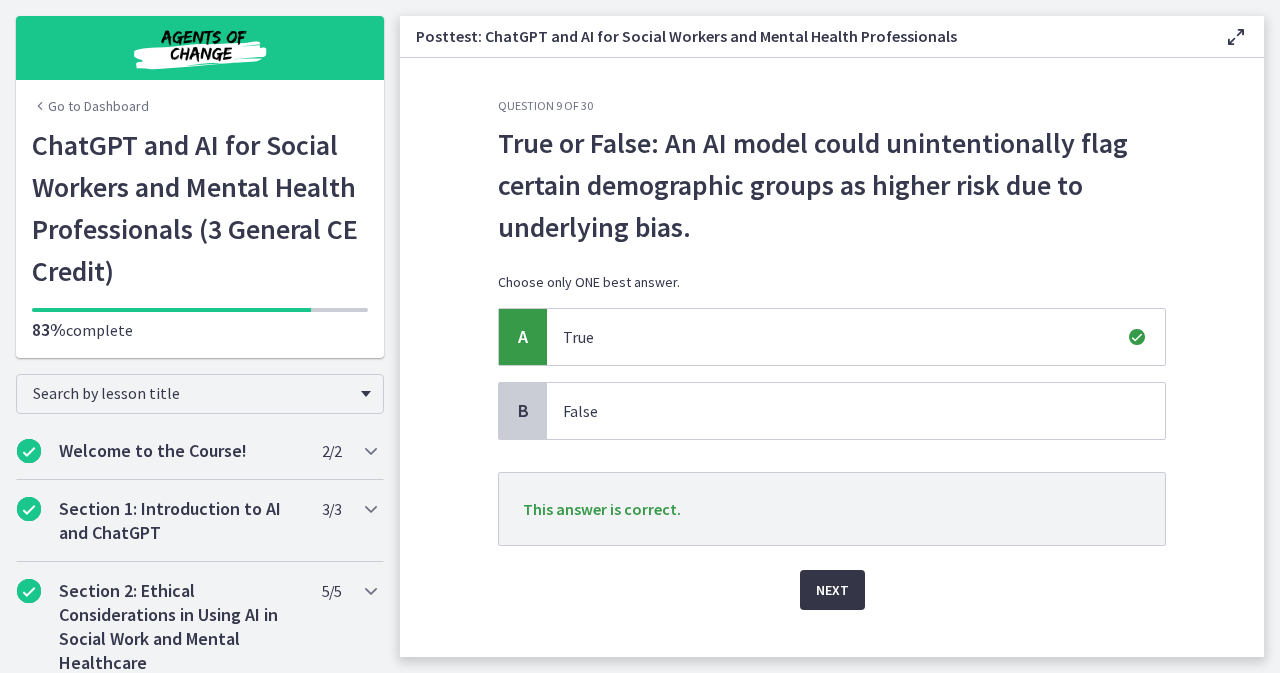 click on "Next" at bounding box center [832, 590] 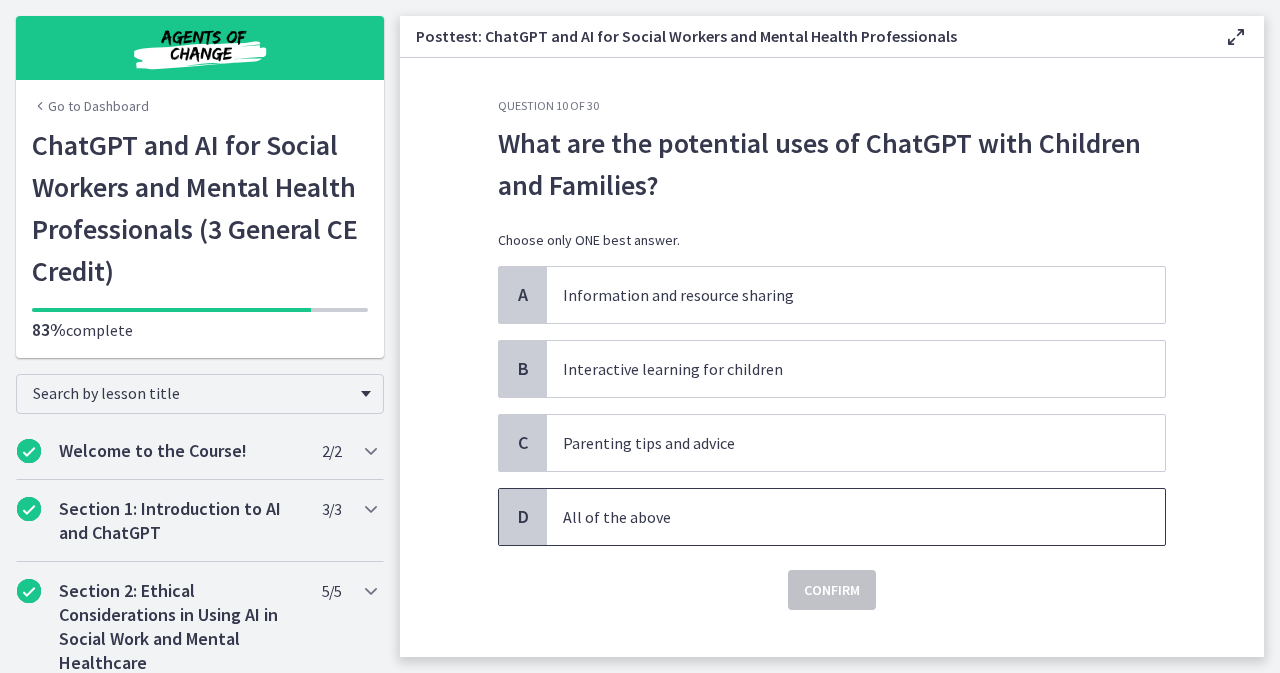 click on "All of the above" at bounding box center [836, 517] 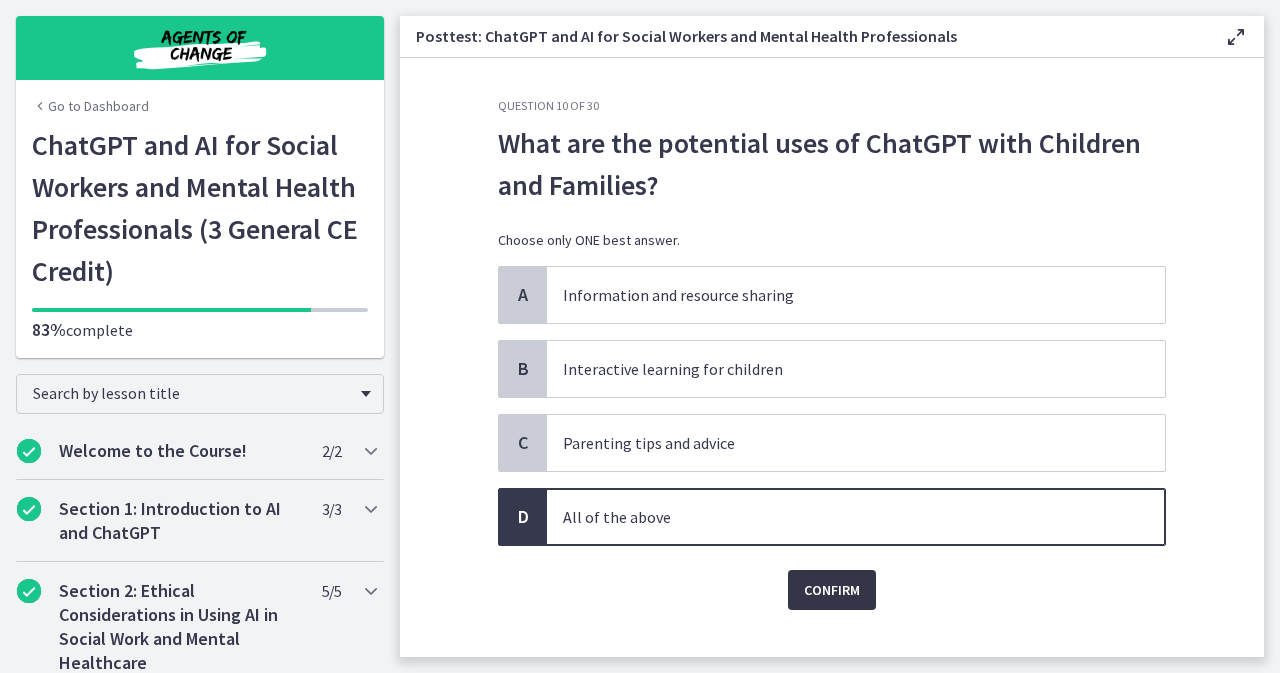 click on "Confirm" at bounding box center [832, 590] 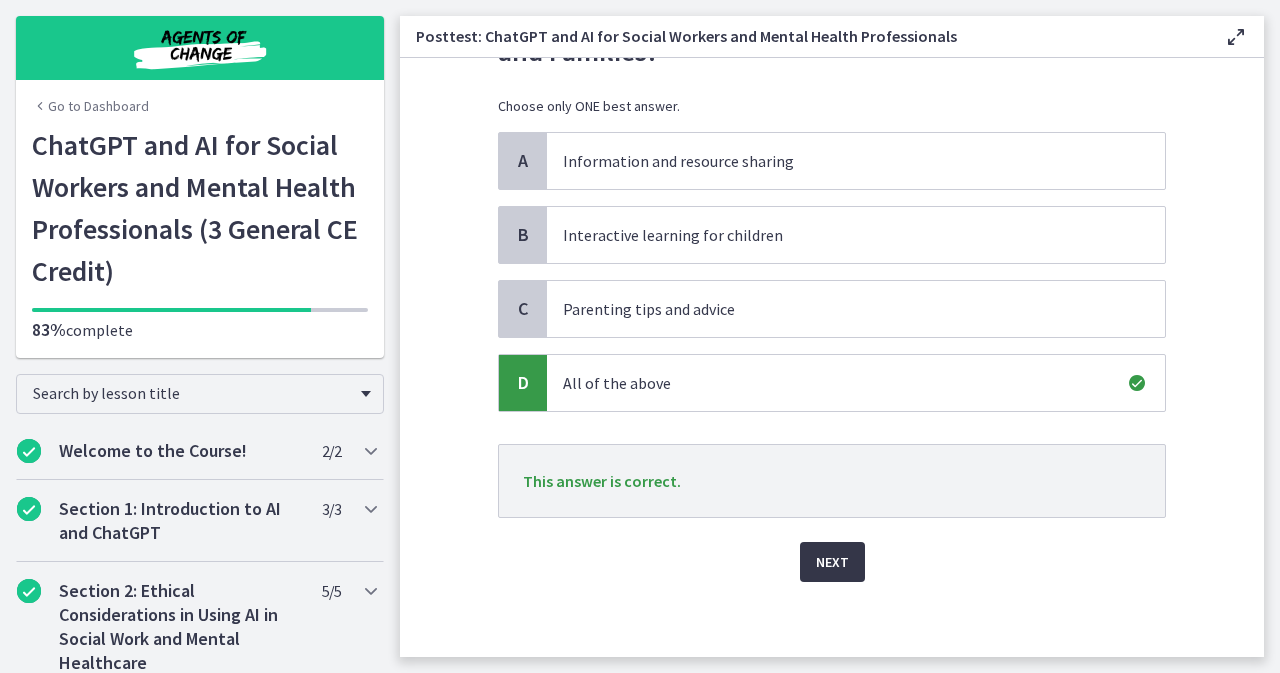 scroll, scrollTop: 135, scrollLeft: 0, axis: vertical 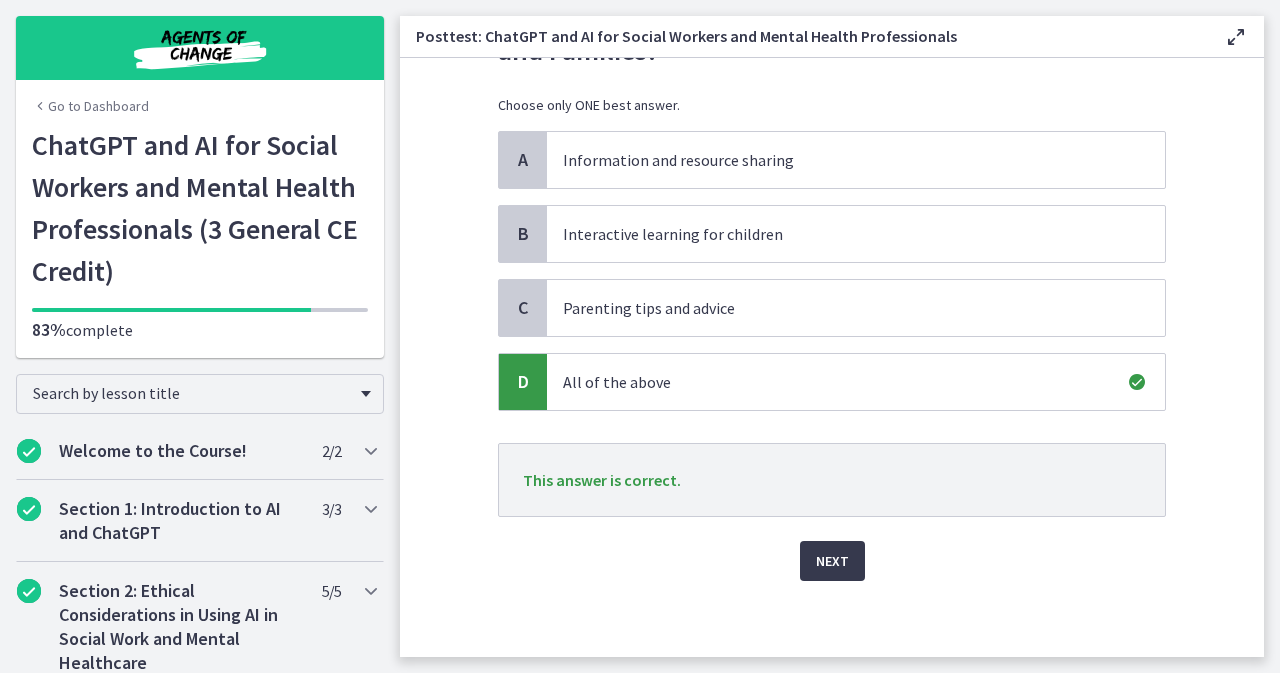 click on "Question   10   of   30
What are the potential uses of ChatGPT with Children and Families?
Choose only ONE best answer.
A
Information and resource sharing
B
Interactive learning for children
C
Parenting tips and advice
D
All of the above
This answer is correct.
Next" 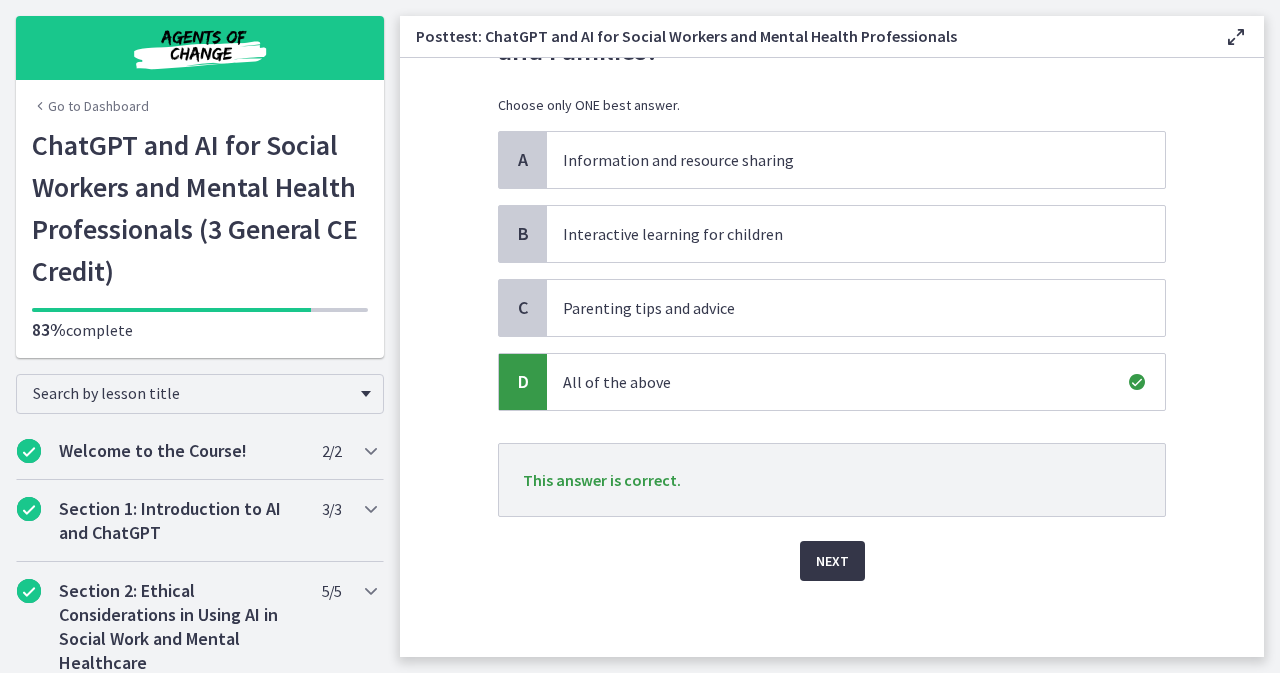 click on "Next" at bounding box center (832, 561) 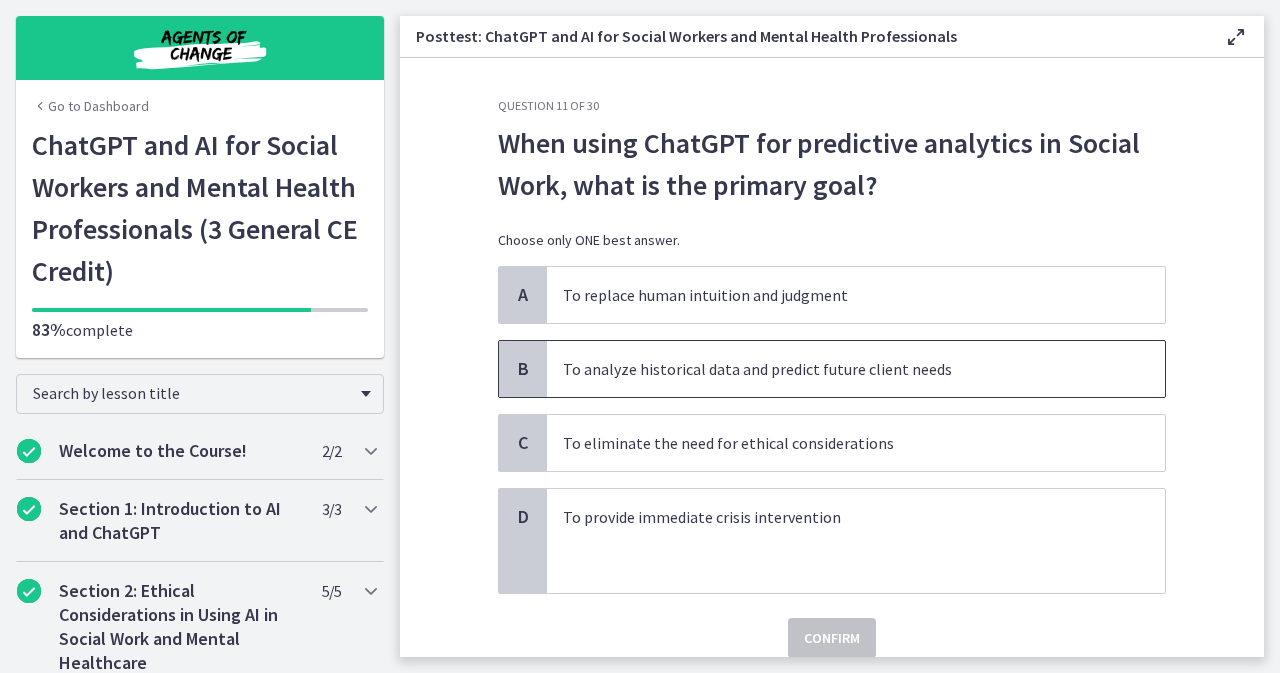 click on "To analyze historical data and predict future client needs" at bounding box center (836, 369) 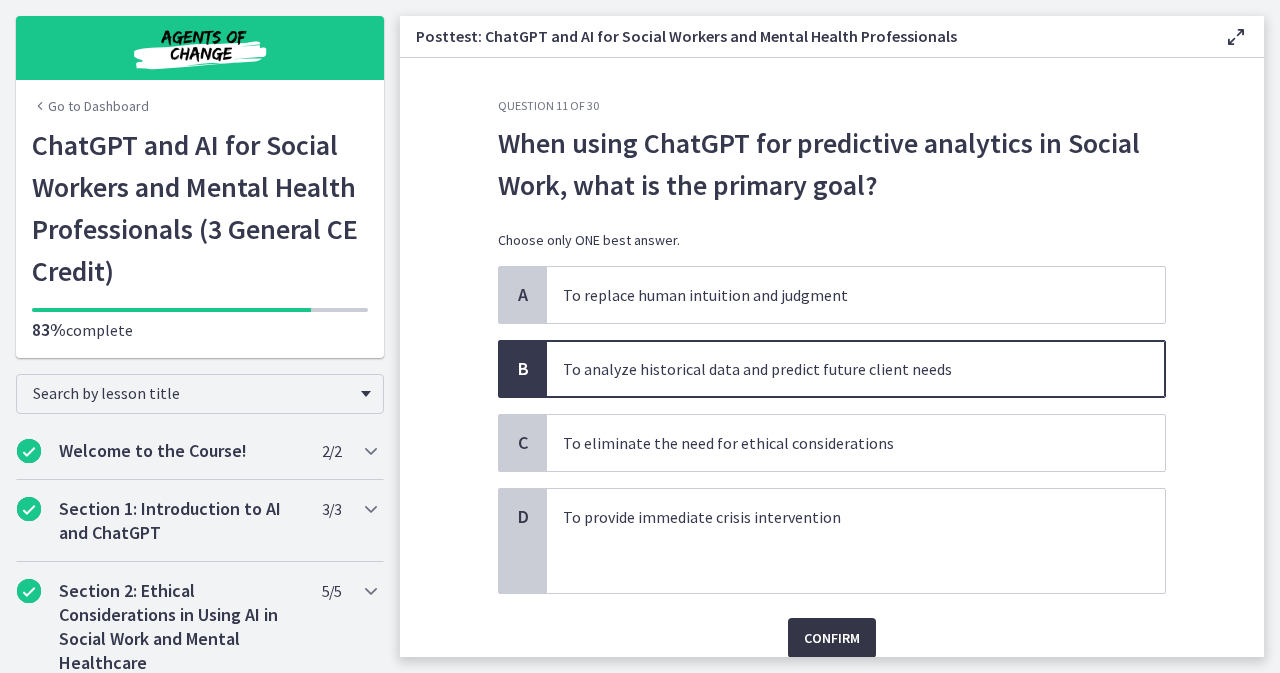 click on "Confirm" at bounding box center [832, 638] 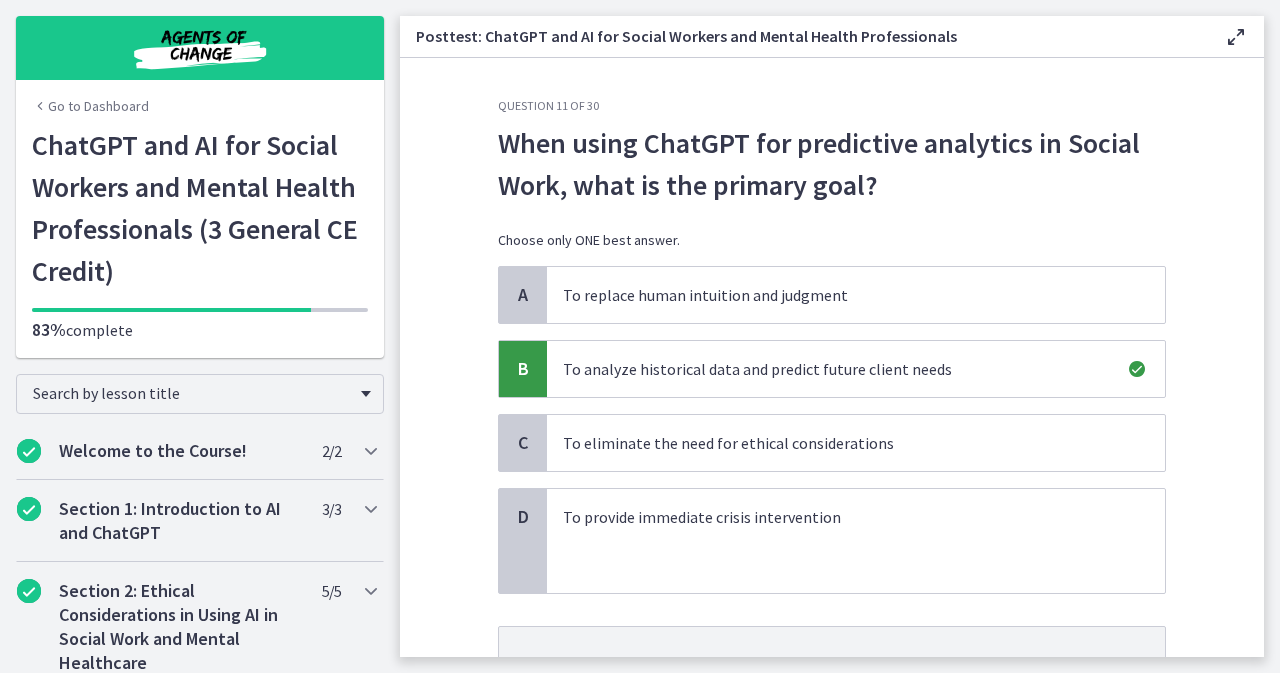 scroll, scrollTop: 100, scrollLeft: 0, axis: vertical 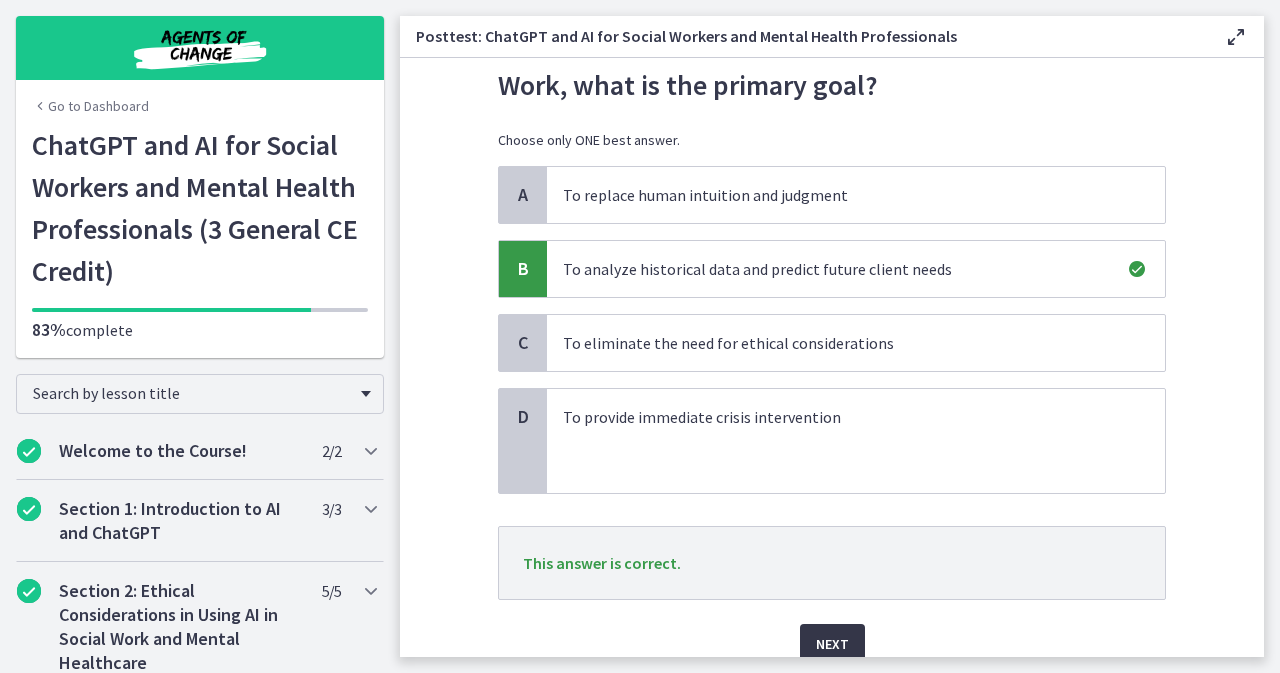 click on "Next" at bounding box center [832, 644] 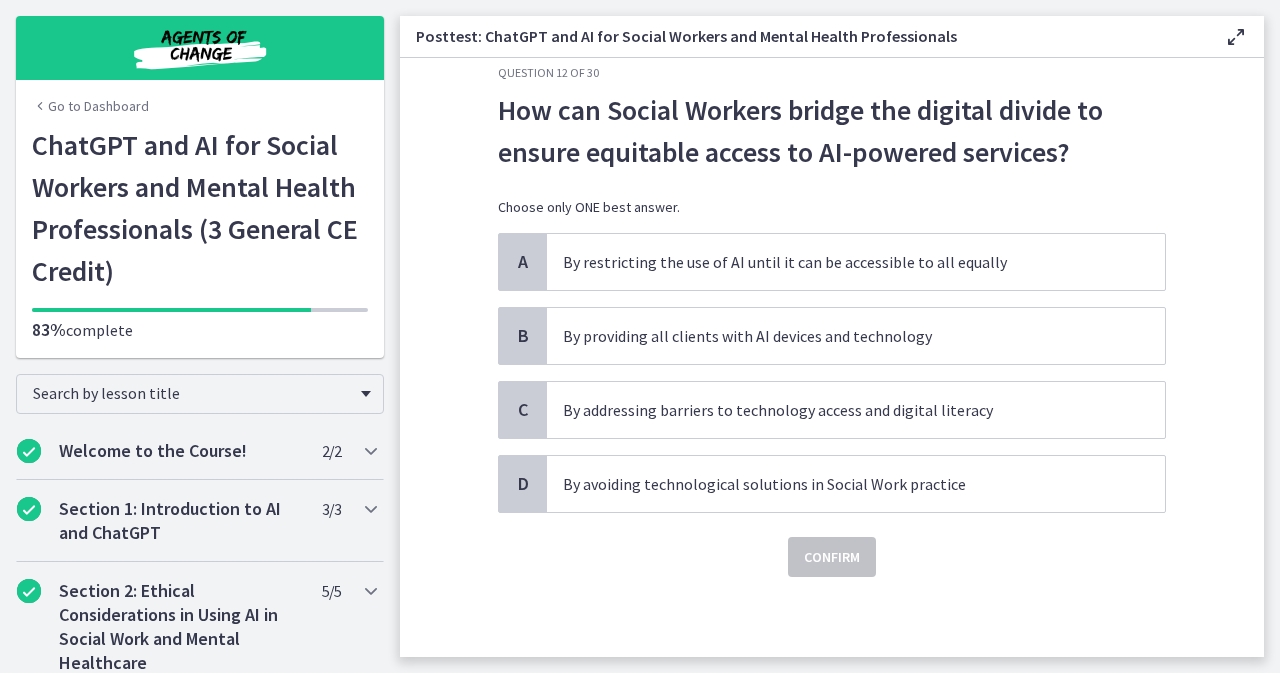scroll, scrollTop: 0, scrollLeft: 0, axis: both 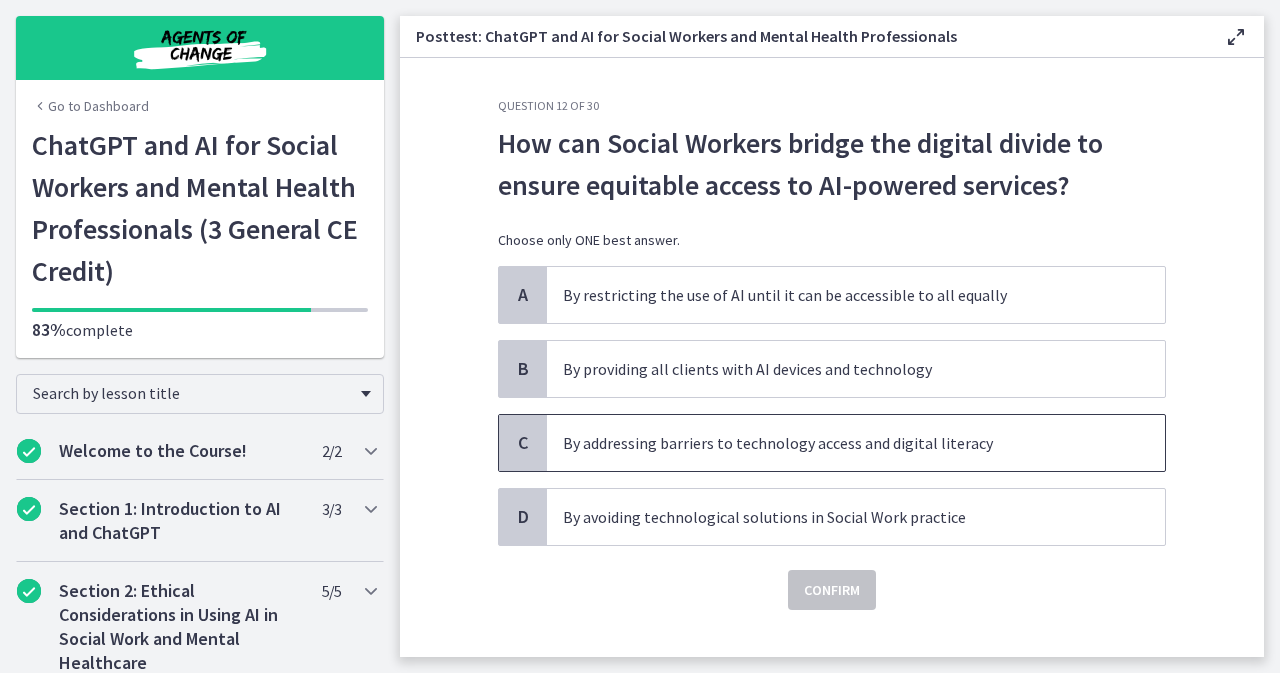 click on "By addressing barriers to technology access and digital literacy" at bounding box center [836, 443] 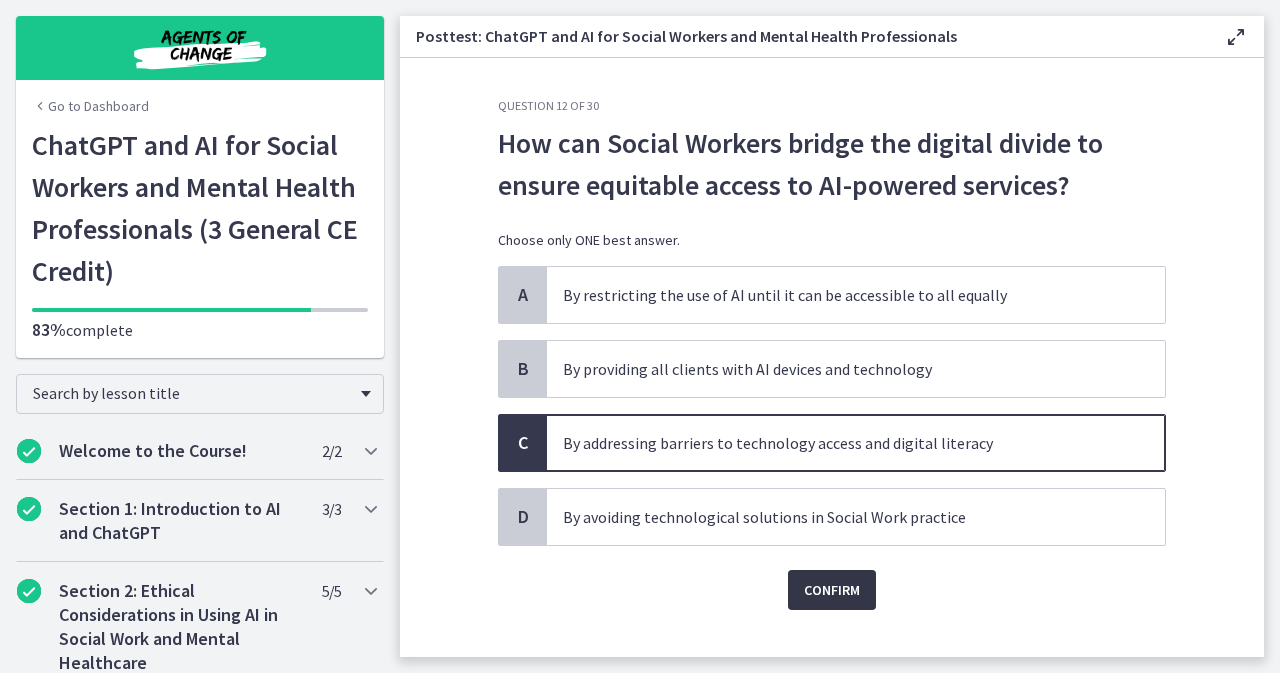 click on "Confirm" at bounding box center (832, 590) 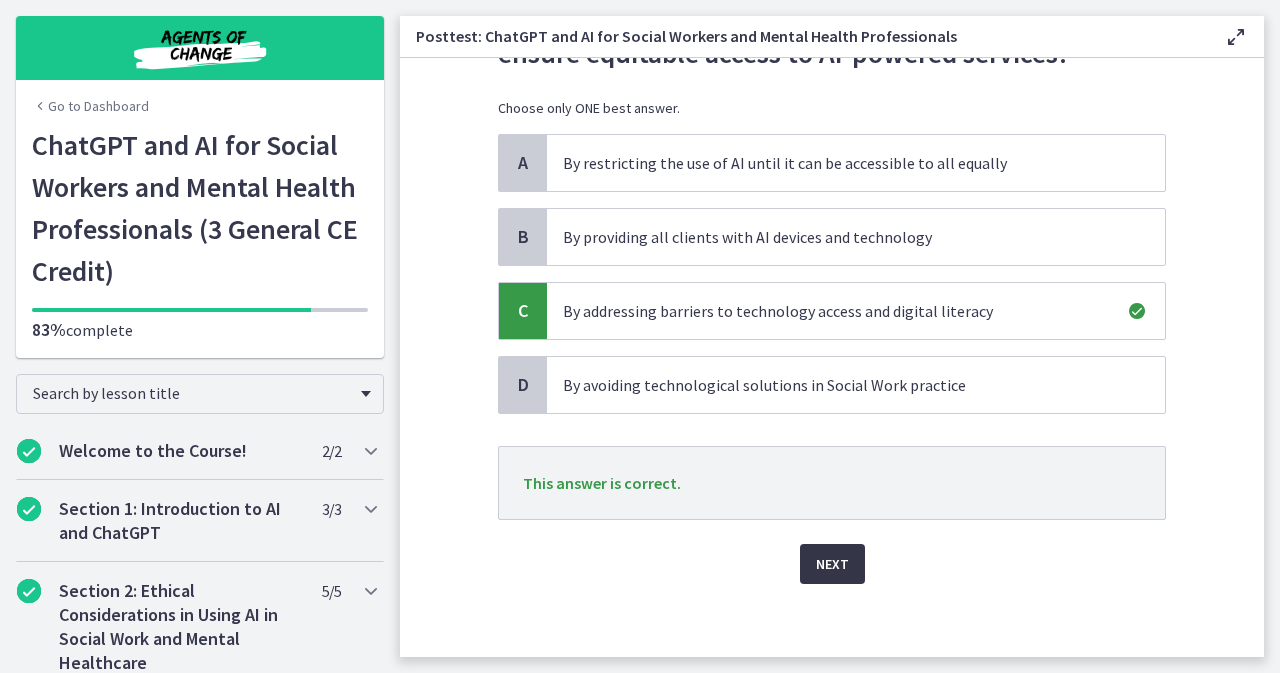scroll, scrollTop: 135, scrollLeft: 0, axis: vertical 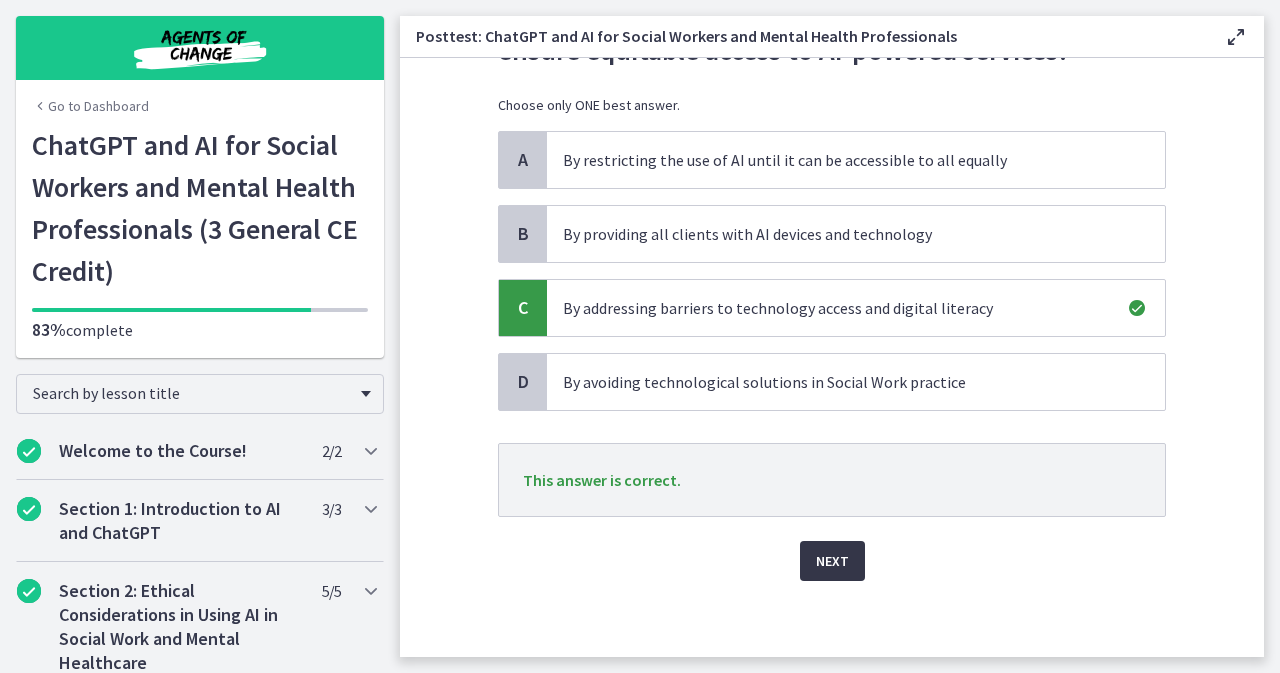 click on "Next" at bounding box center [832, 561] 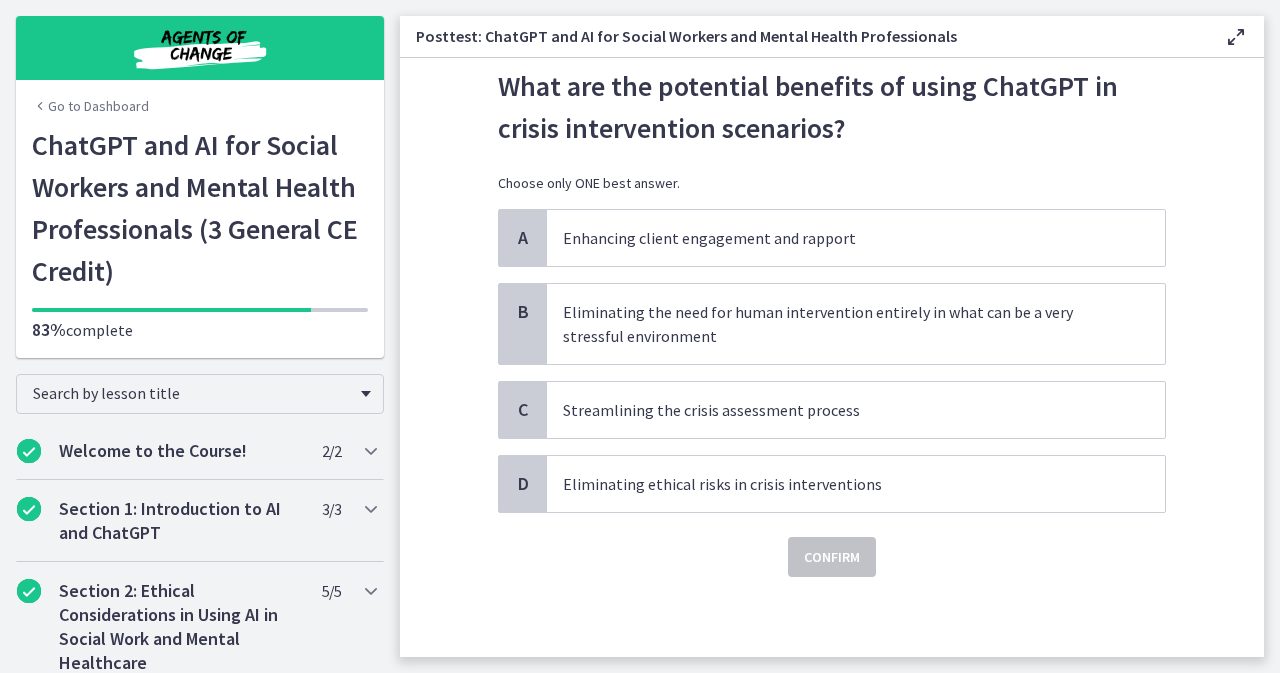 scroll, scrollTop: 0, scrollLeft: 0, axis: both 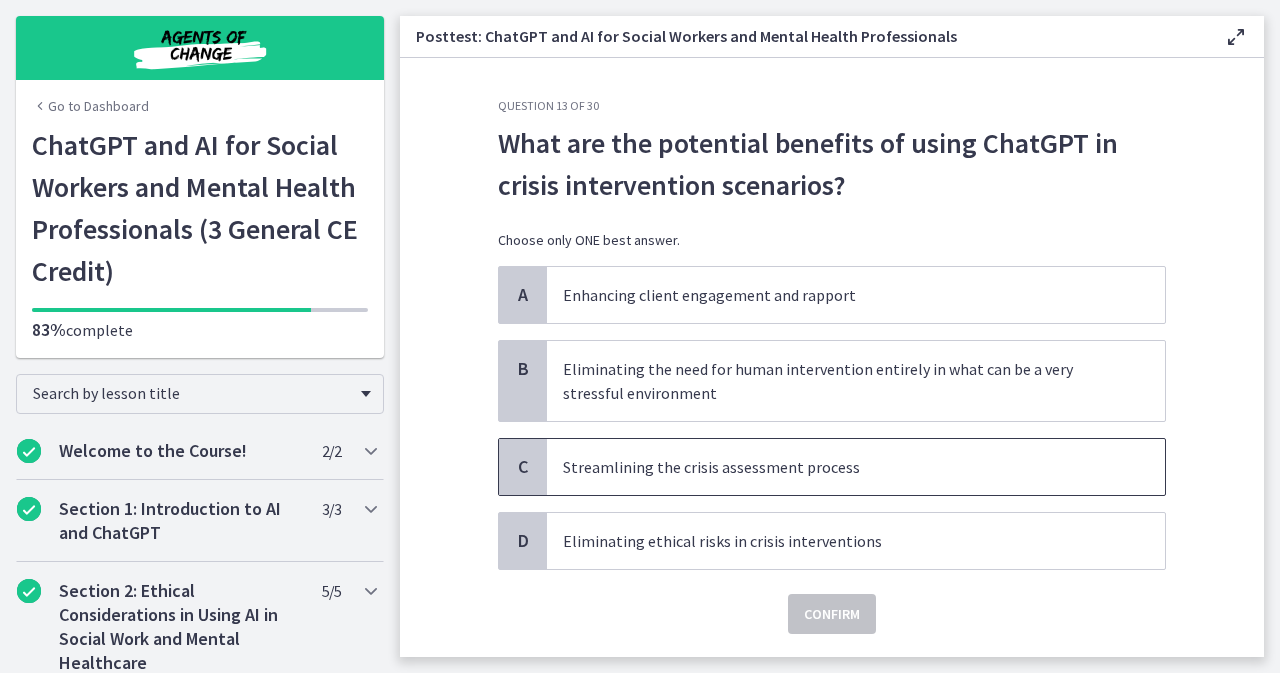 click on "Streamlining the crisis assessment process" at bounding box center [836, 467] 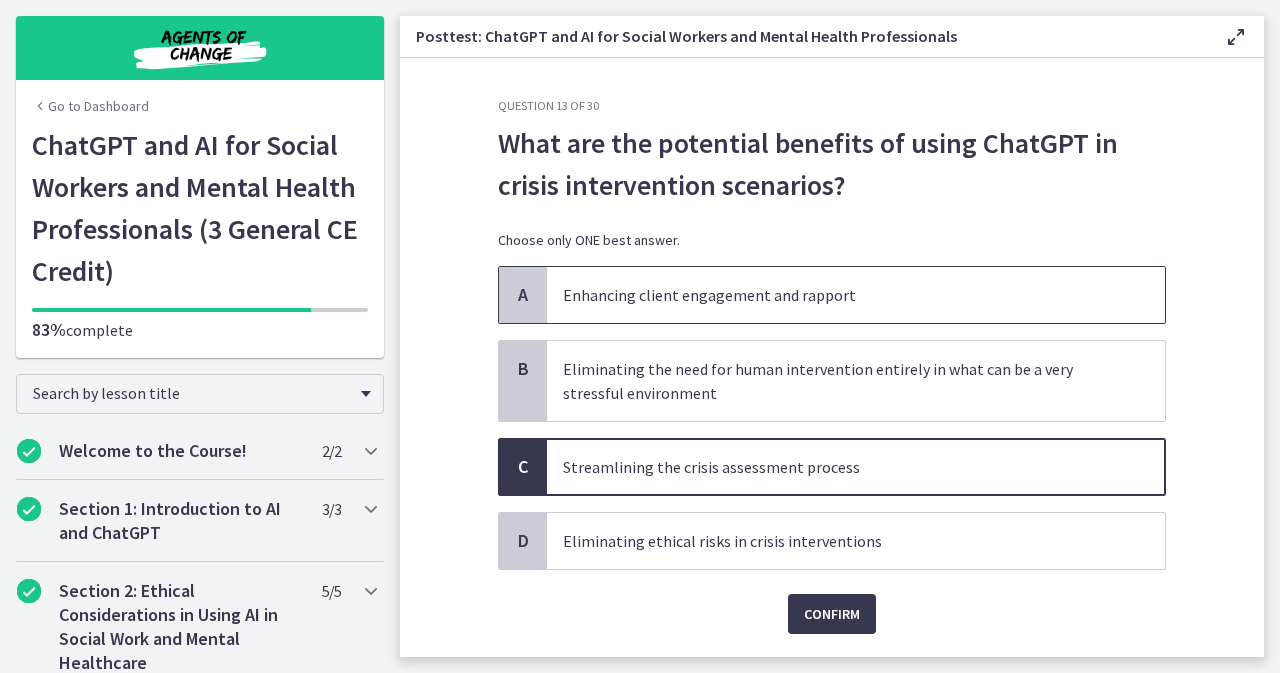 click on "Enhancing client engagement and rapport" at bounding box center (836, 295) 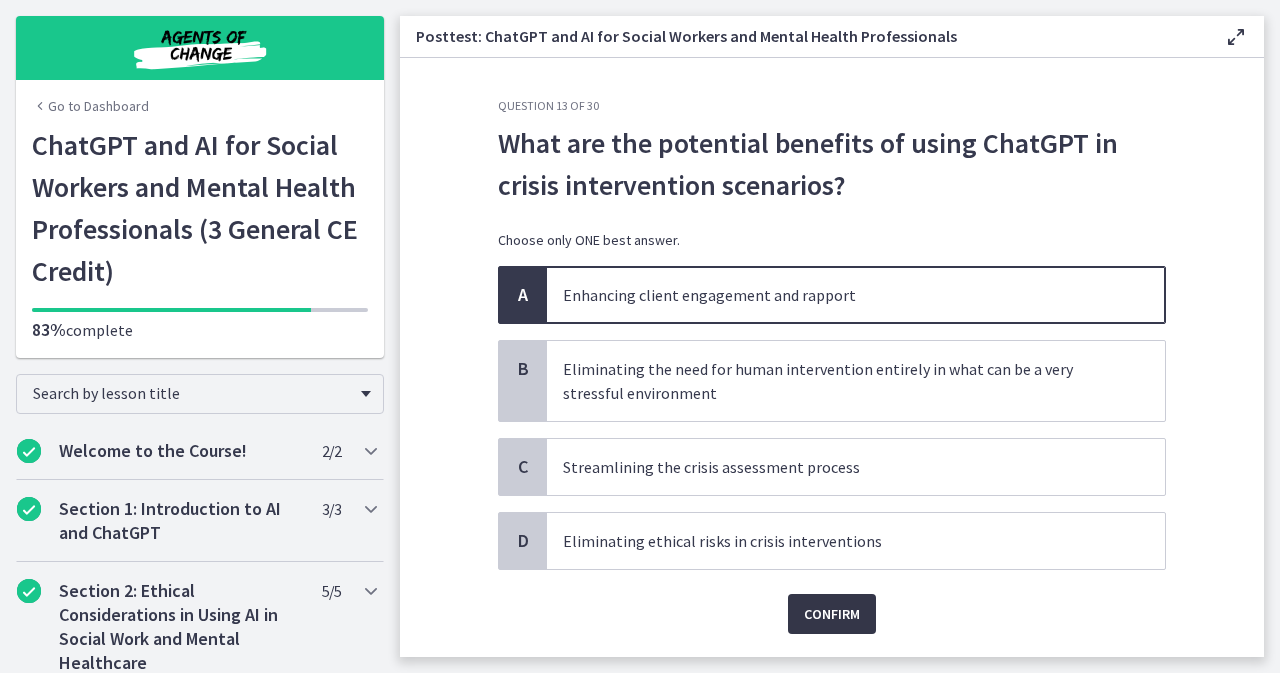 click on "Confirm" at bounding box center [832, 614] 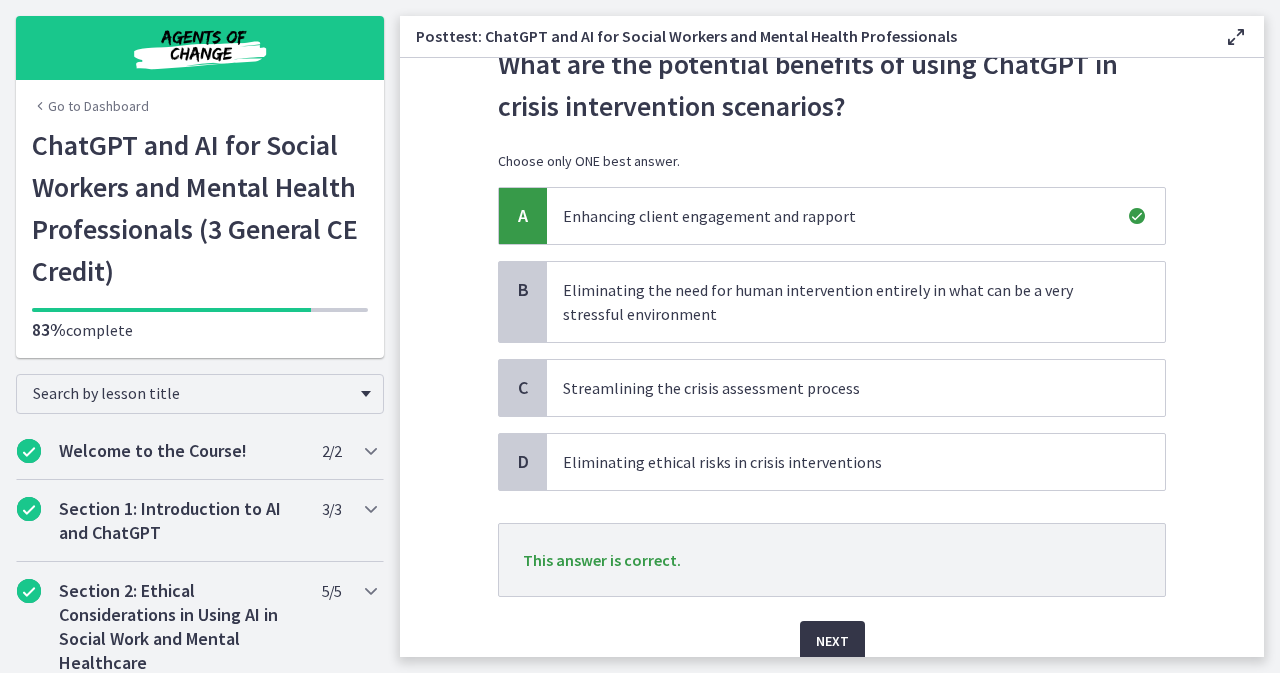 scroll, scrollTop: 159, scrollLeft: 0, axis: vertical 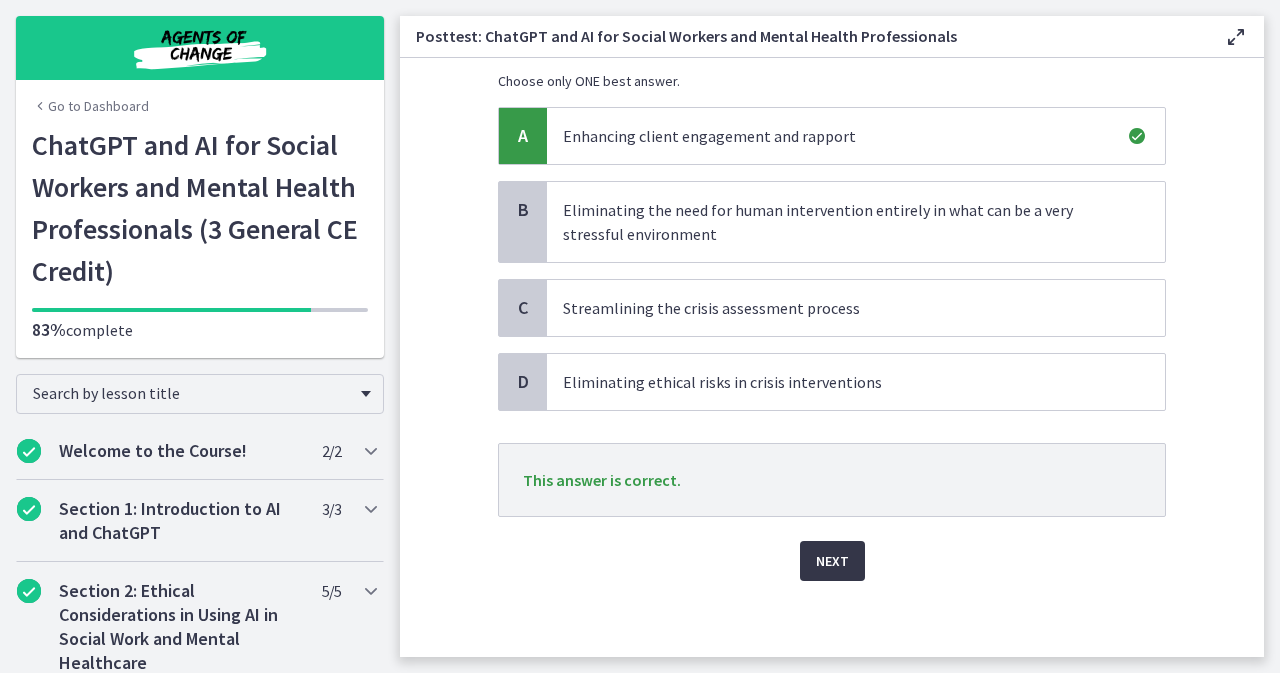 click on "Next" at bounding box center (832, 561) 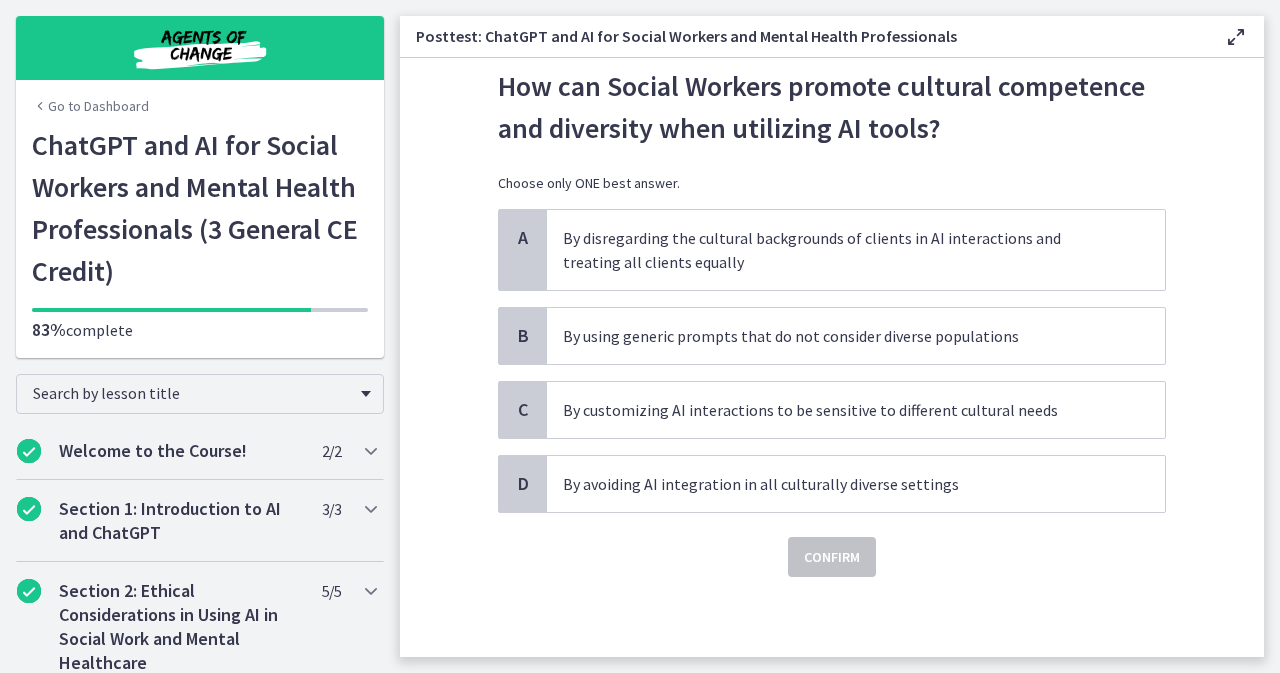 scroll, scrollTop: 0, scrollLeft: 0, axis: both 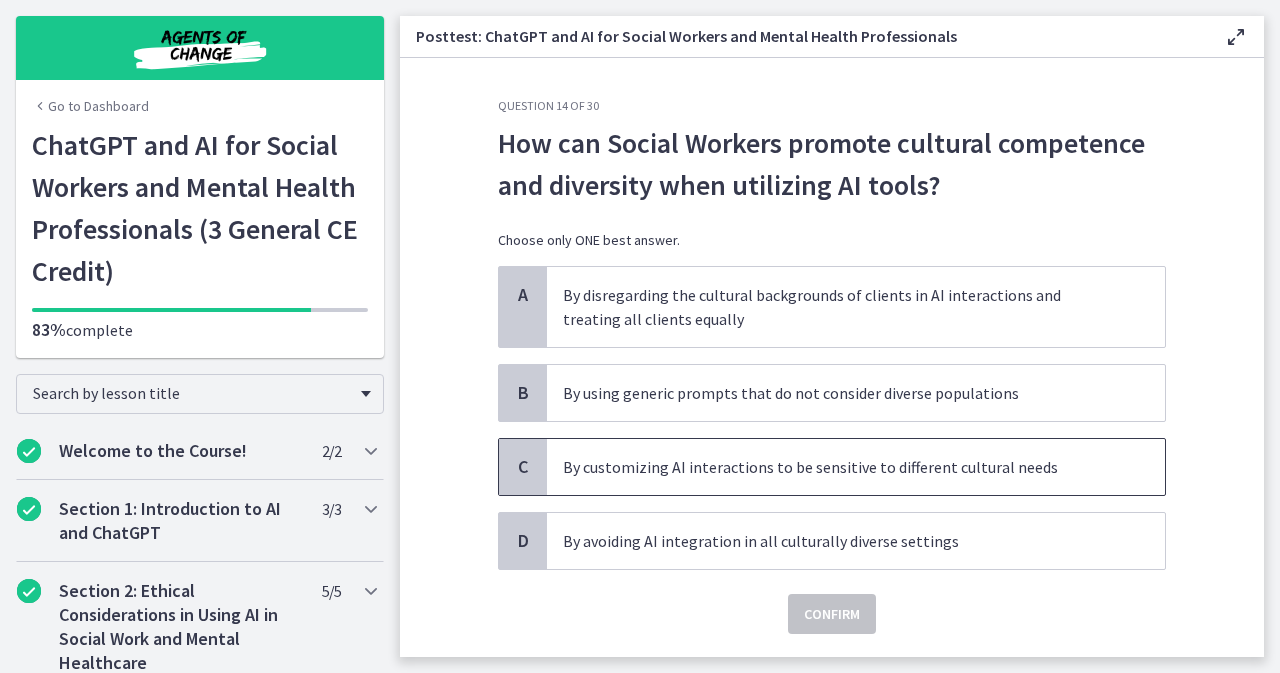 click on "By customizing AI interactions to be sensitive to different cultural needs" at bounding box center (836, 467) 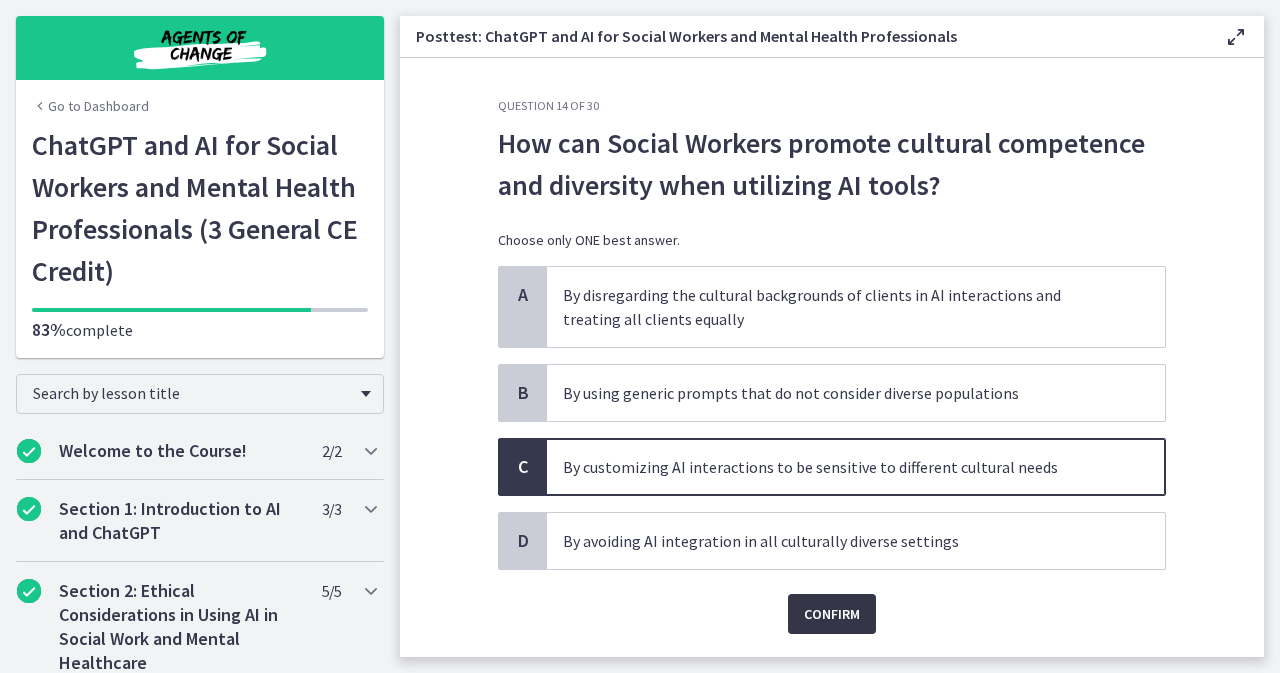 click on "Confirm" at bounding box center [832, 614] 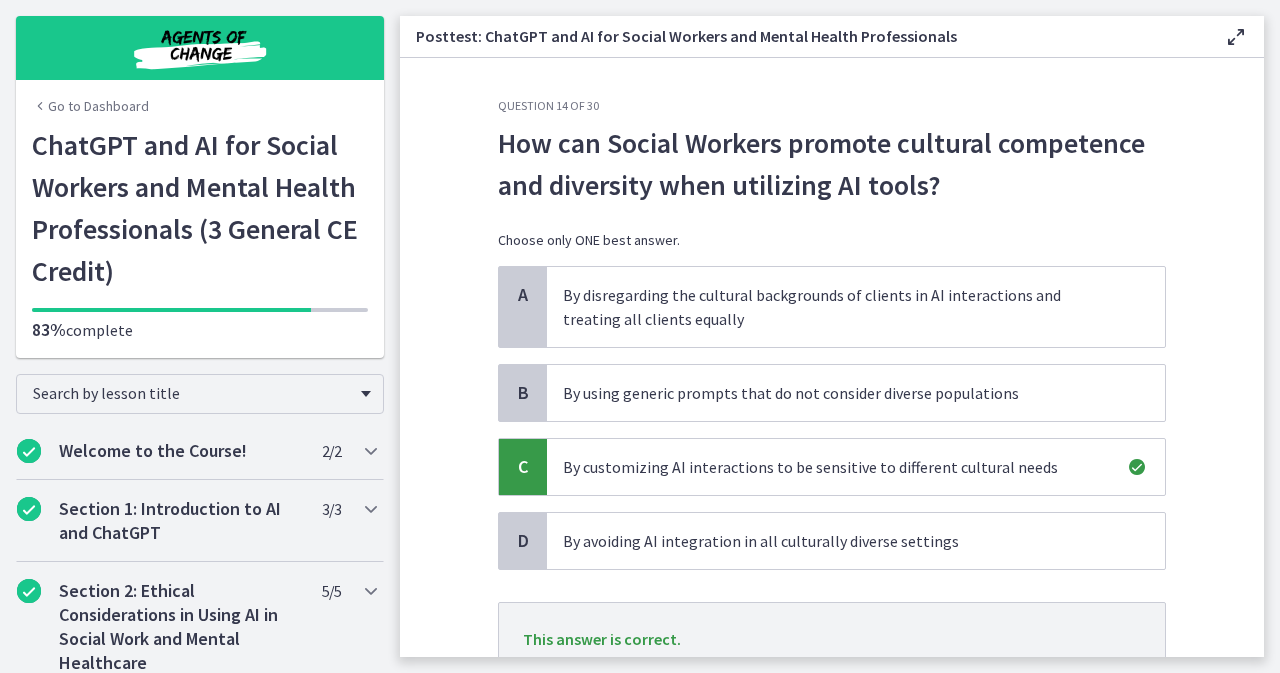 scroll, scrollTop: 159, scrollLeft: 0, axis: vertical 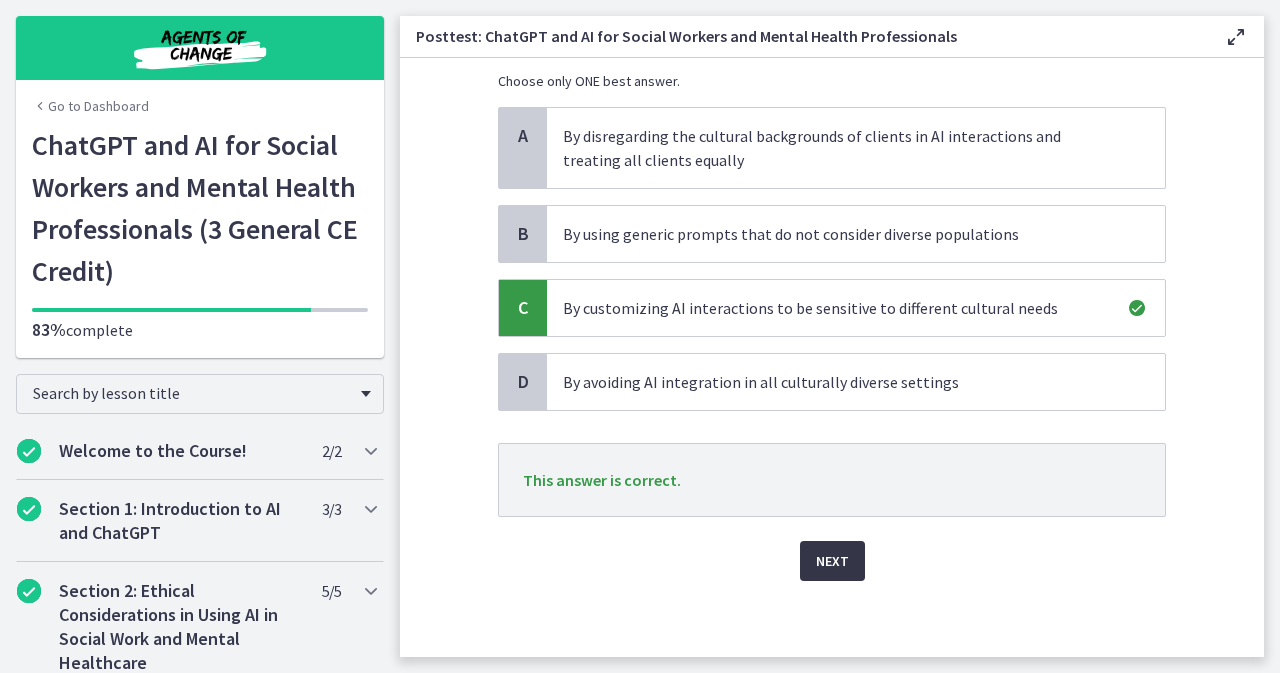 click on "Next" at bounding box center [832, 561] 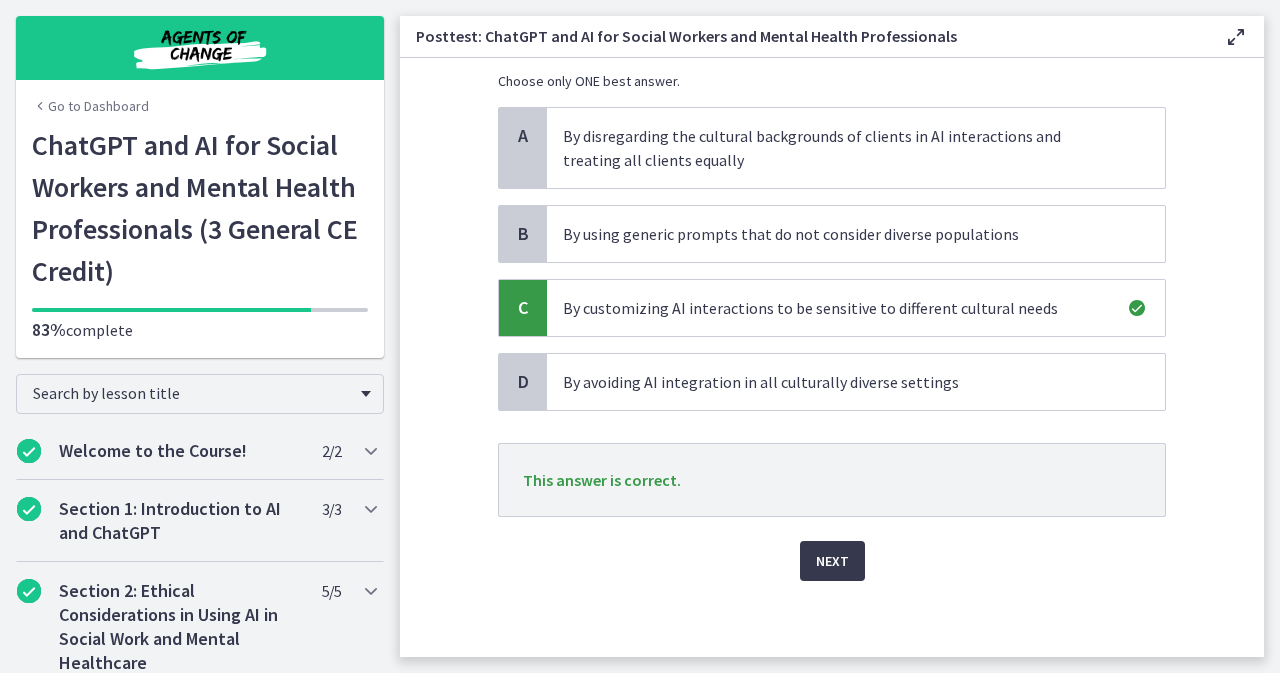 scroll, scrollTop: 0, scrollLeft: 0, axis: both 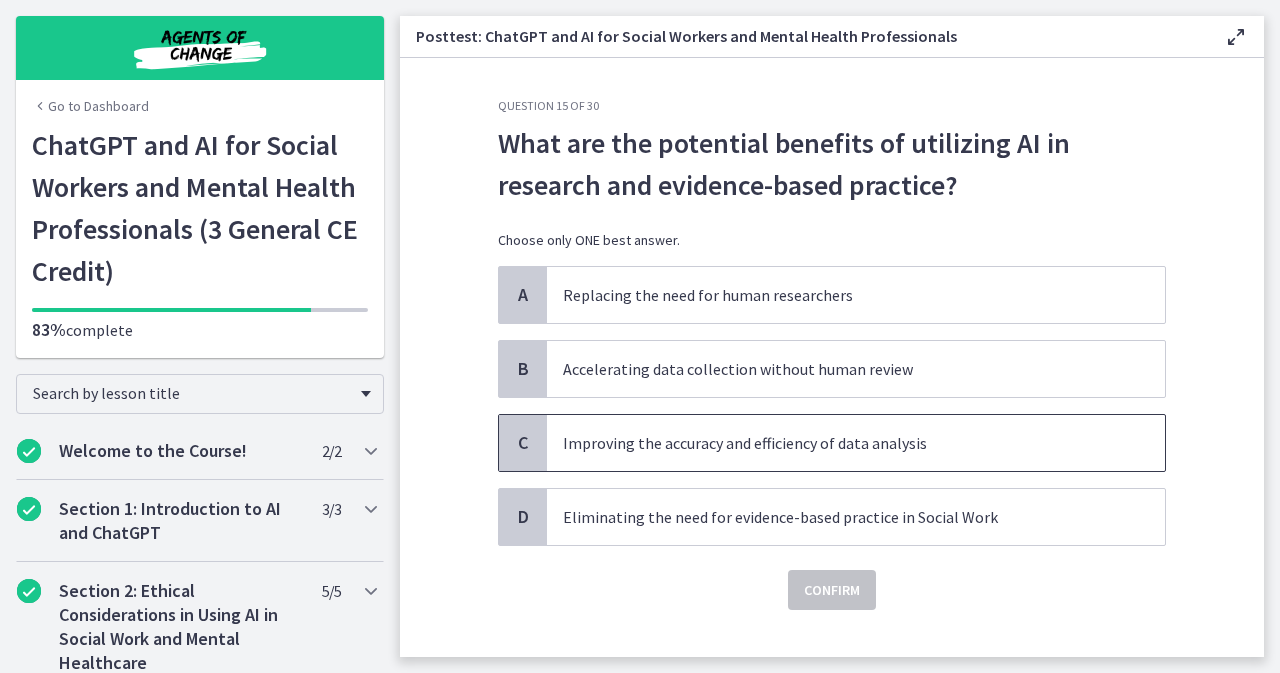 click on "Improving the accuracy and efficiency of data analysis" at bounding box center [836, 443] 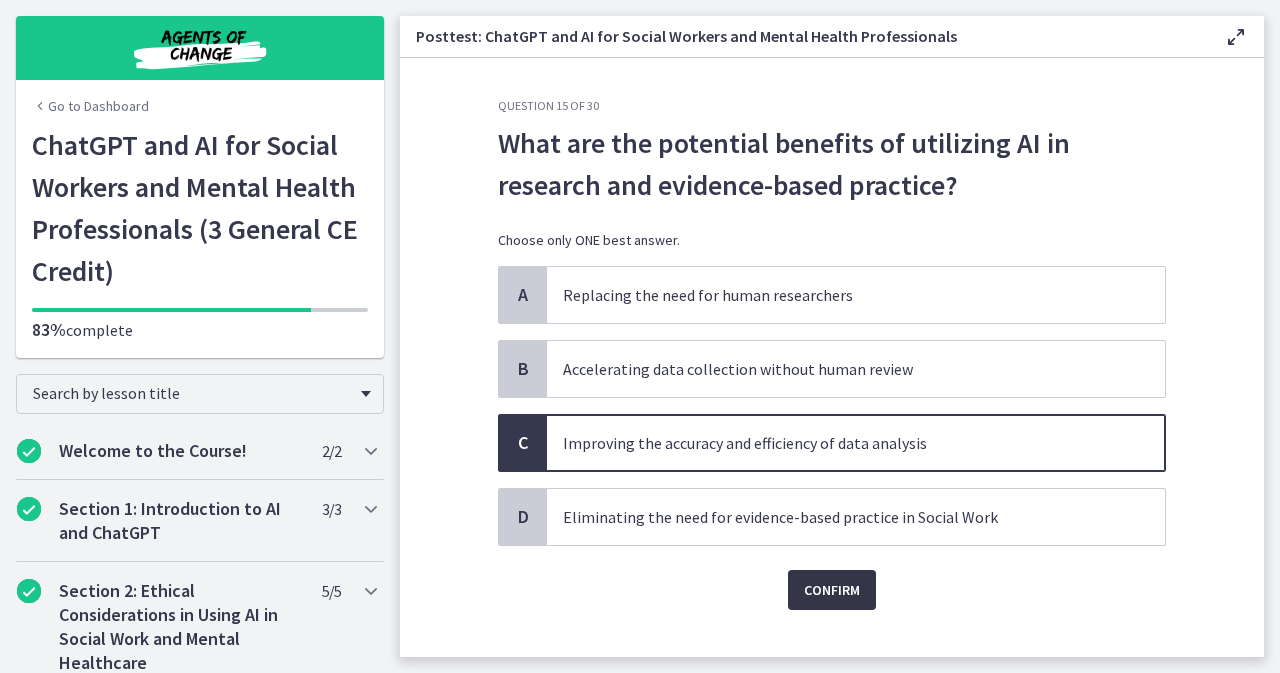 click on "Confirm" at bounding box center (832, 590) 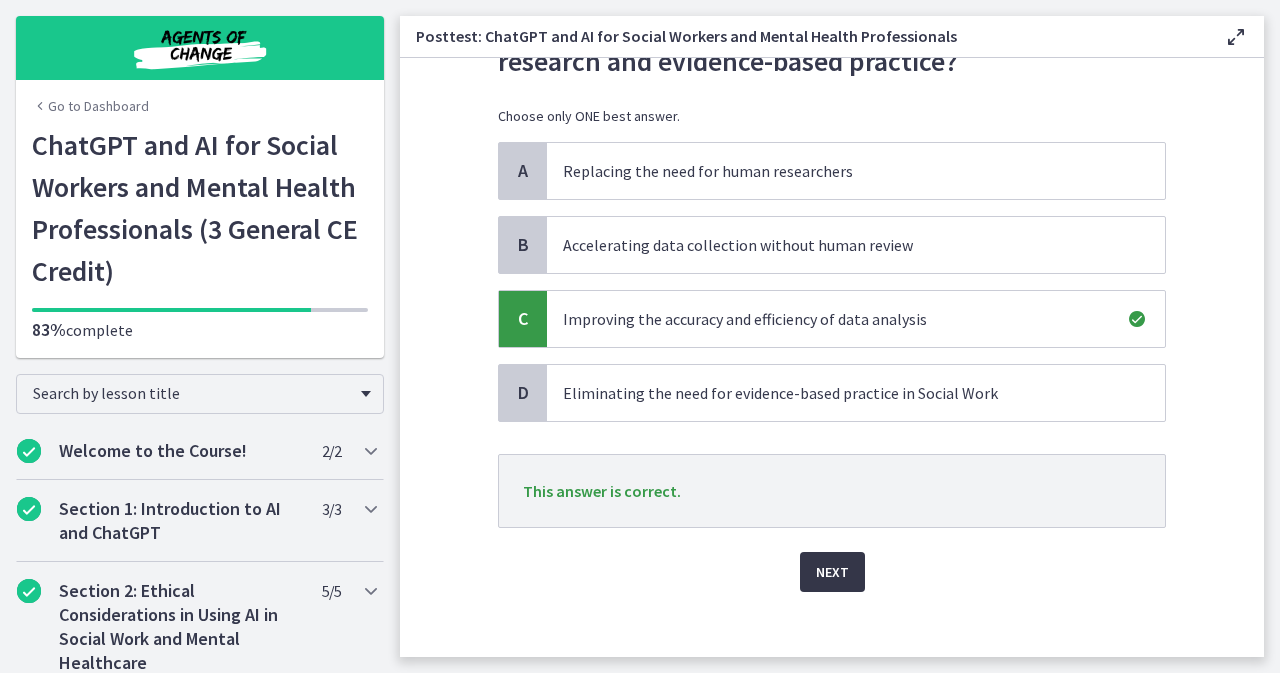 scroll, scrollTop: 135, scrollLeft: 0, axis: vertical 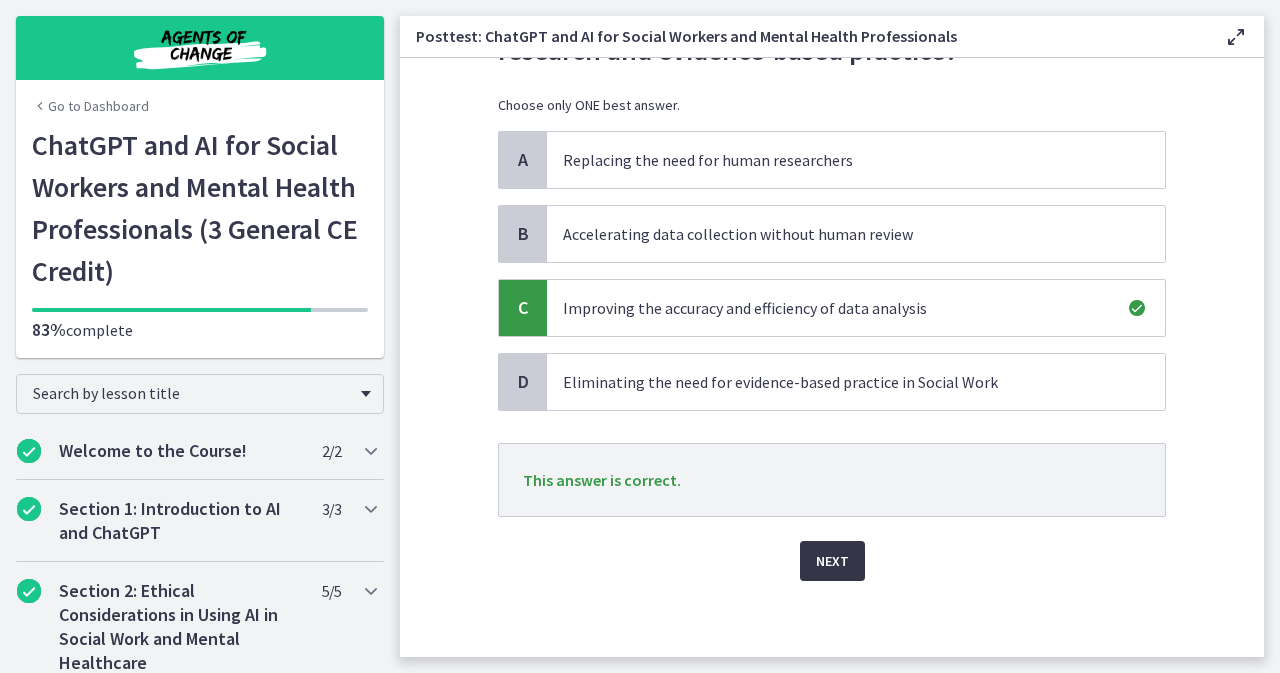 click on "Next" at bounding box center [832, 561] 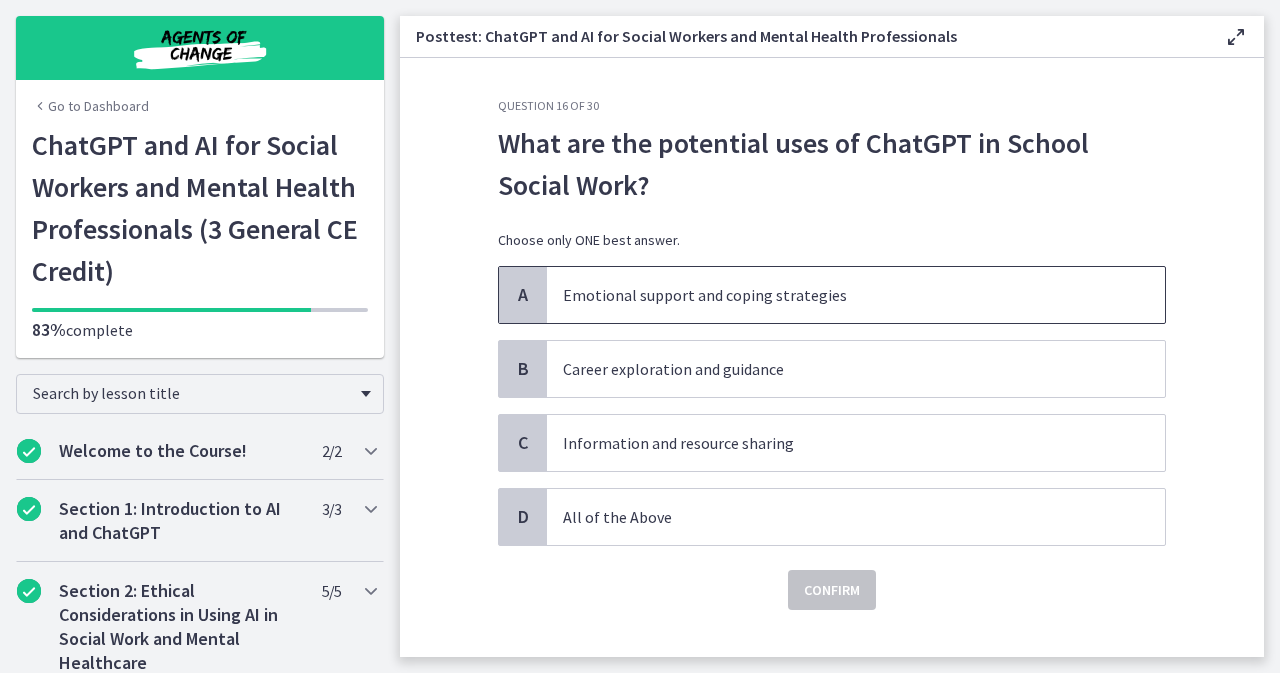click on "Emotional support and coping strategies" at bounding box center (856, 295) 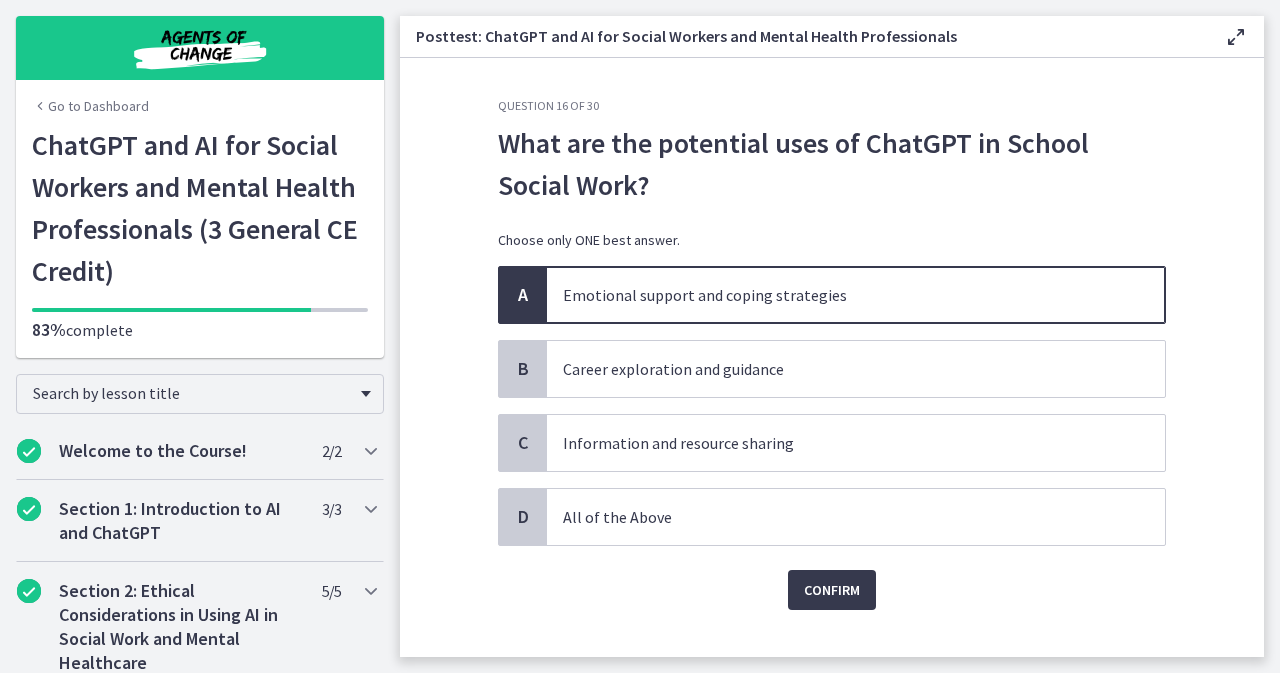 click on "A
Emotional support and coping strategies
B
Career exploration and guidance
C
Information and resource sharing
D
All of the Above" at bounding box center [832, 406] 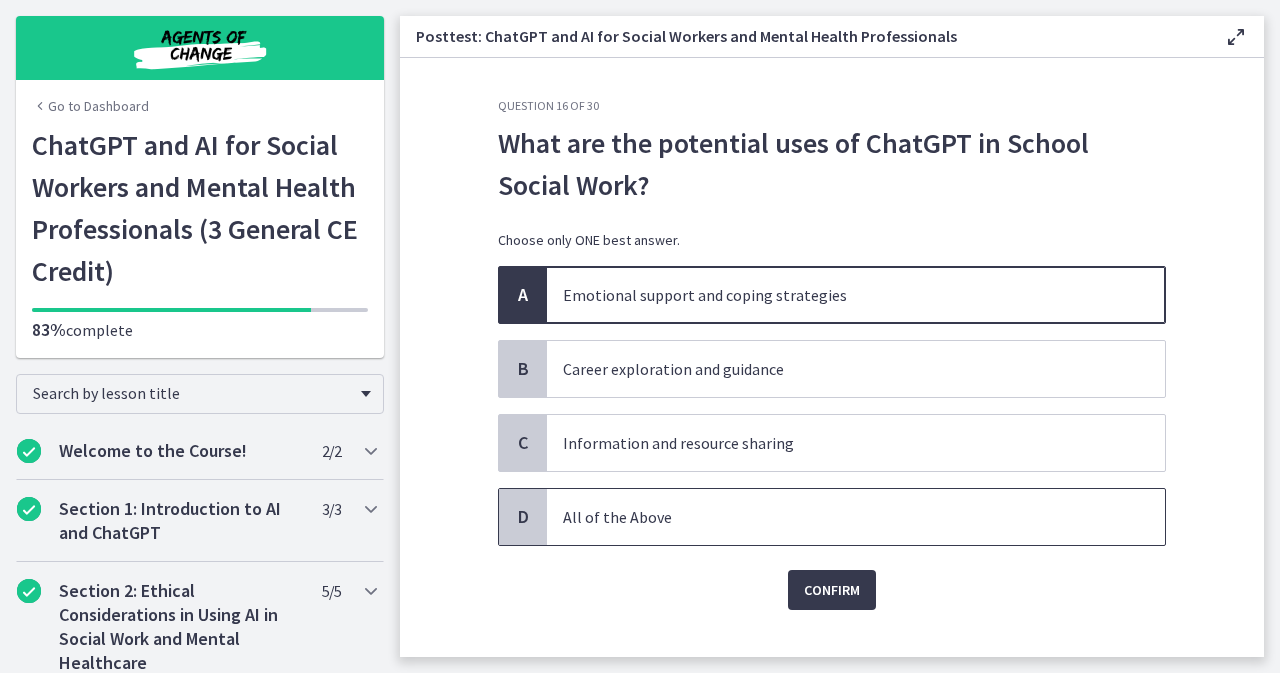 click on "All of the Above" at bounding box center (836, 517) 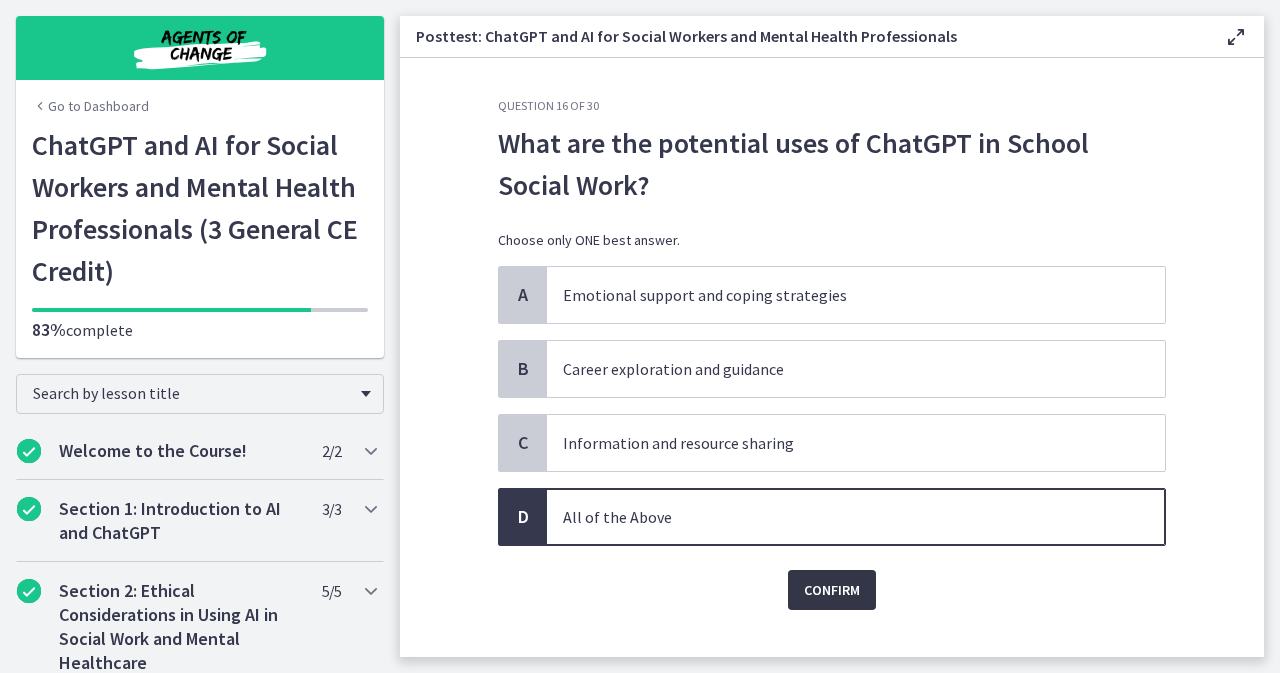 click on "Confirm" at bounding box center [832, 590] 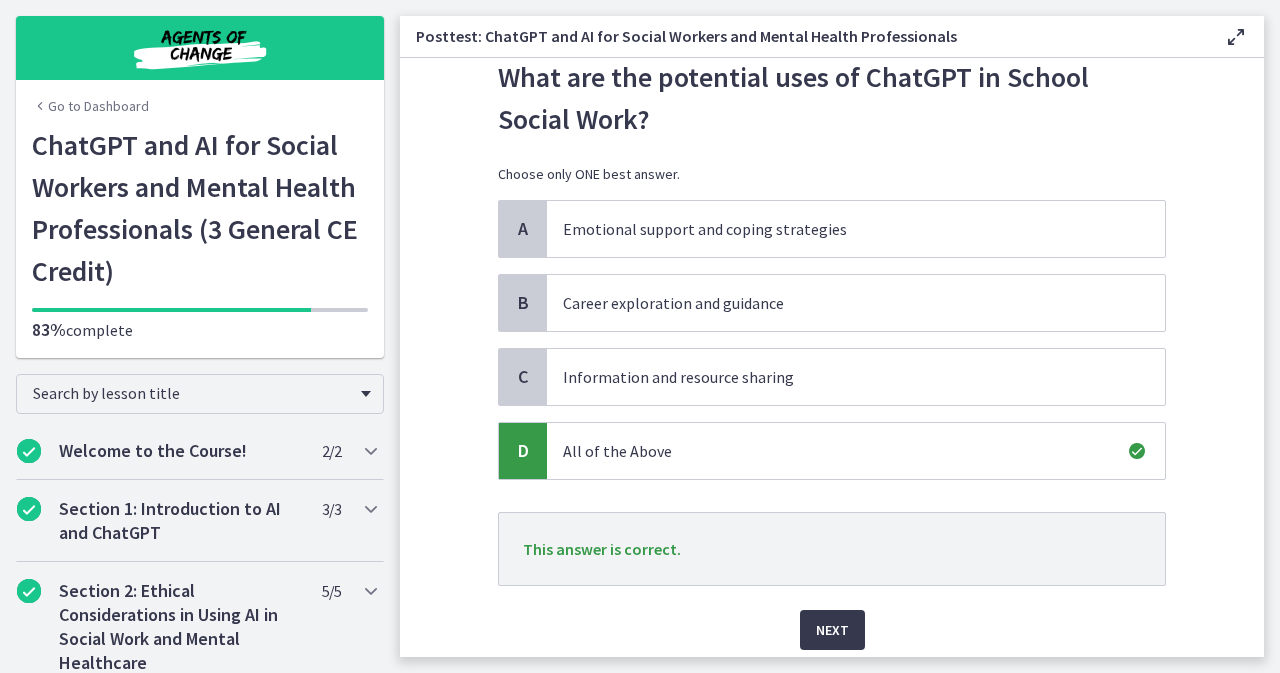 scroll, scrollTop: 135, scrollLeft: 0, axis: vertical 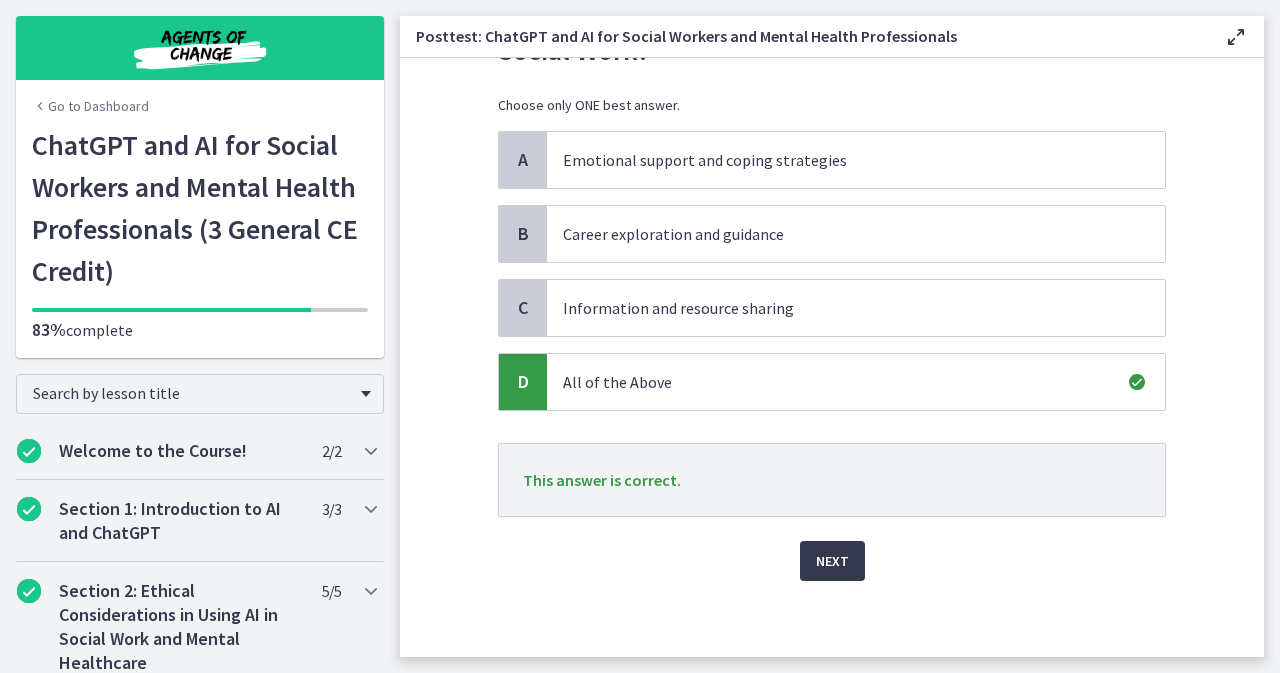 click on "Next" at bounding box center [832, 549] 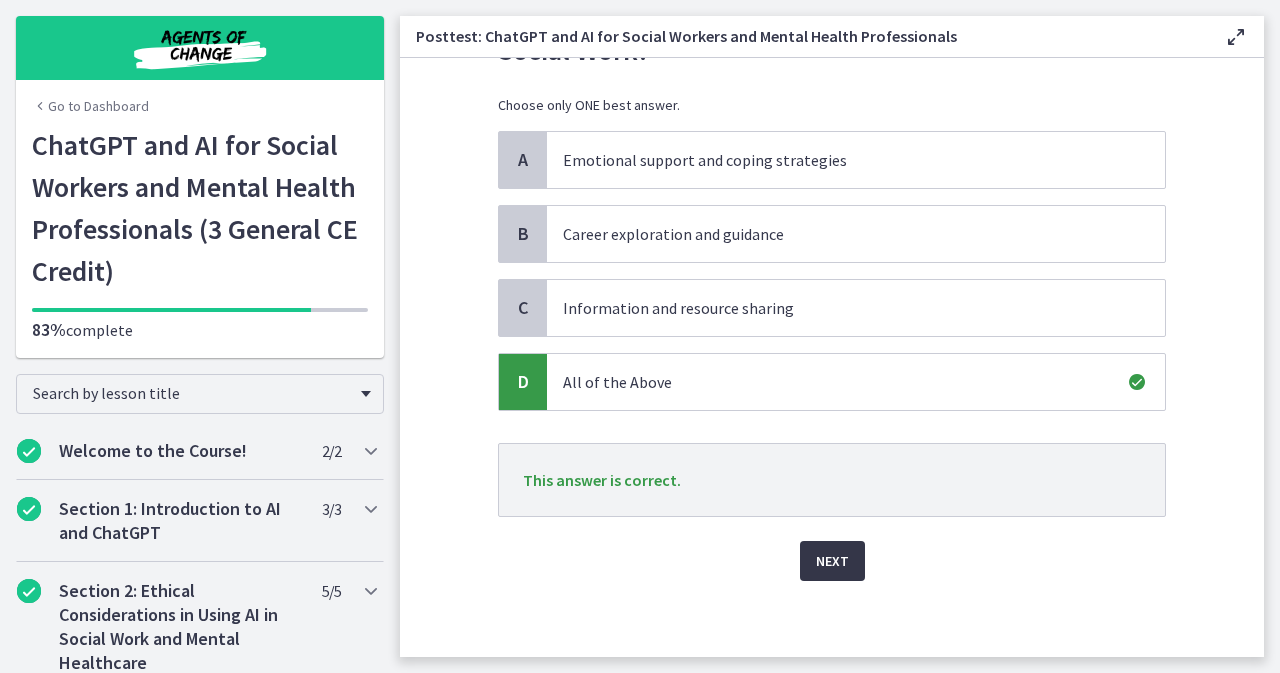 click on "Next" at bounding box center (832, 561) 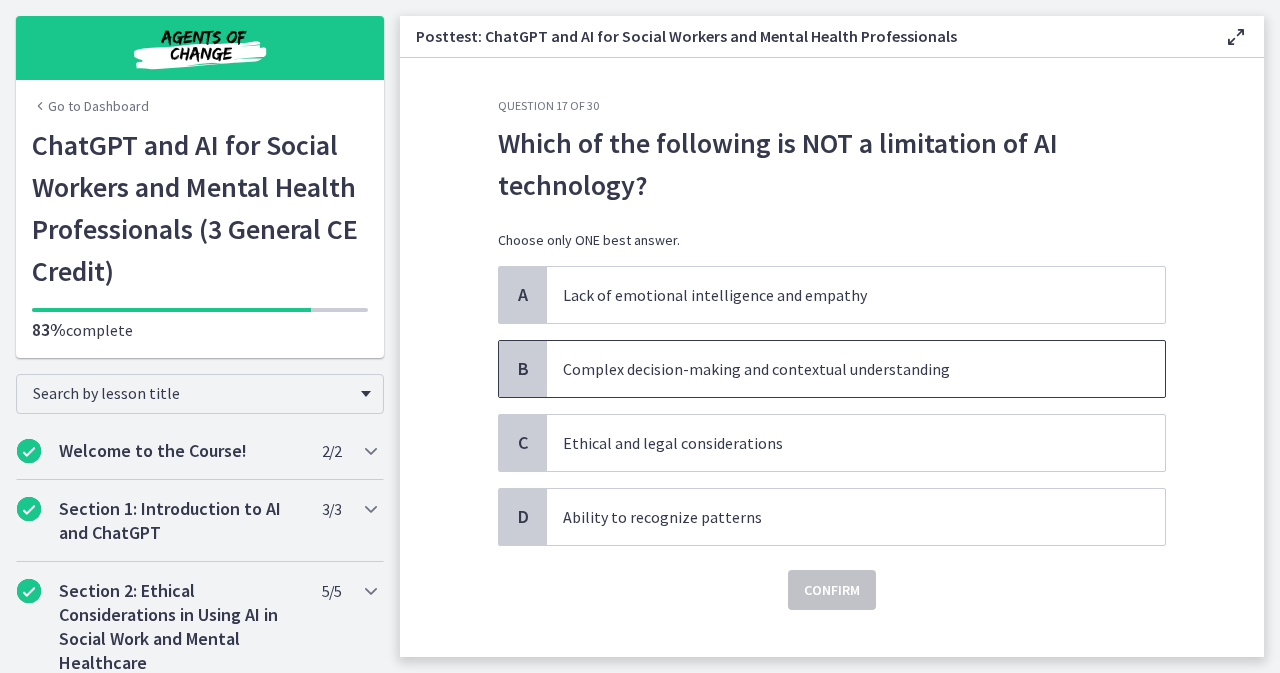 click on "Complex decision-making and contextual understanding" at bounding box center (856, 369) 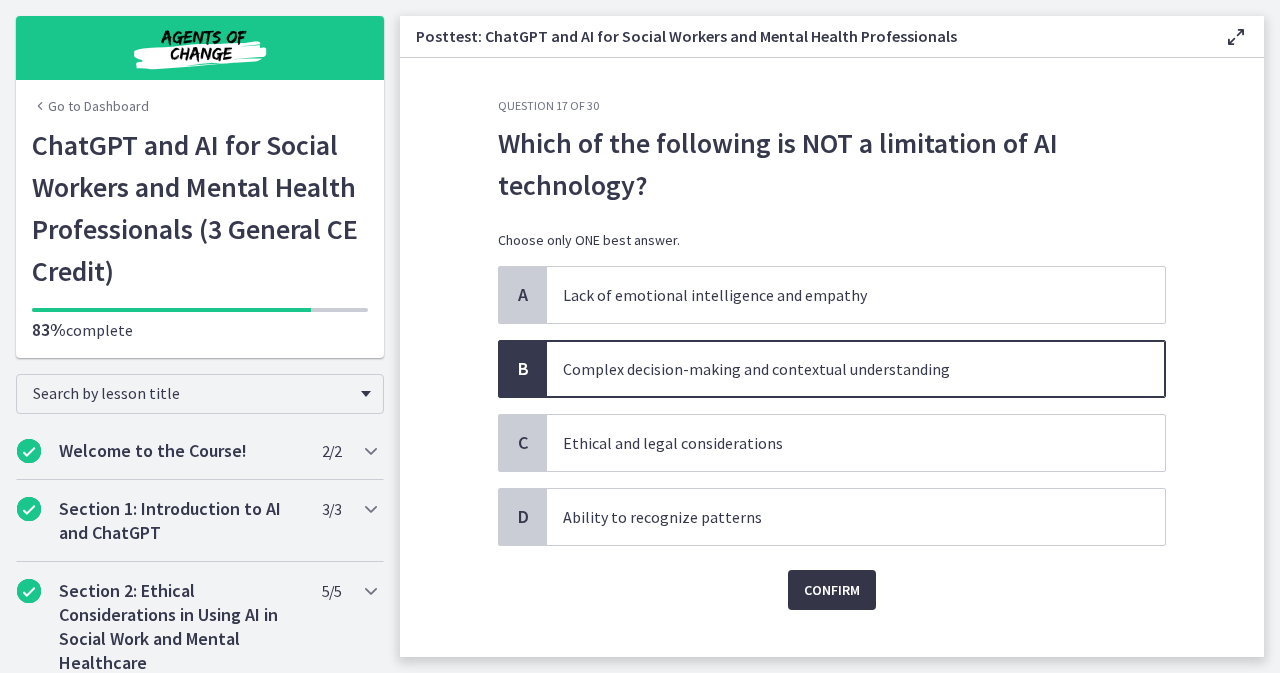 click on "Confirm" at bounding box center [832, 590] 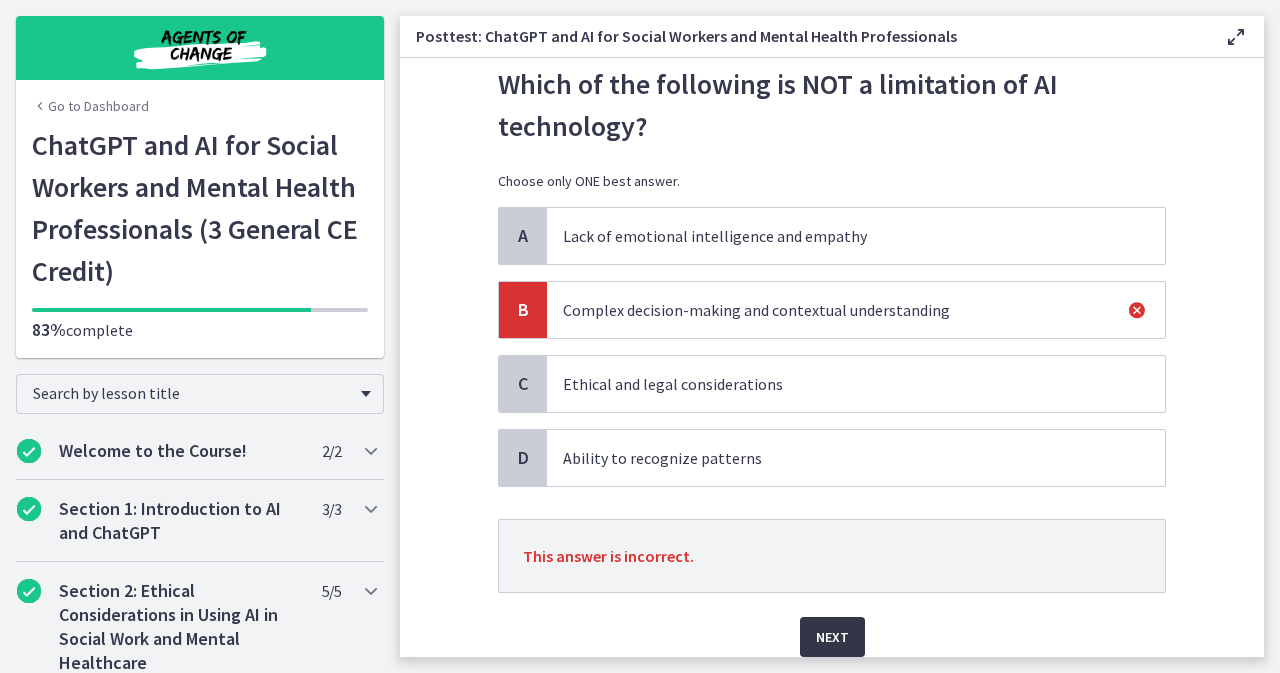 scroll, scrollTop: 100, scrollLeft: 0, axis: vertical 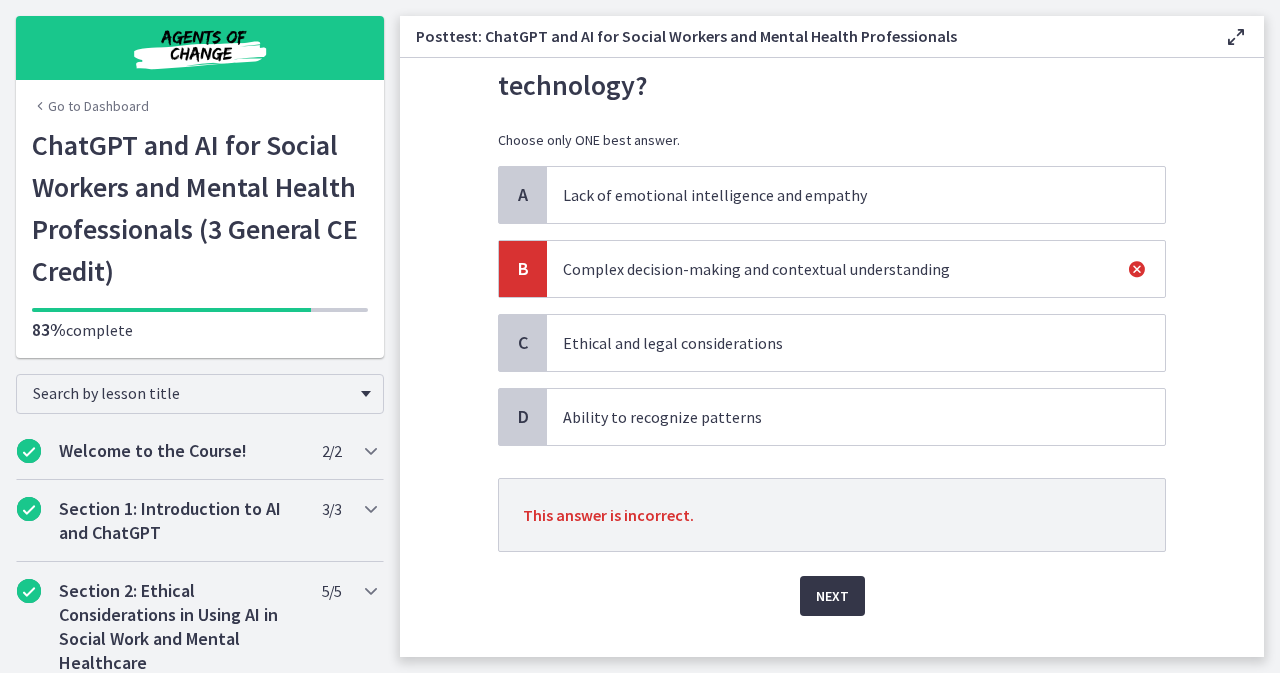 click on "Next" at bounding box center (832, 596) 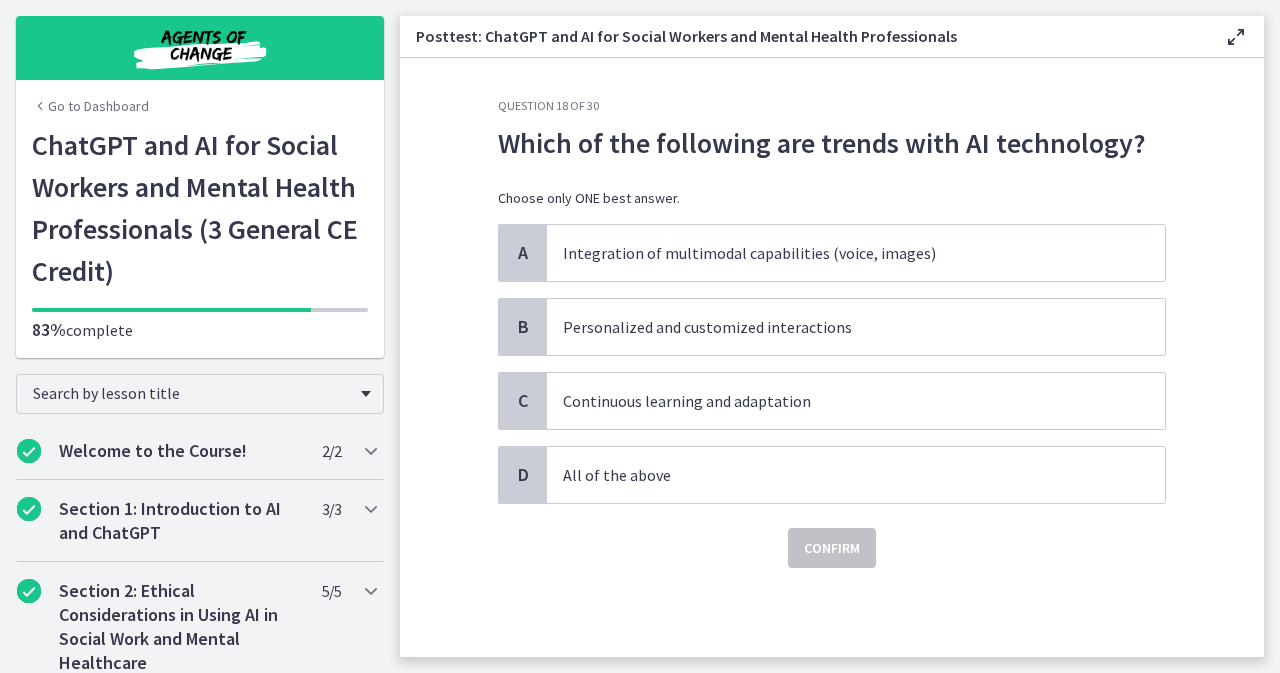 scroll, scrollTop: 0, scrollLeft: 0, axis: both 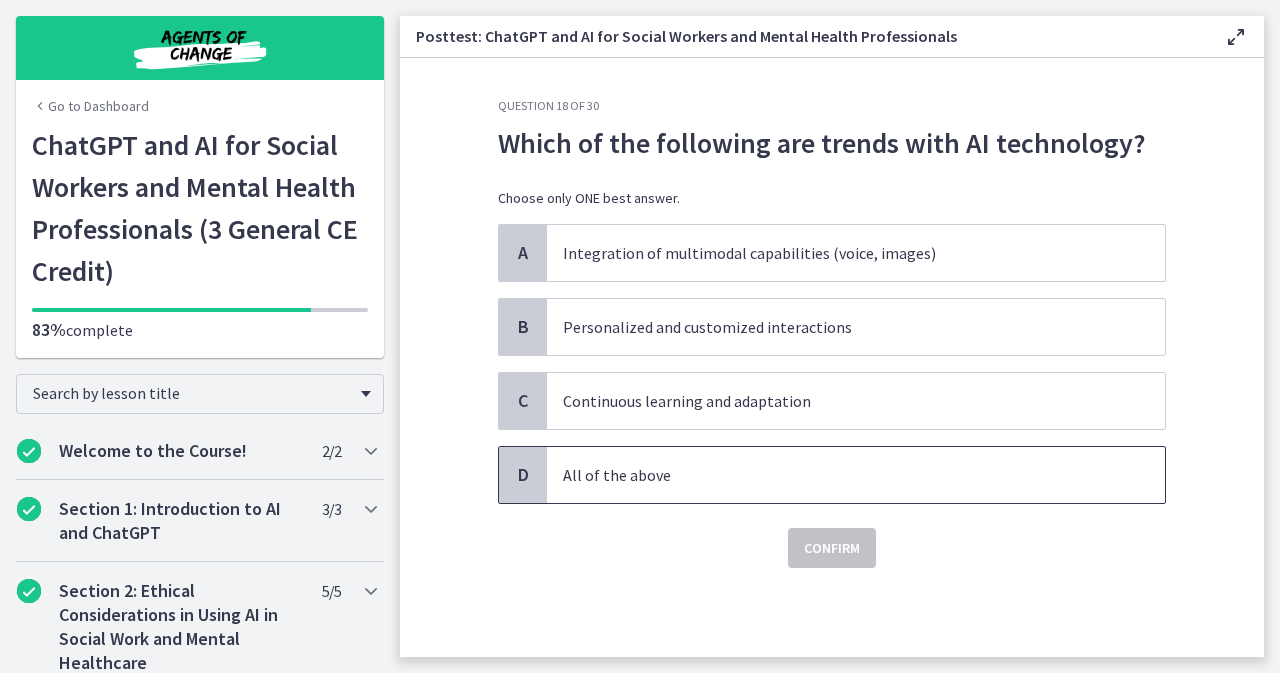 click on "All of the above" at bounding box center [836, 475] 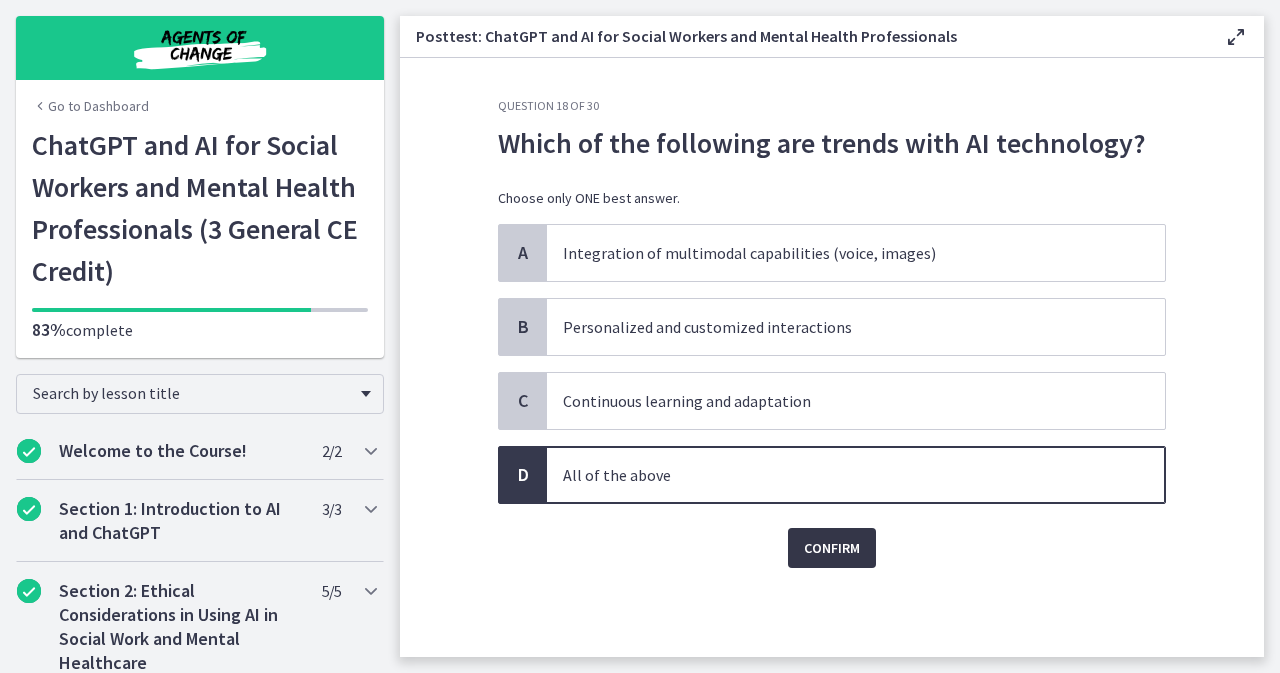 click on "Confirm" at bounding box center [832, 548] 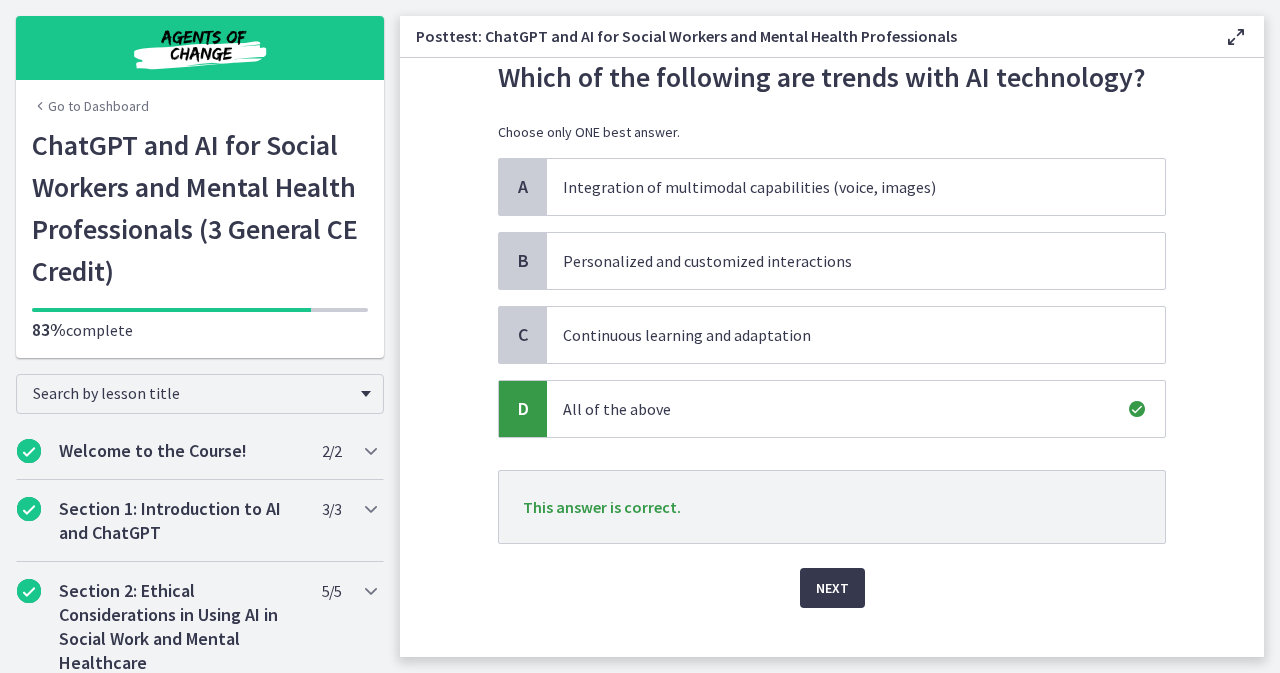 scroll, scrollTop: 93, scrollLeft: 0, axis: vertical 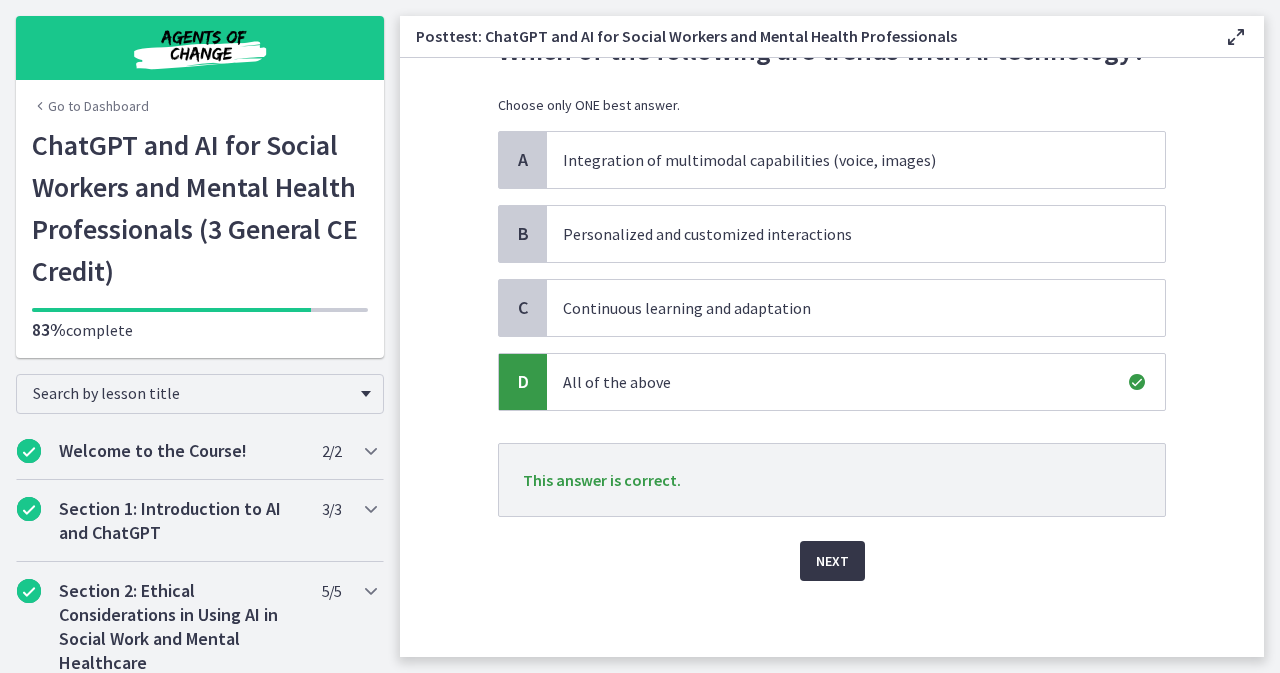 click on "Next" at bounding box center [832, 561] 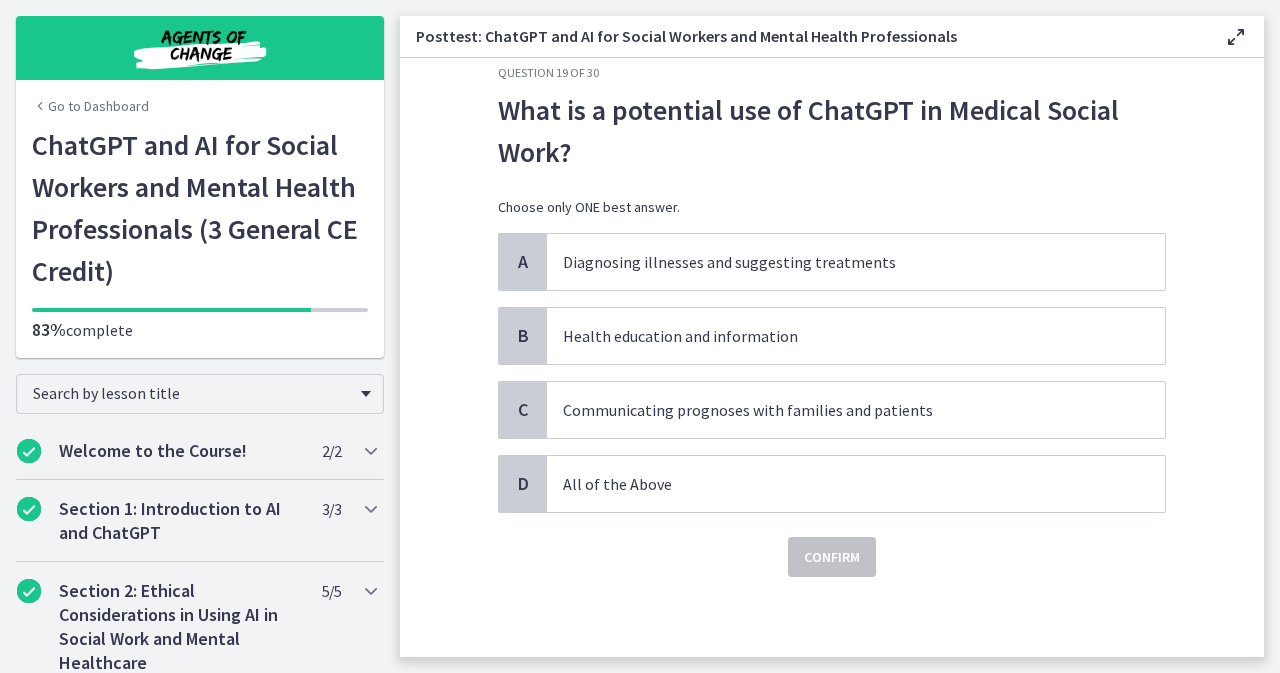 scroll, scrollTop: 0, scrollLeft: 0, axis: both 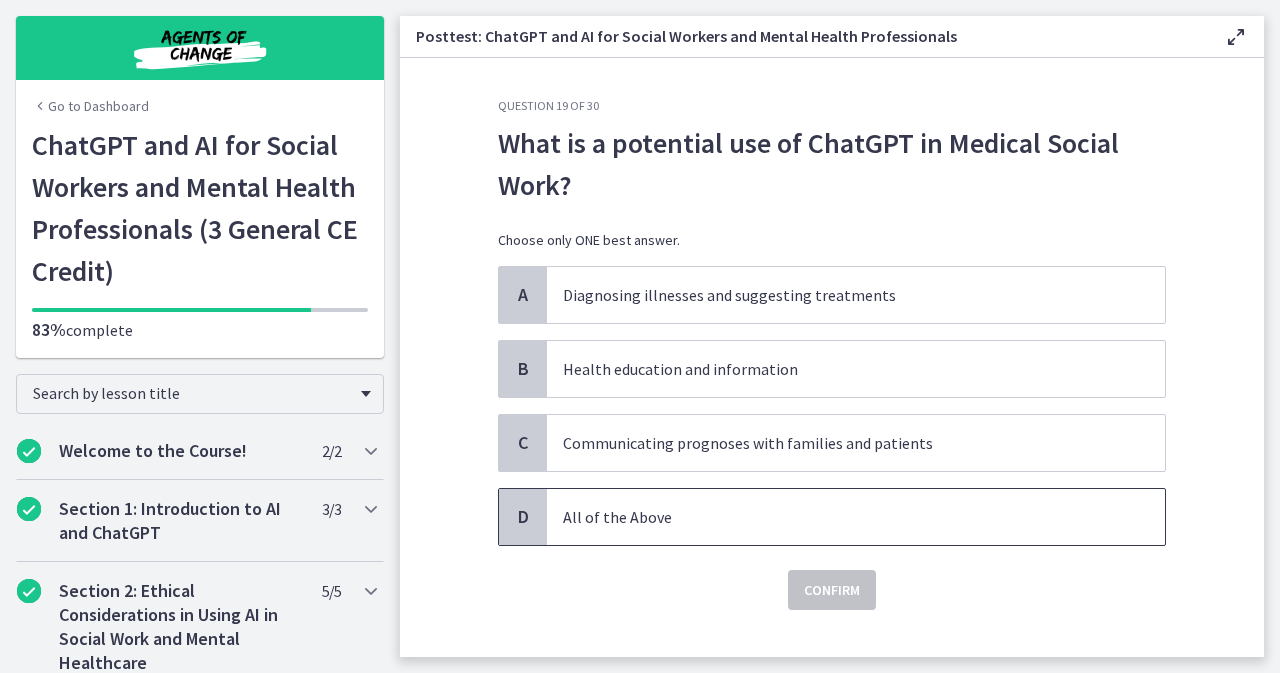 click on "All of the Above" at bounding box center (856, 517) 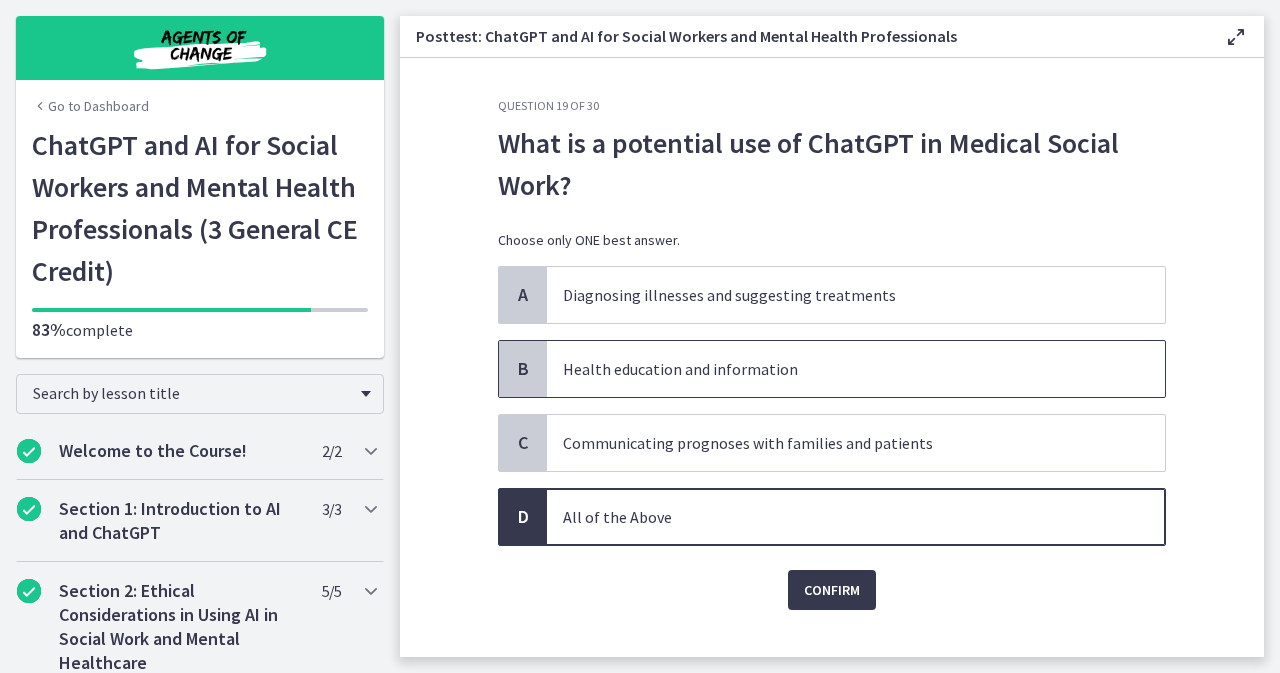 click on "Health education and information" at bounding box center (836, 369) 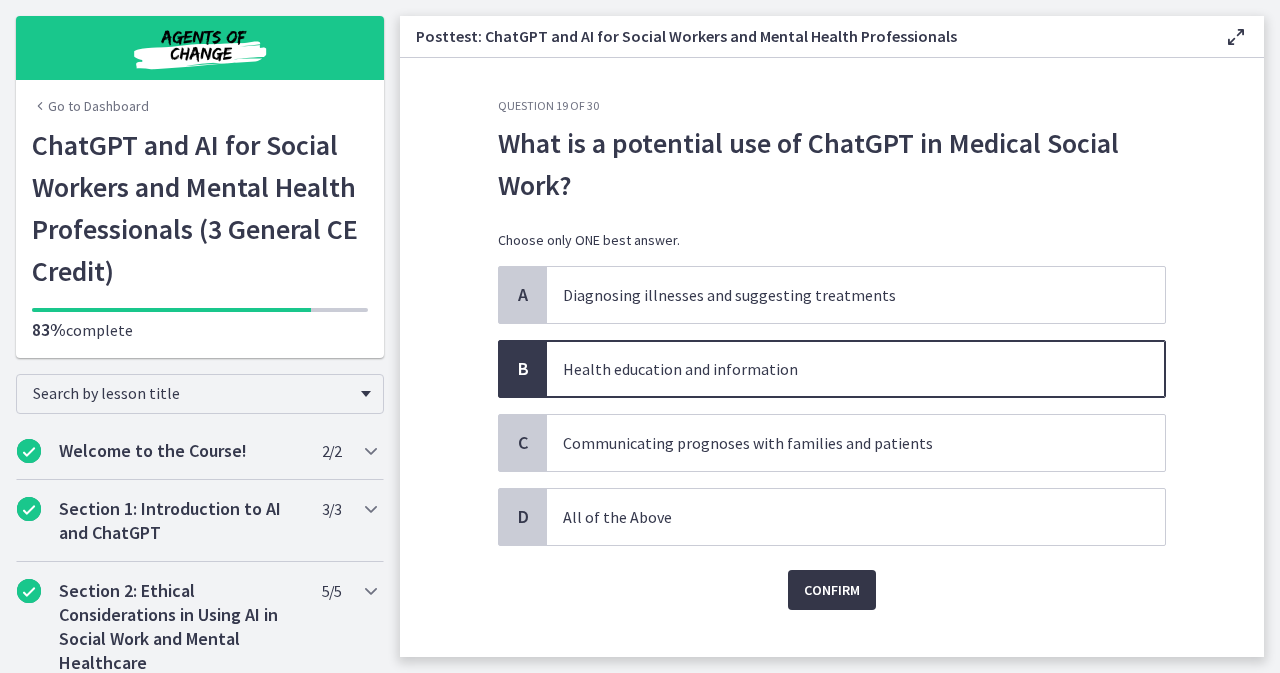 click on "Confirm" at bounding box center [832, 590] 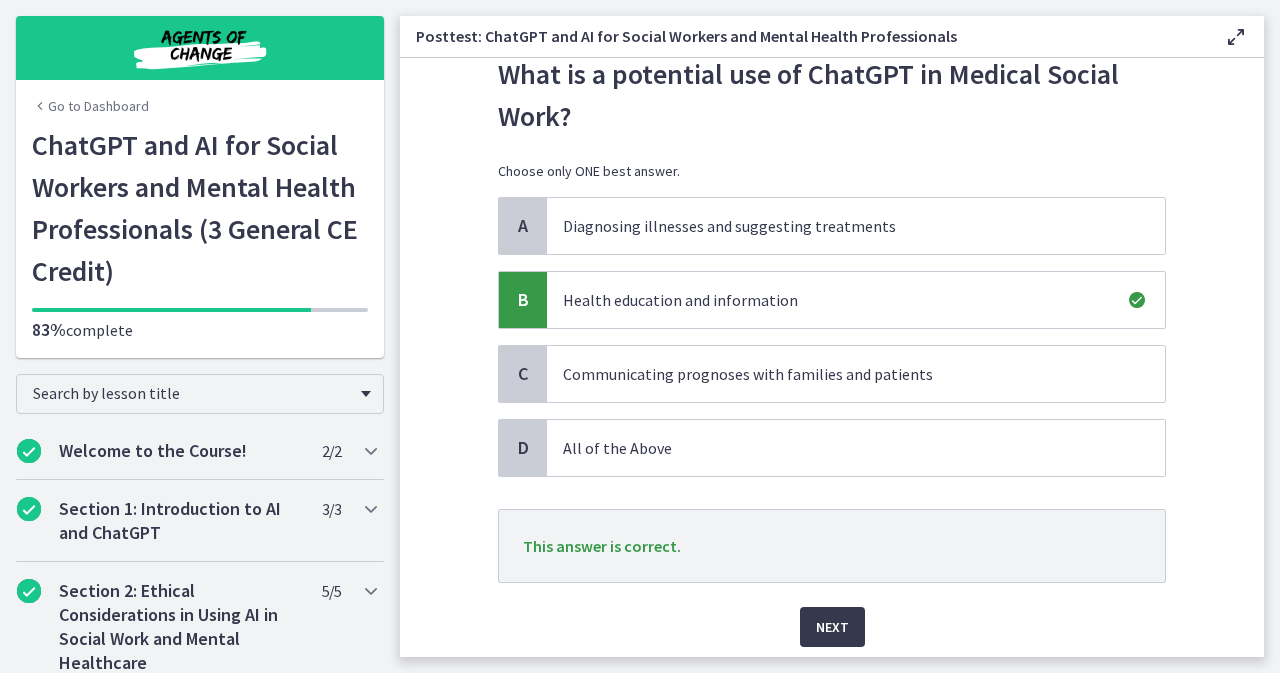 scroll, scrollTop: 100, scrollLeft: 0, axis: vertical 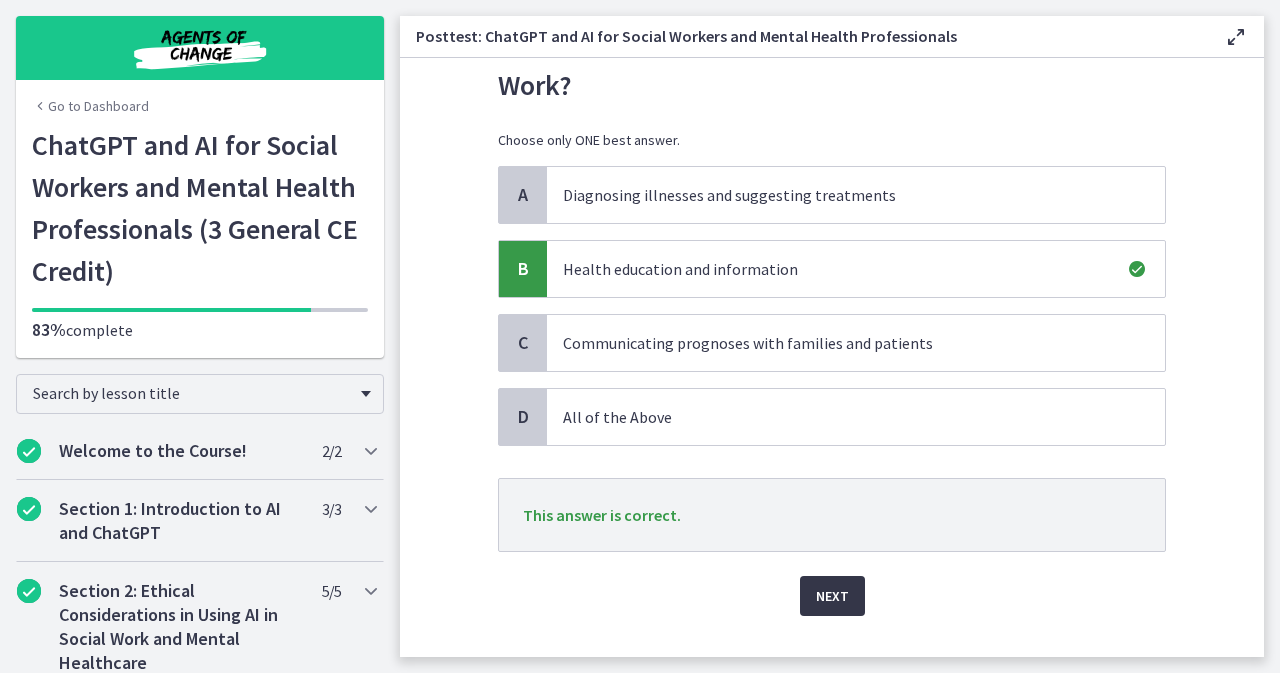 click on "Next" at bounding box center [832, 596] 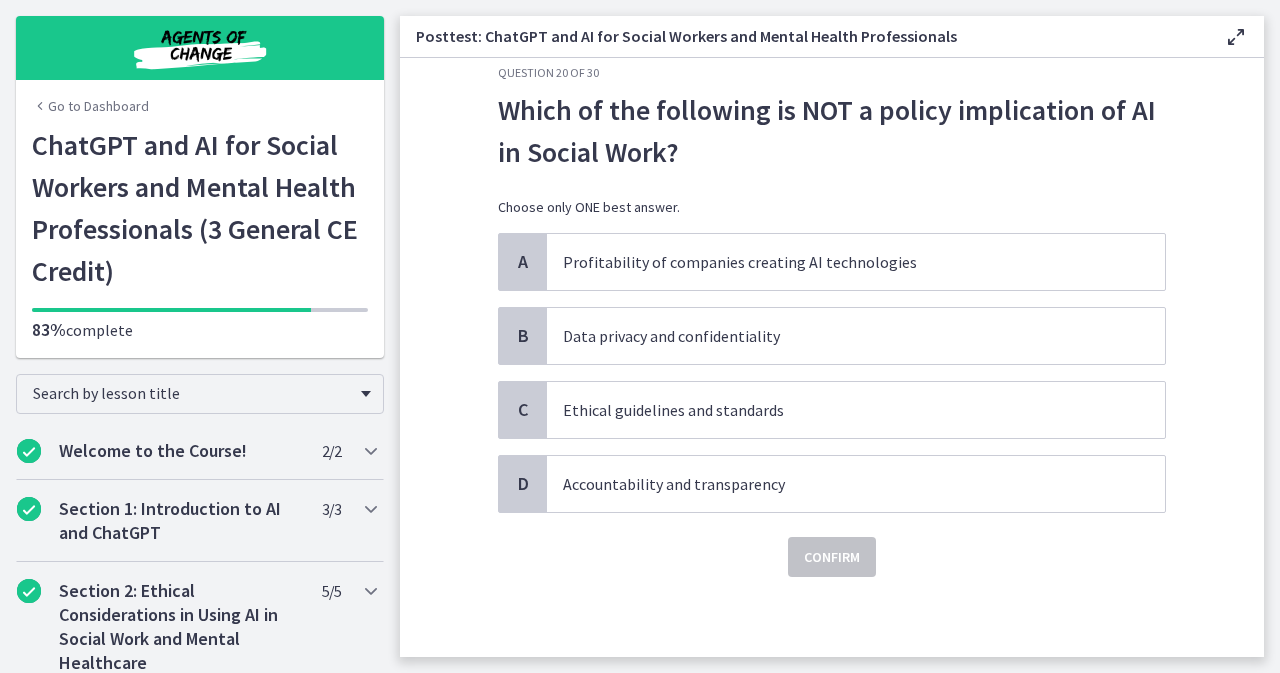 scroll, scrollTop: 0, scrollLeft: 0, axis: both 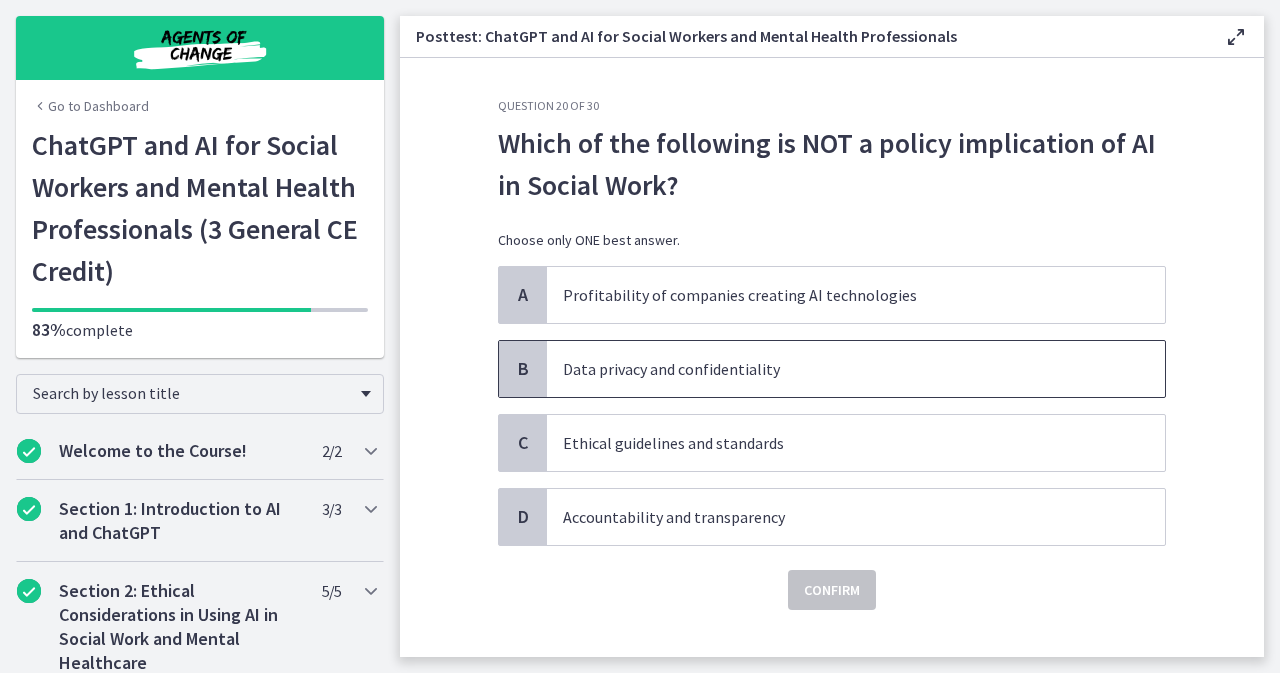 click on "Data privacy and confidentiality" at bounding box center (856, 369) 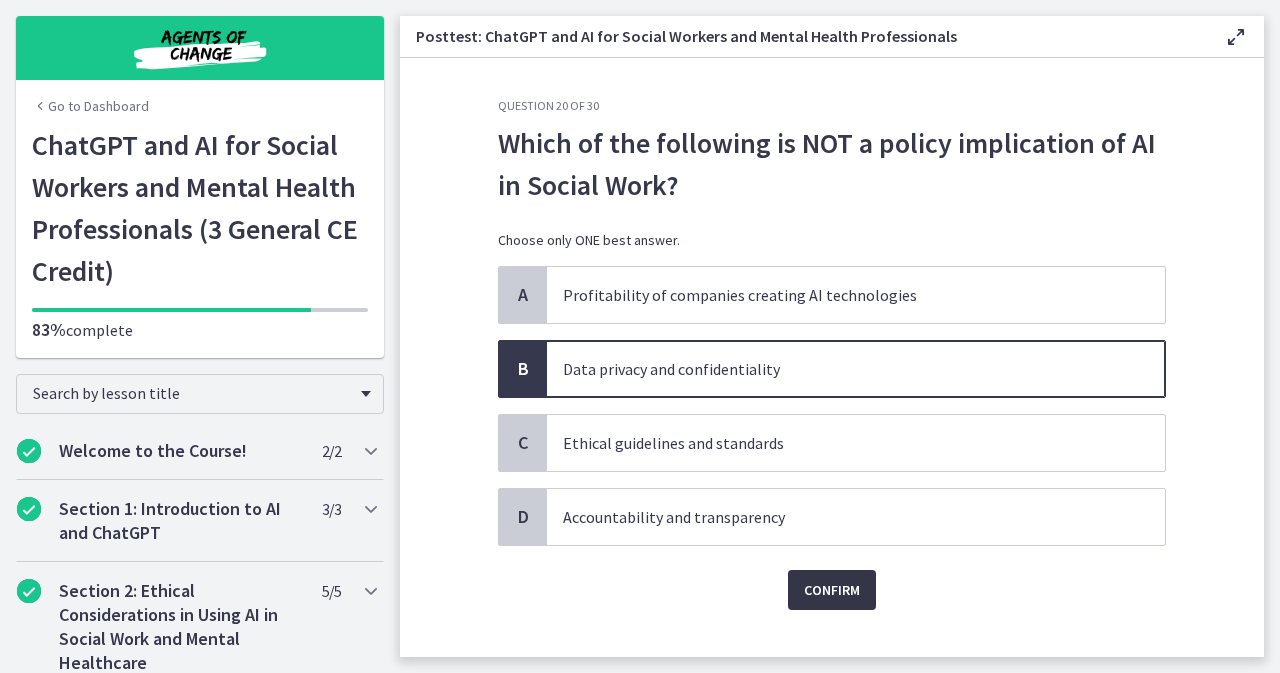 click on "Confirm" at bounding box center [832, 590] 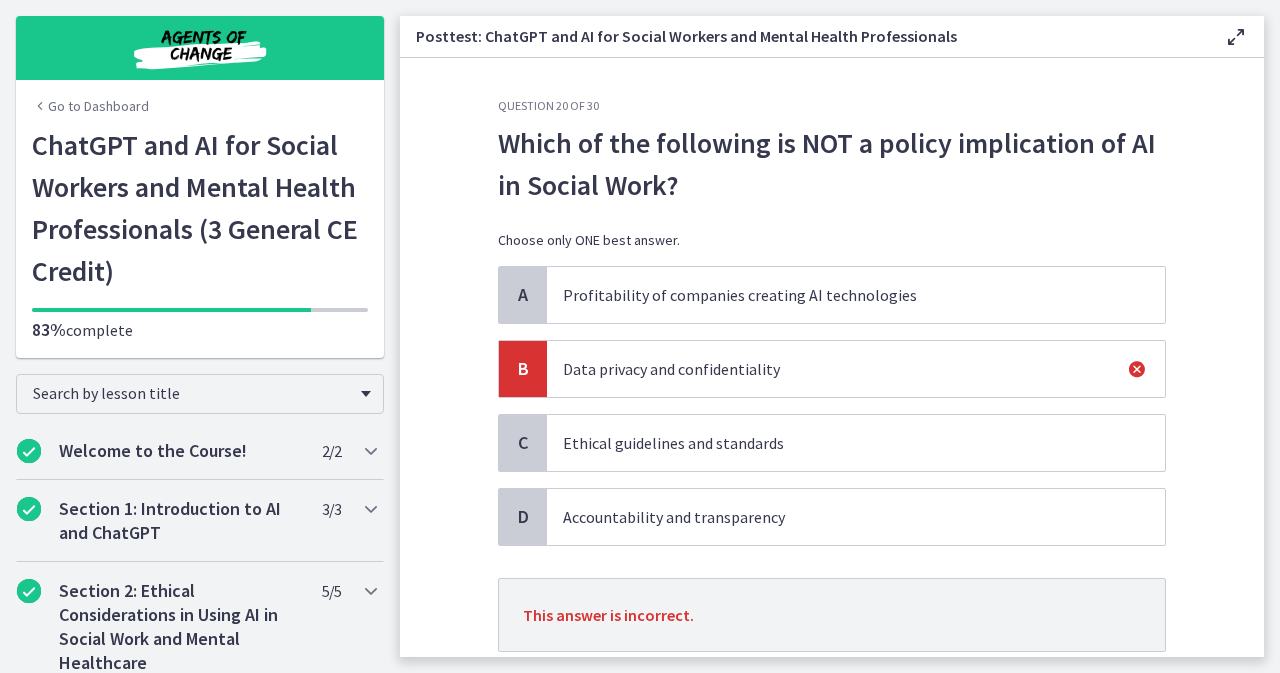 scroll, scrollTop: 100, scrollLeft: 0, axis: vertical 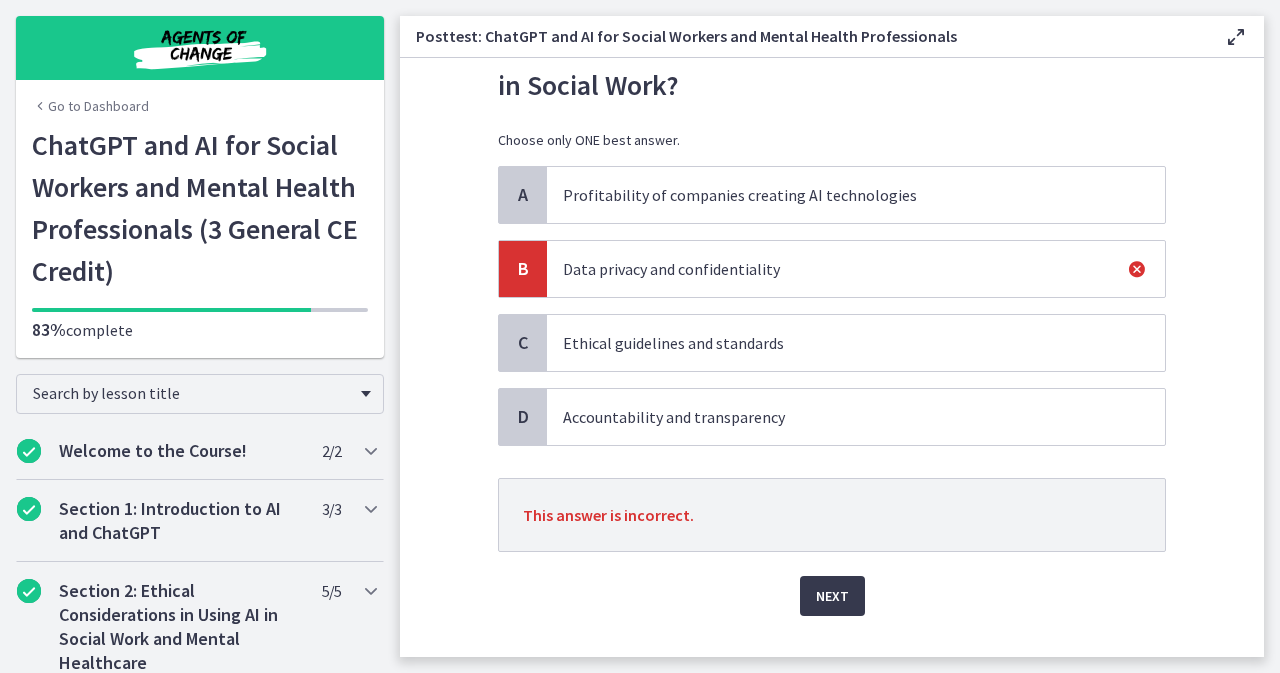 click on "Next" at bounding box center (832, 584) 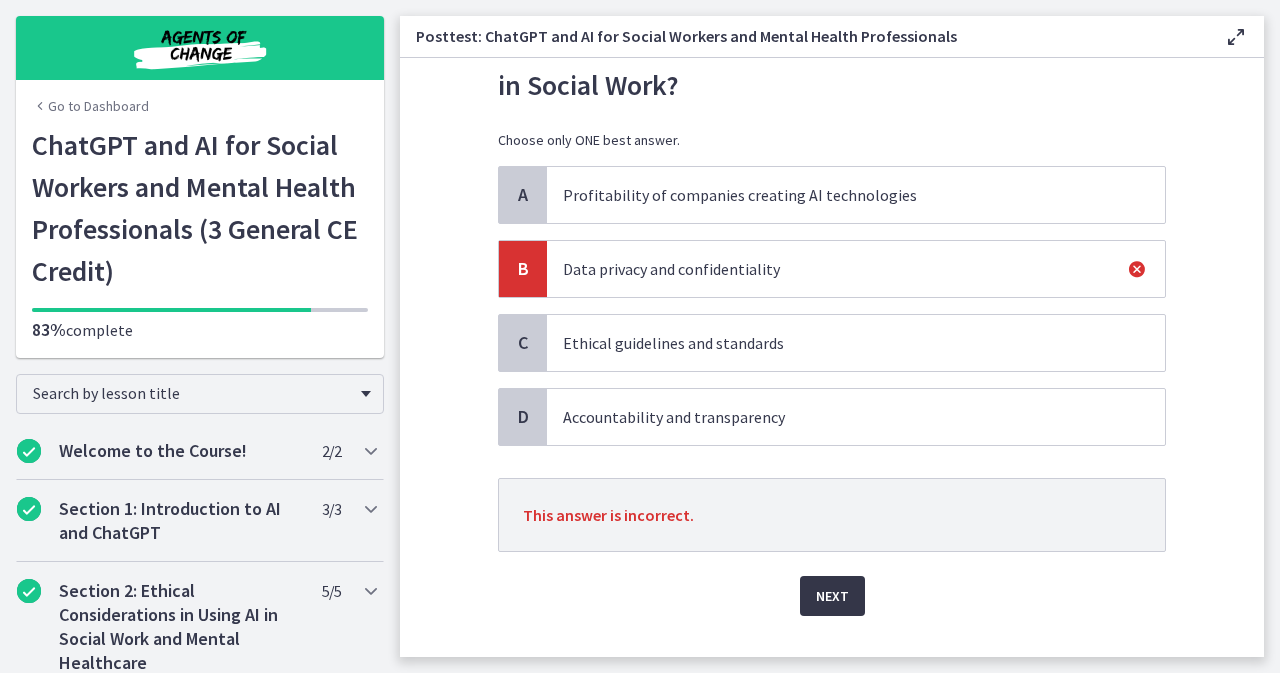 click on "Next" at bounding box center [832, 596] 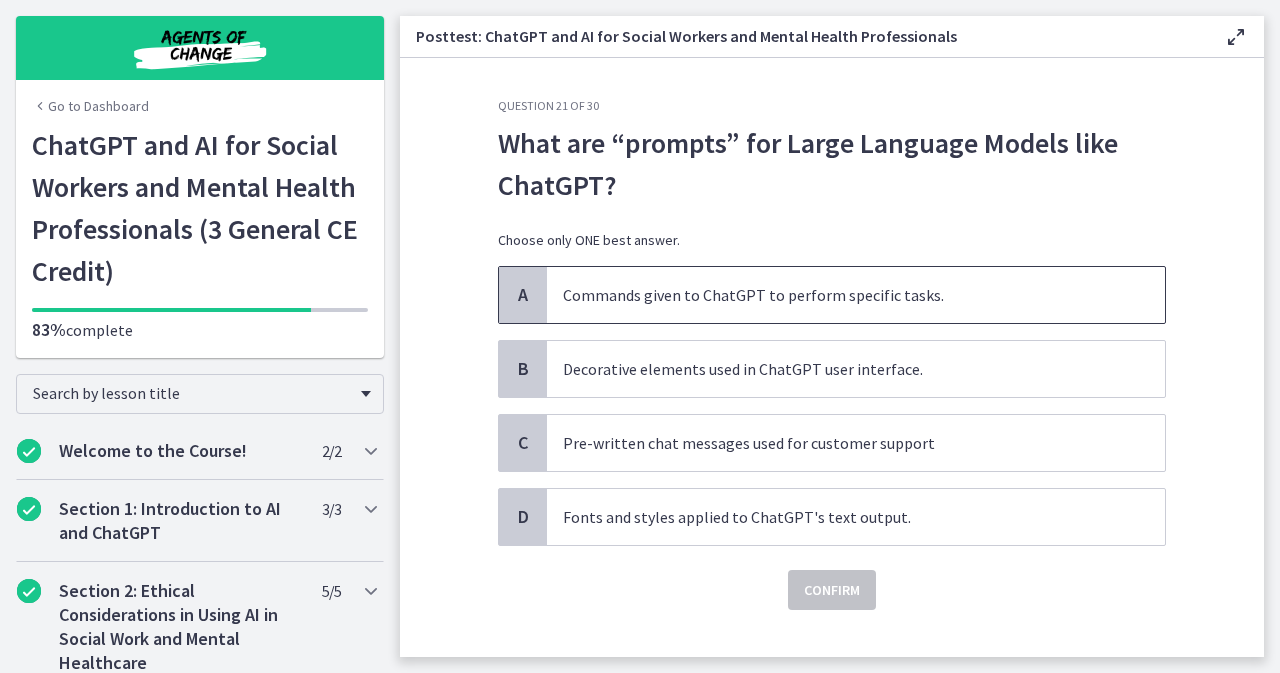 click on "Commands given to ChatGPT to perform specific tasks." at bounding box center [836, 295] 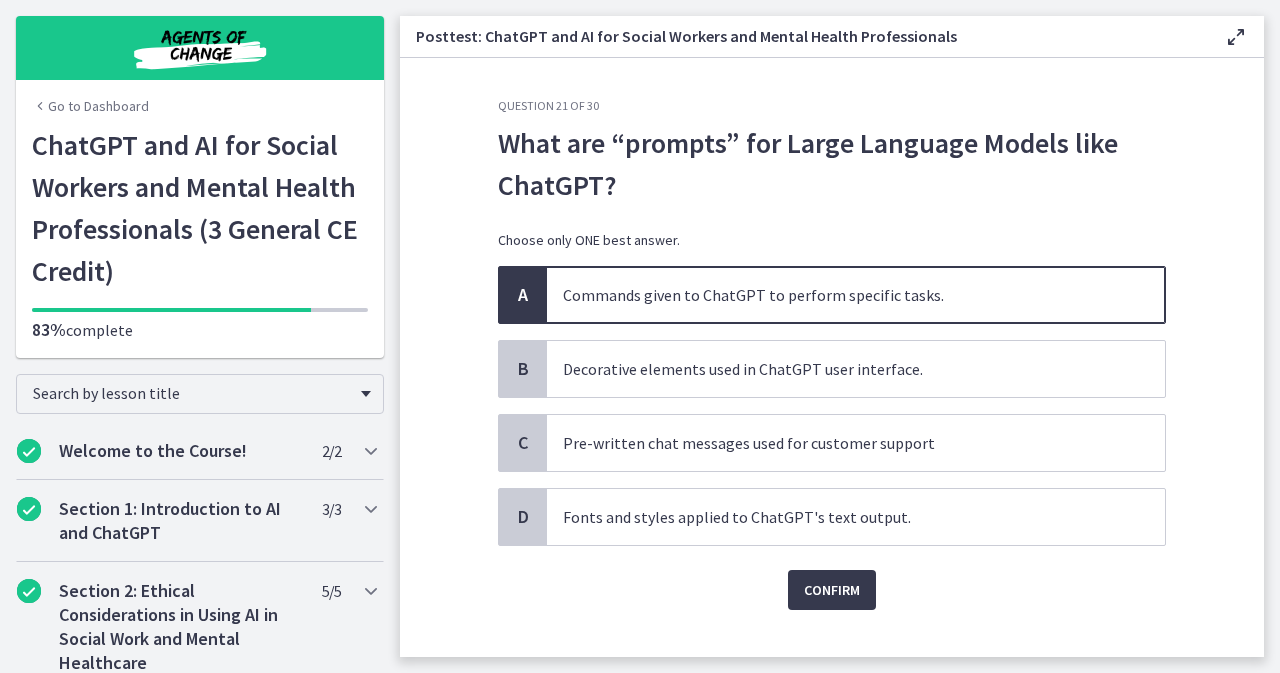 click on "Question   21   of   30
What are “prompts” for Large Language Models like ChatGPT?
Choose only ONE best answer.
A
Commands given to ChatGPT to perform specific tasks.
B
Decorative elements used in ChatGPT user interface.
C
Pre-written chat messages used for customer support
D
Fonts and styles applied to ChatGPT's text output.
Confirm" 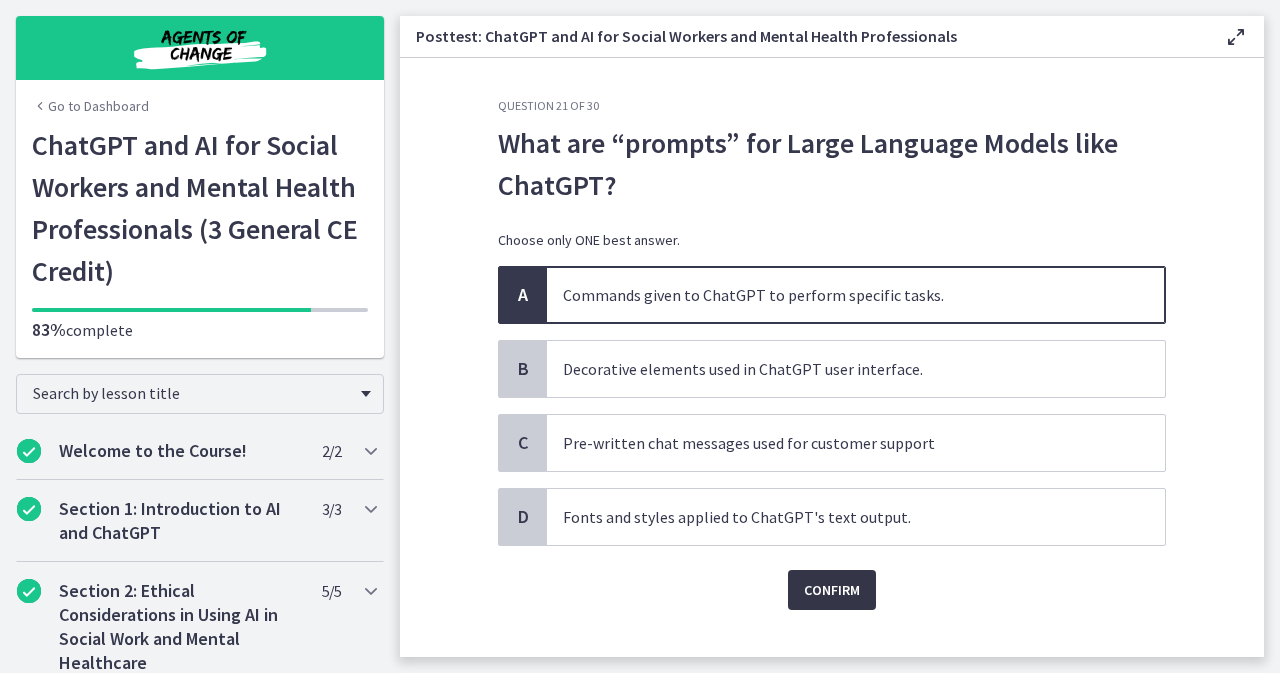 click on "Confirm" at bounding box center (832, 590) 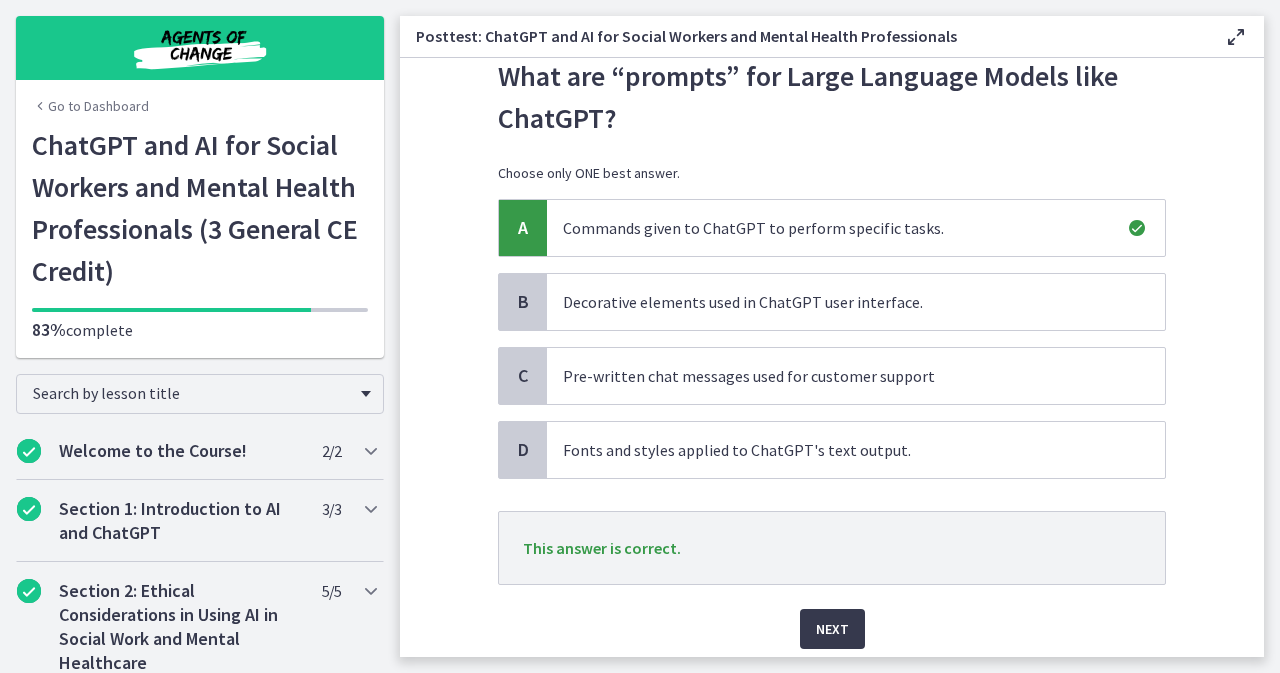 scroll, scrollTop: 135, scrollLeft: 0, axis: vertical 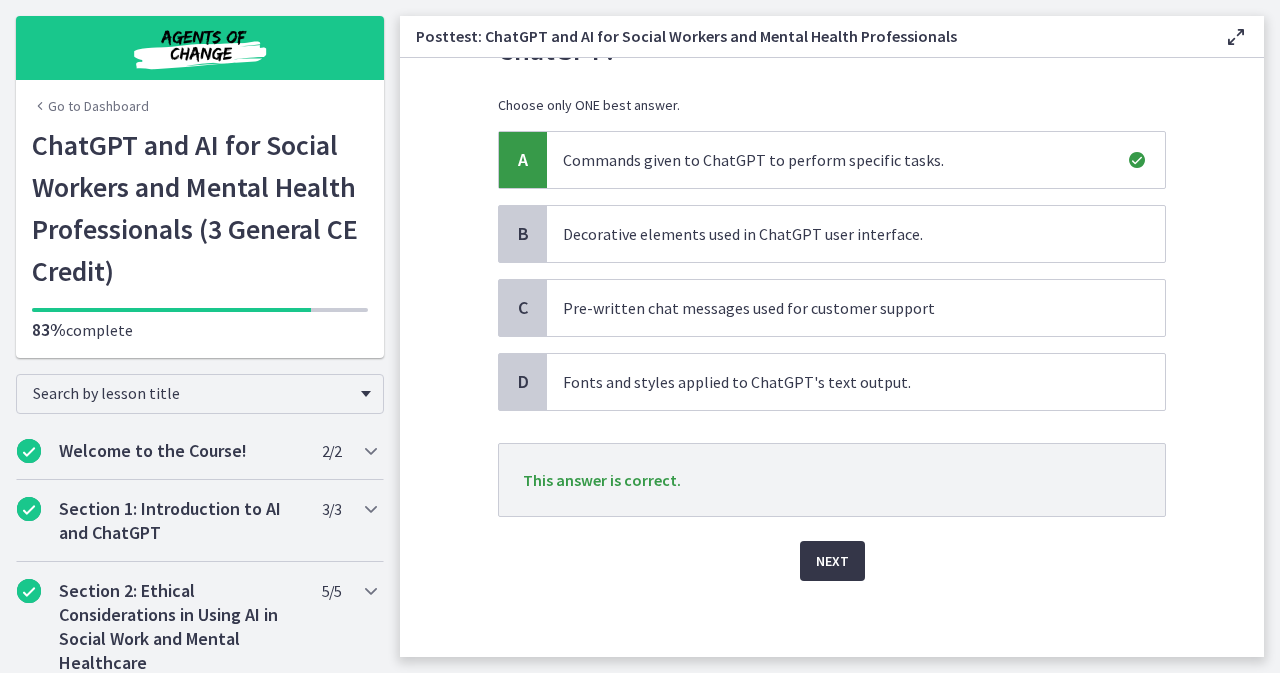 click on "Next" at bounding box center (832, 561) 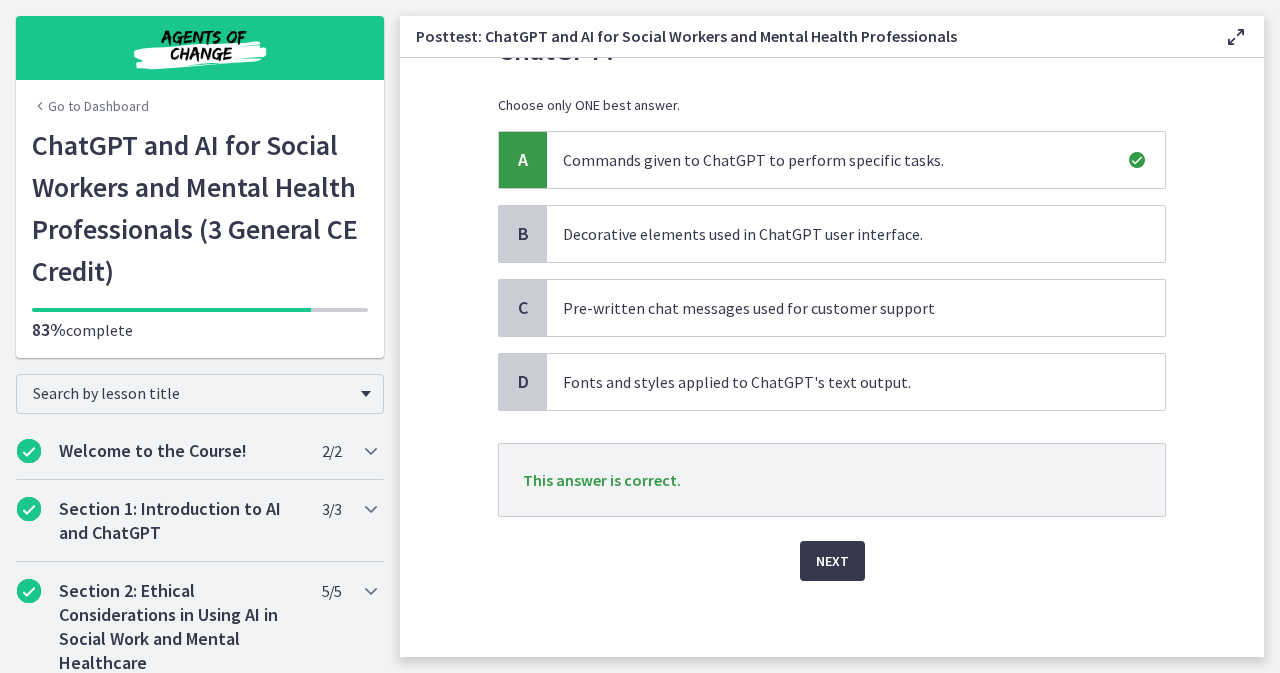 scroll, scrollTop: 0, scrollLeft: 0, axis: both 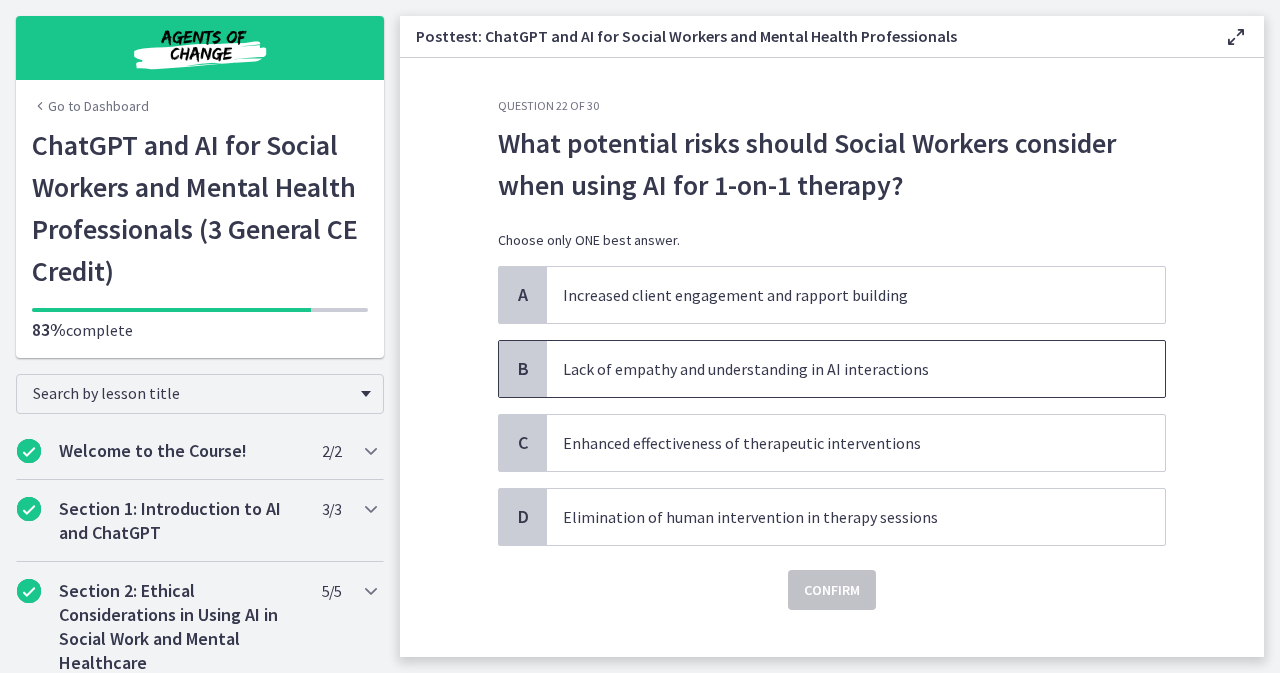 click on "Lack of empathy and understanding in AI interactions" at bounding box center (836, 369) 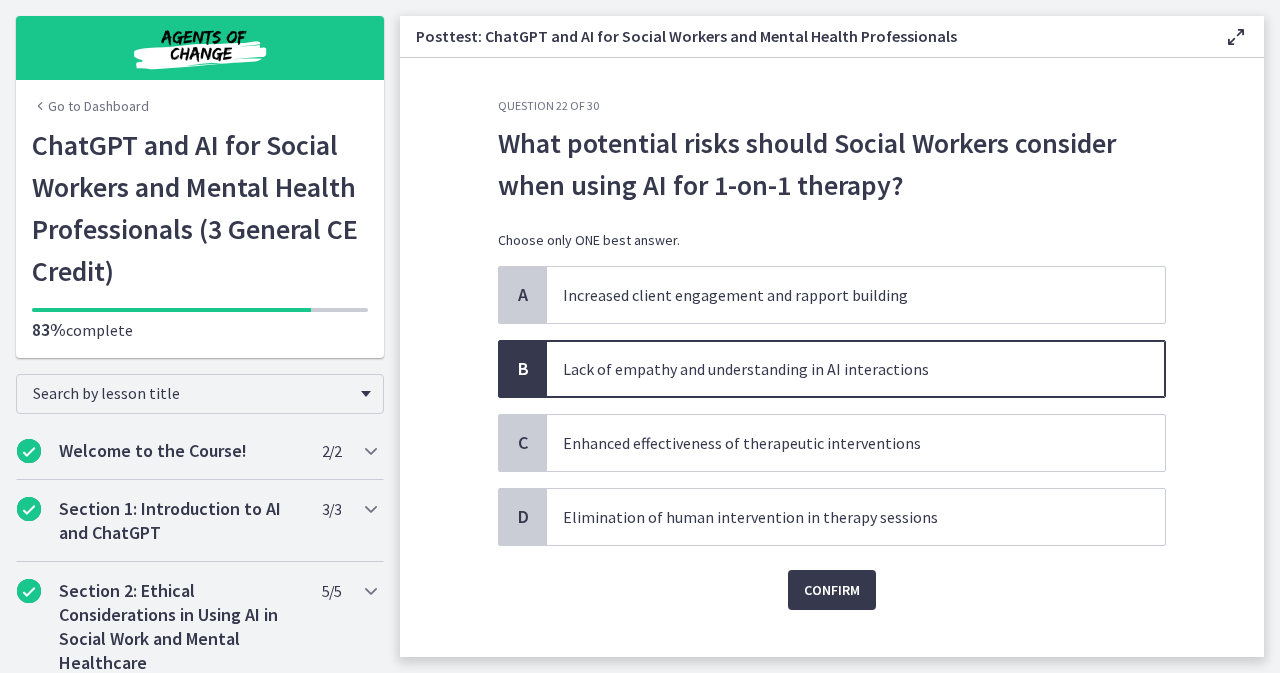 click on "Confirm" at bounding box center [832, 578] 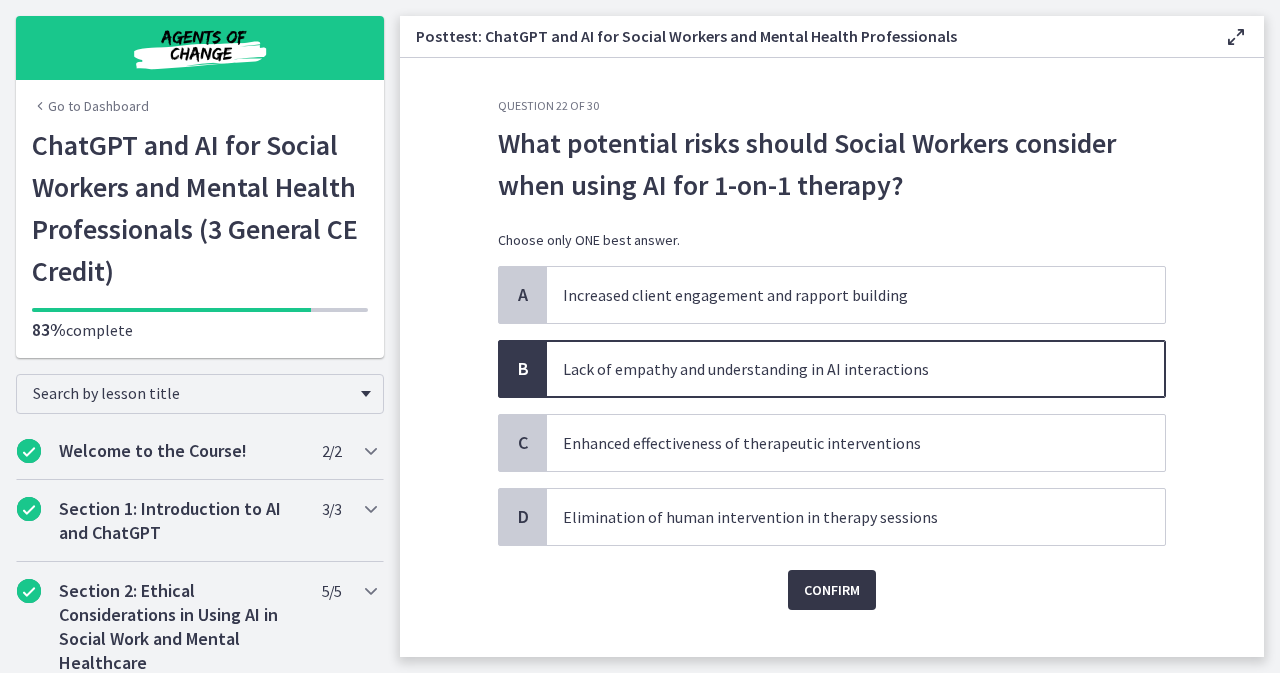 click on "Confirm" at bounding box center (832, 590) 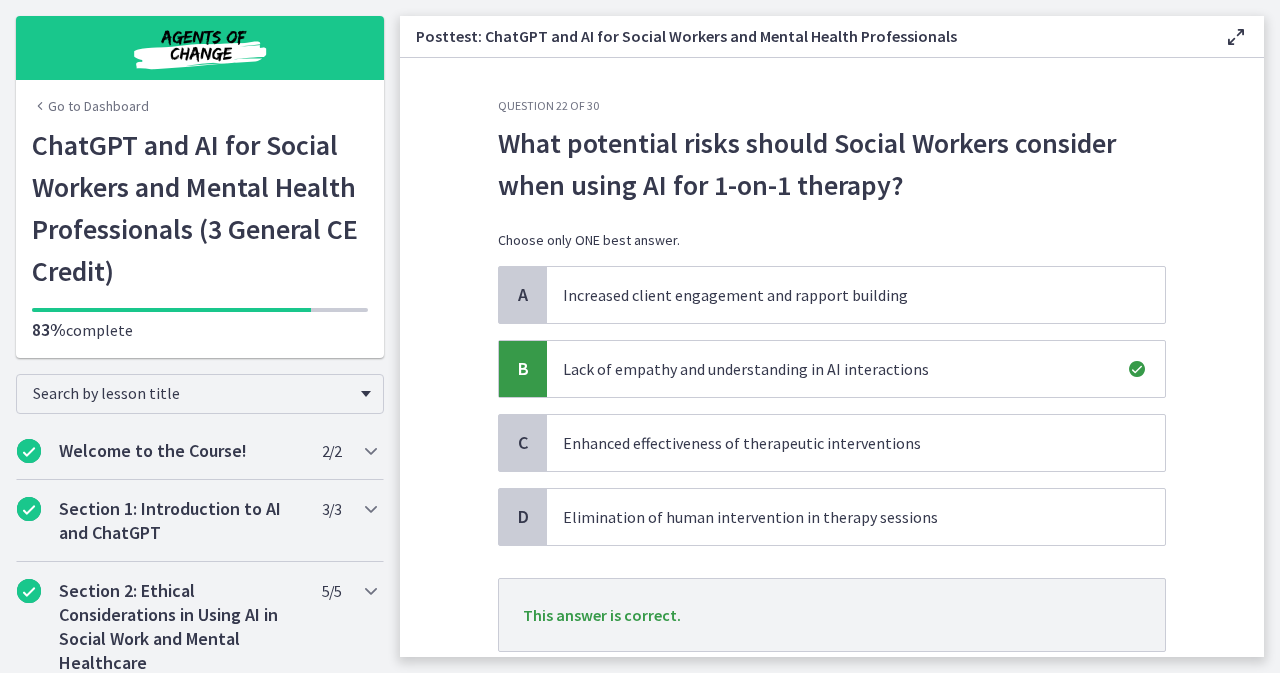 scroll, scrollTop: 135, scrollLeft: 0, axis: vertical 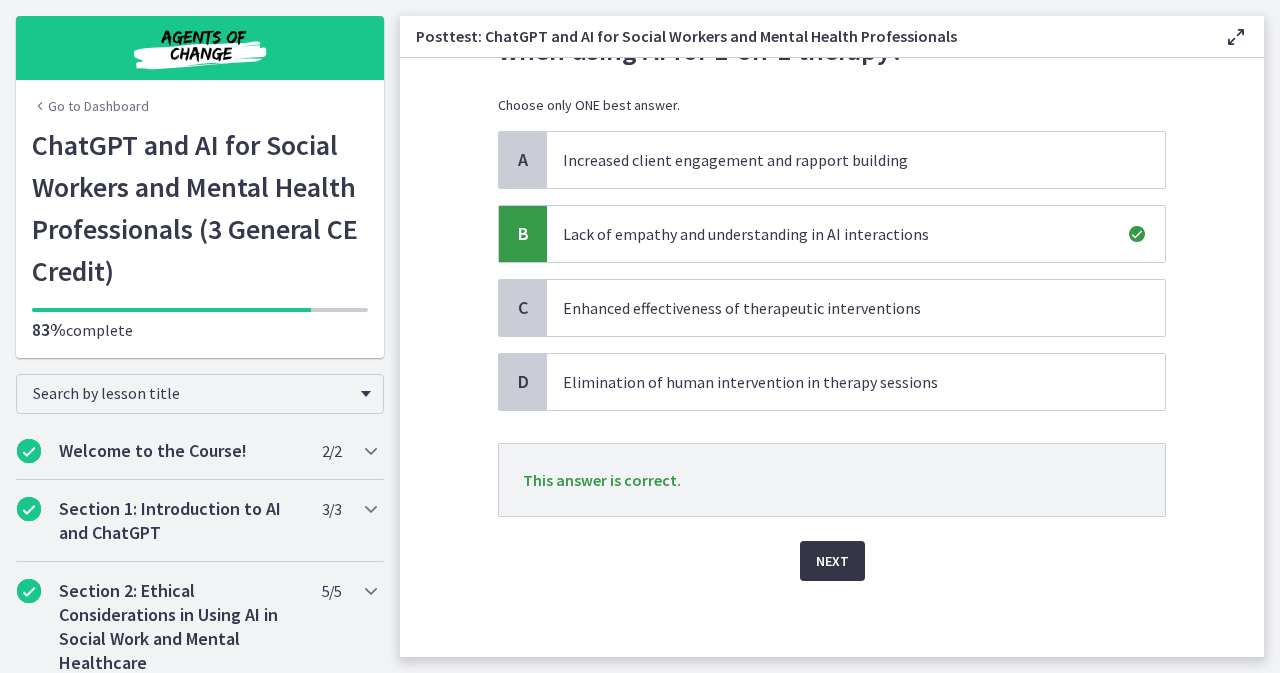 click on "Next" at bounding box center (832, 561) 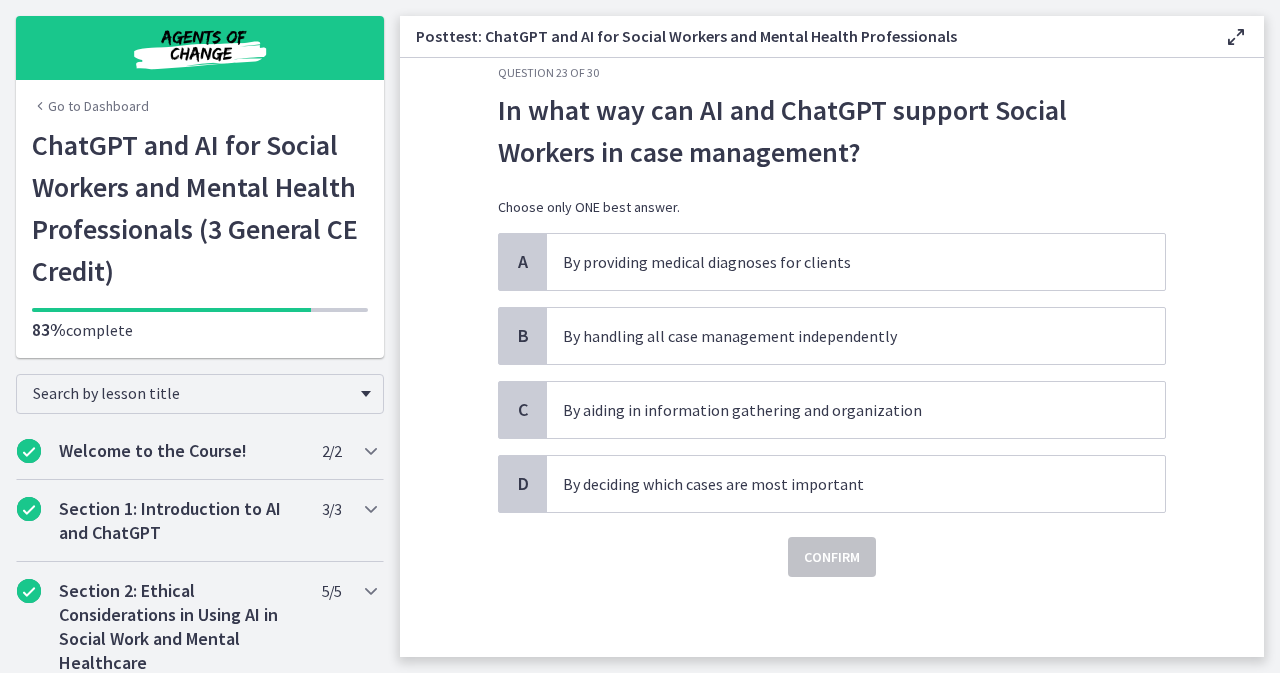 scroll, scrollTop: 0, scrollLeft: 0, axis: both 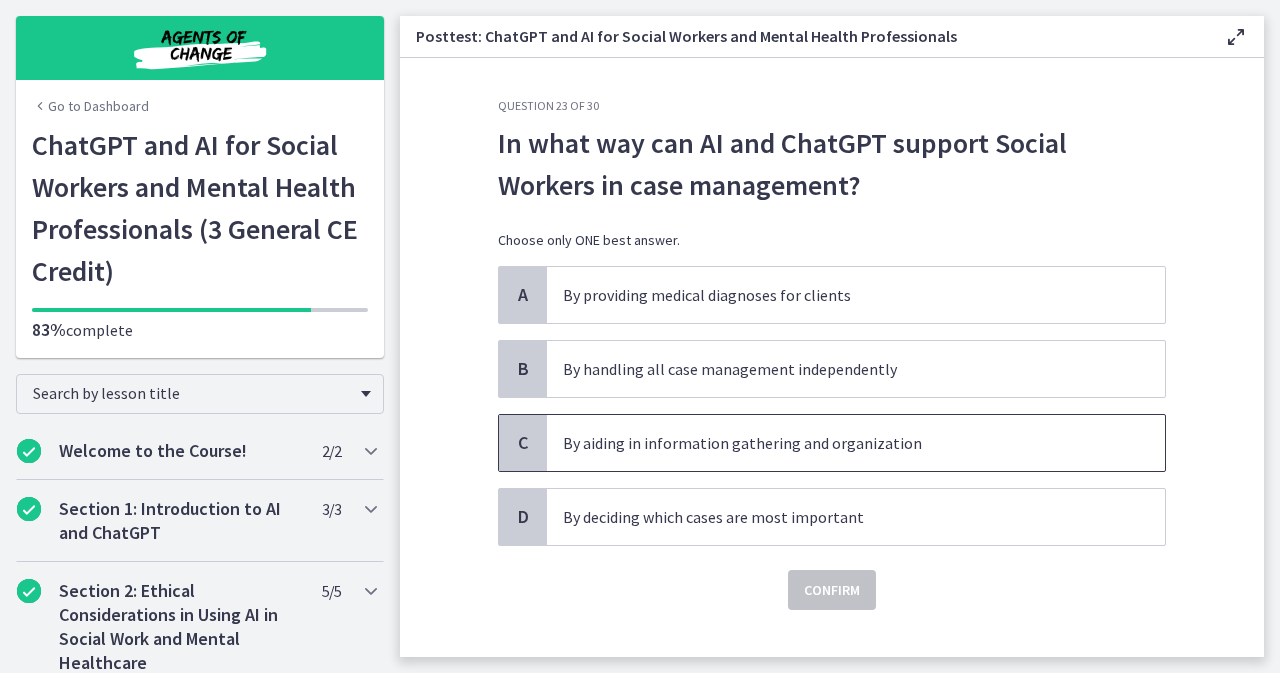 click on "By aiding in information gathering and organization" at bounding box center (856, 443) 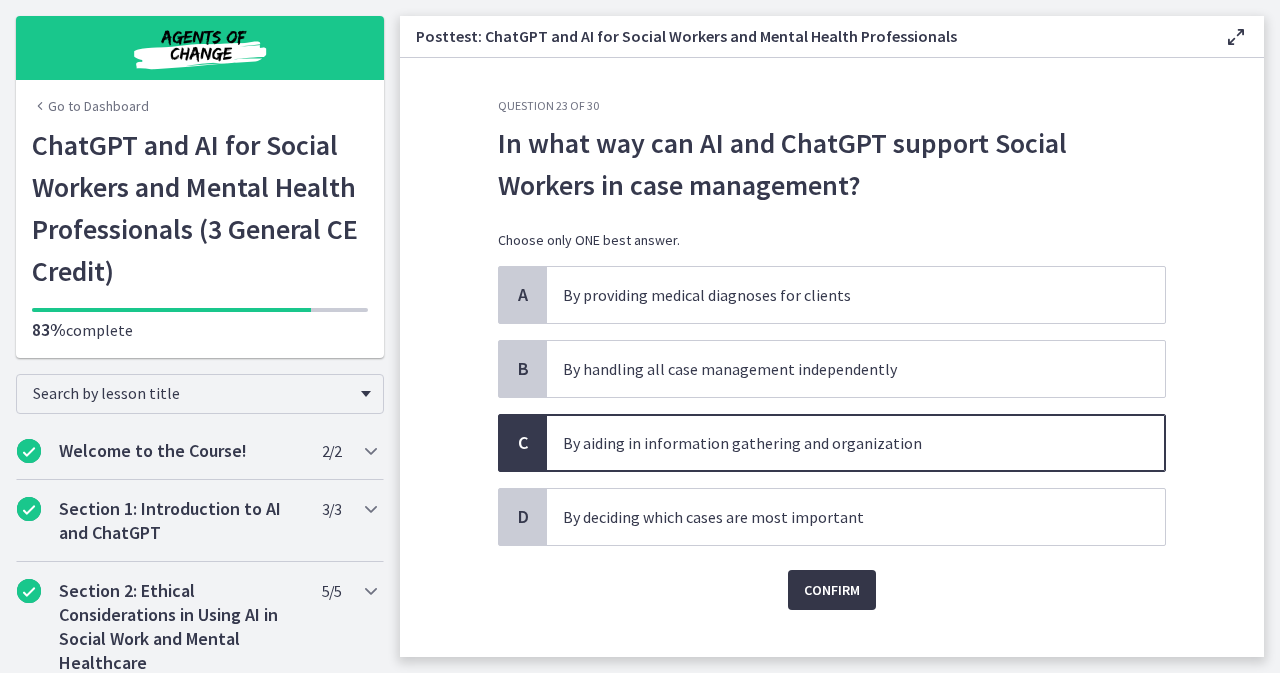 click on "Confirm" at bounding box center (832, 590) 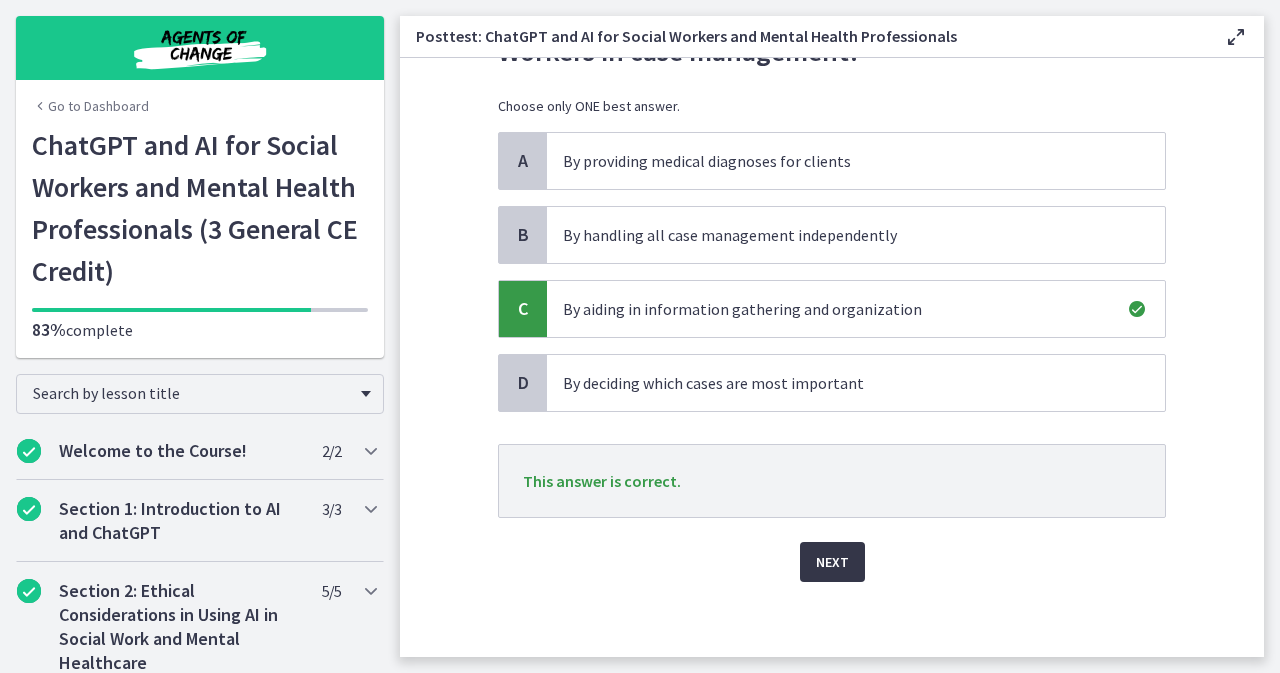 scroll, scrollTop: 135, scrollLeft: 0, axis: vertical 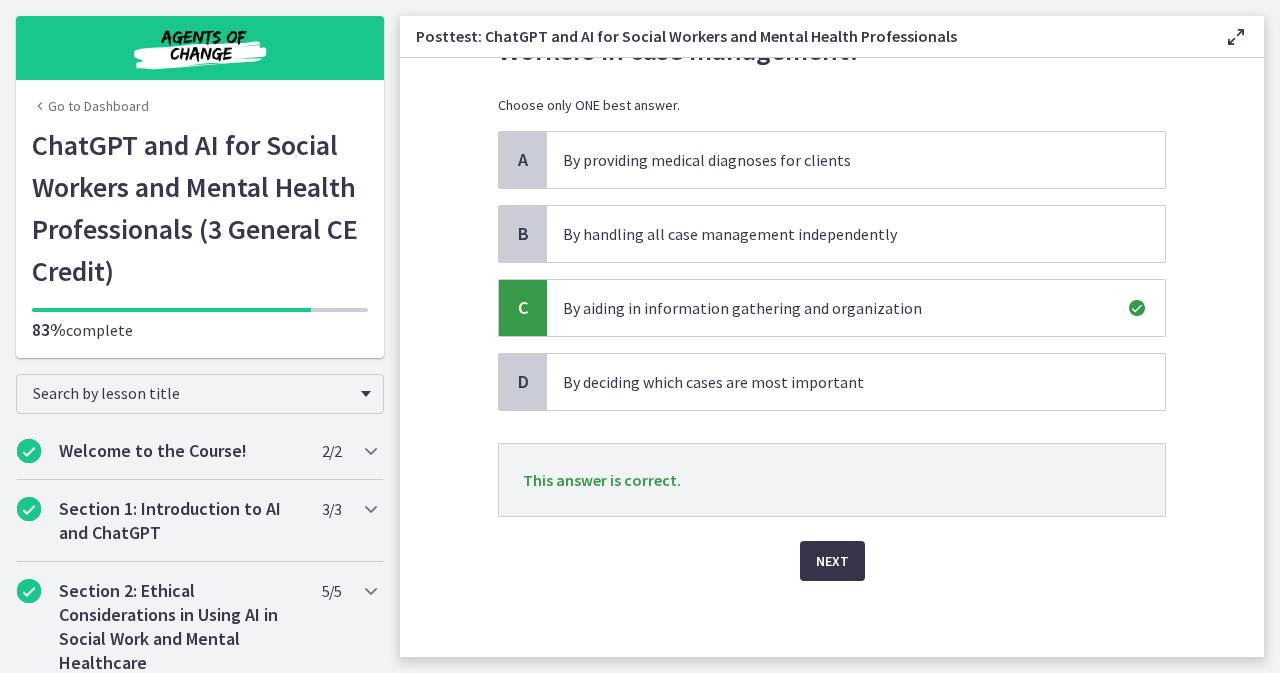 click on "Next" at bounding box center (832, 561) 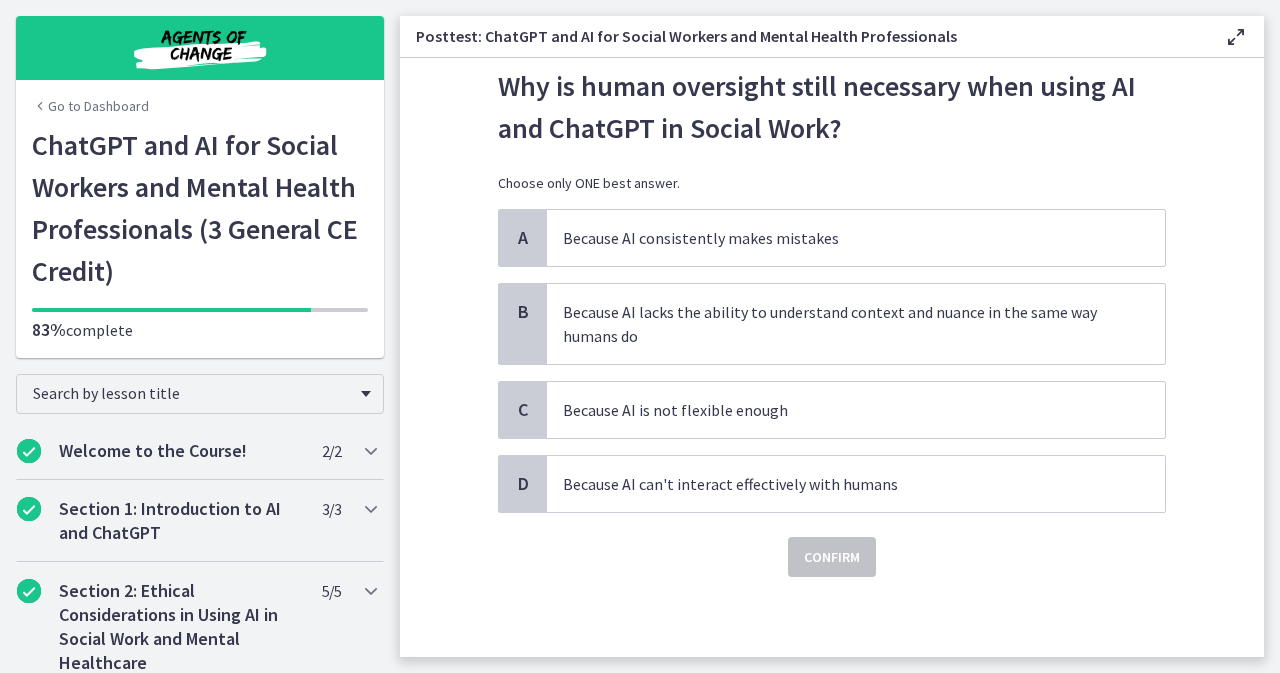 scroll, scrollTop: 0, scrollLeft: 0, axis: both 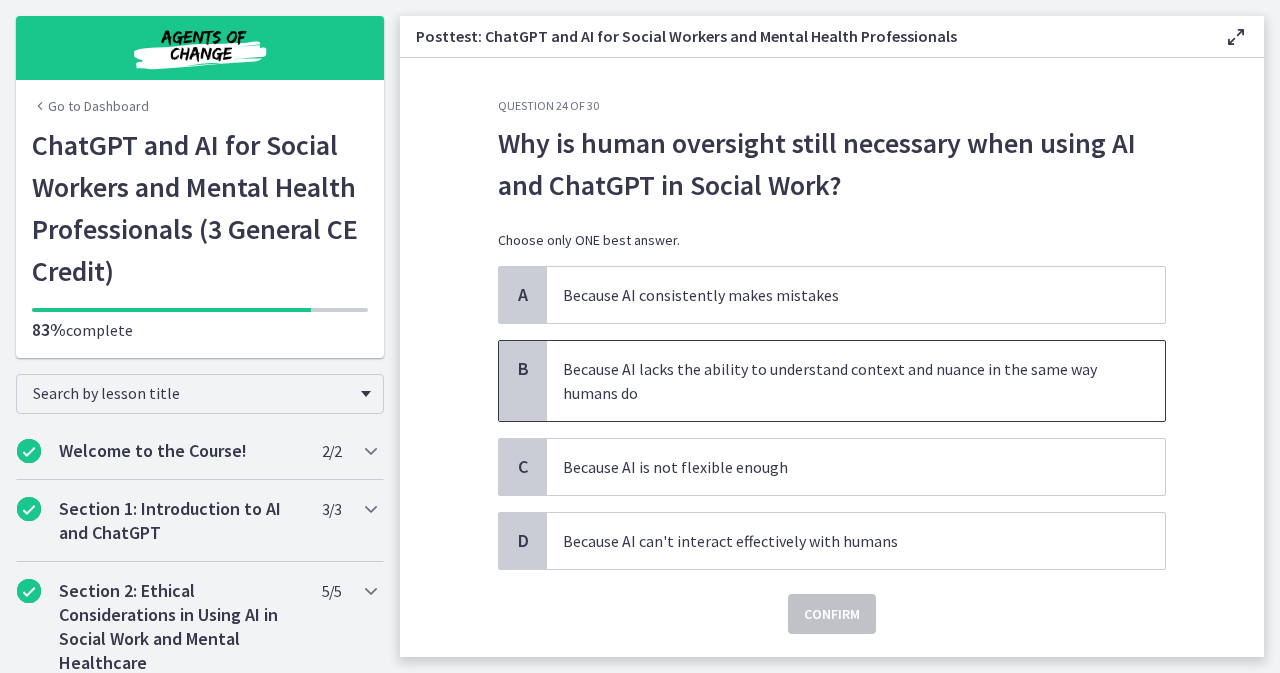 click on "Because AI lacks the ability to understand context and nuance in the same way humans do" at bounding box center (836, 381) 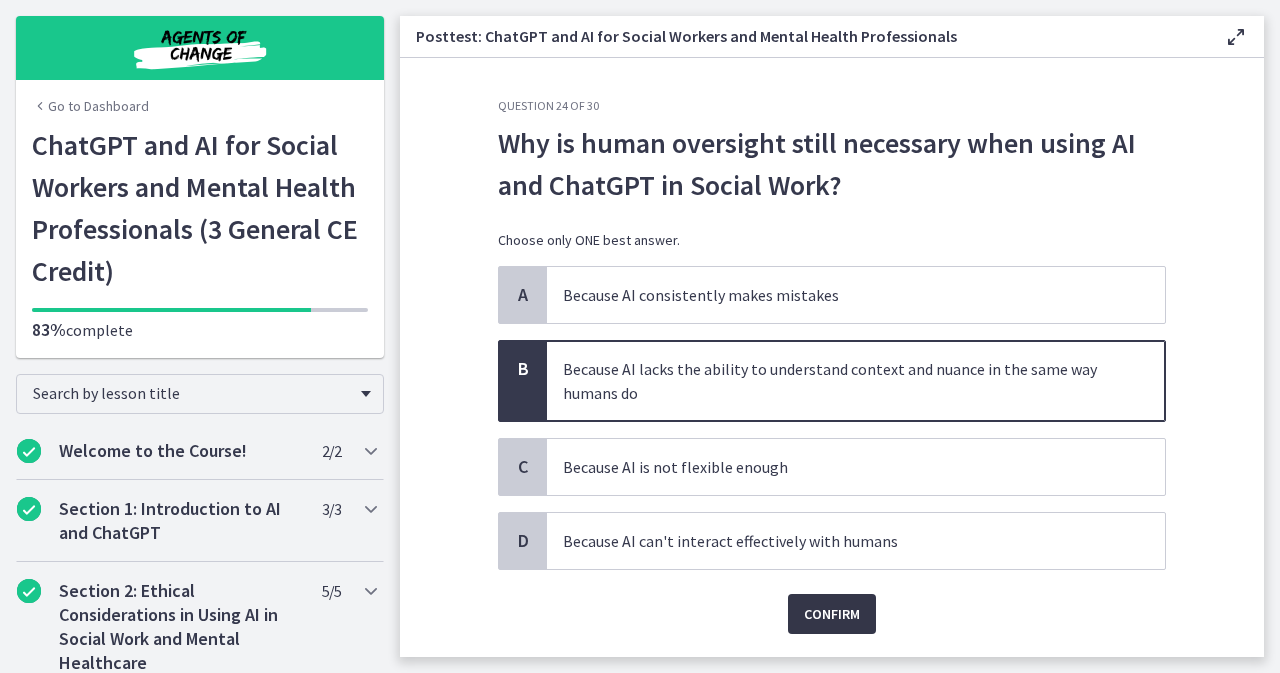 click on "Confirm" at bounding box center [832, 614] 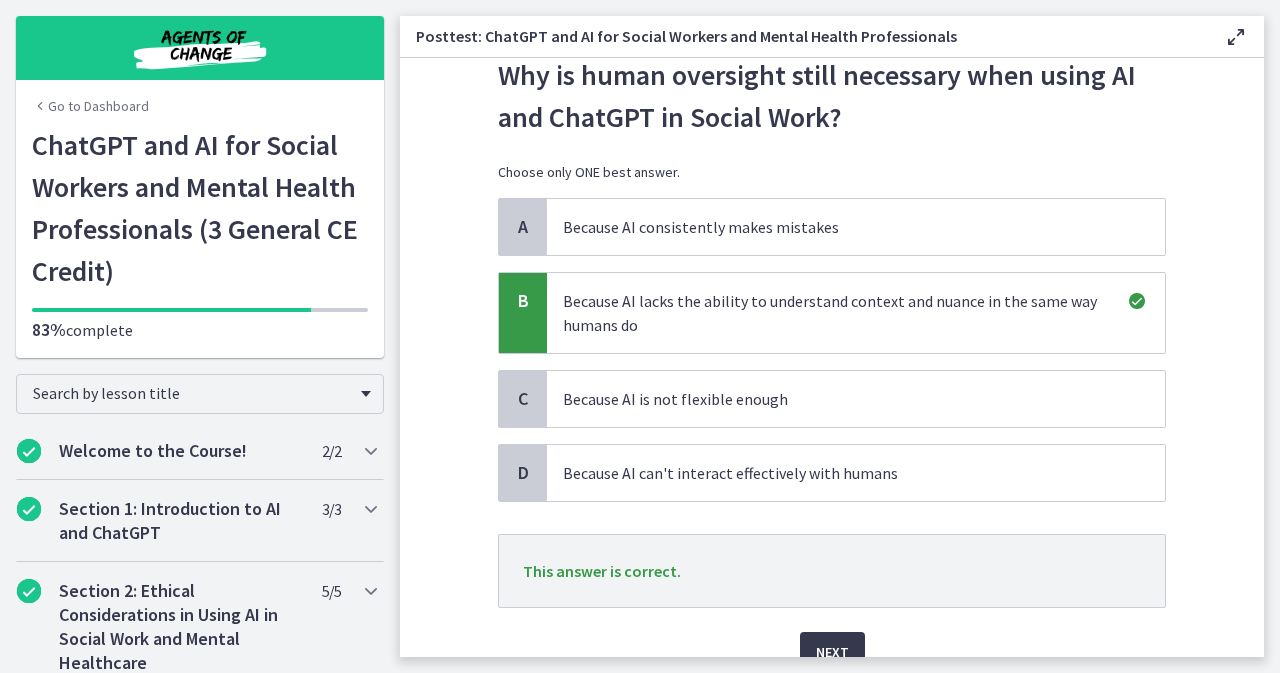 scroll, scrollTop: 100, scrollLeft: 0, axis: vertical 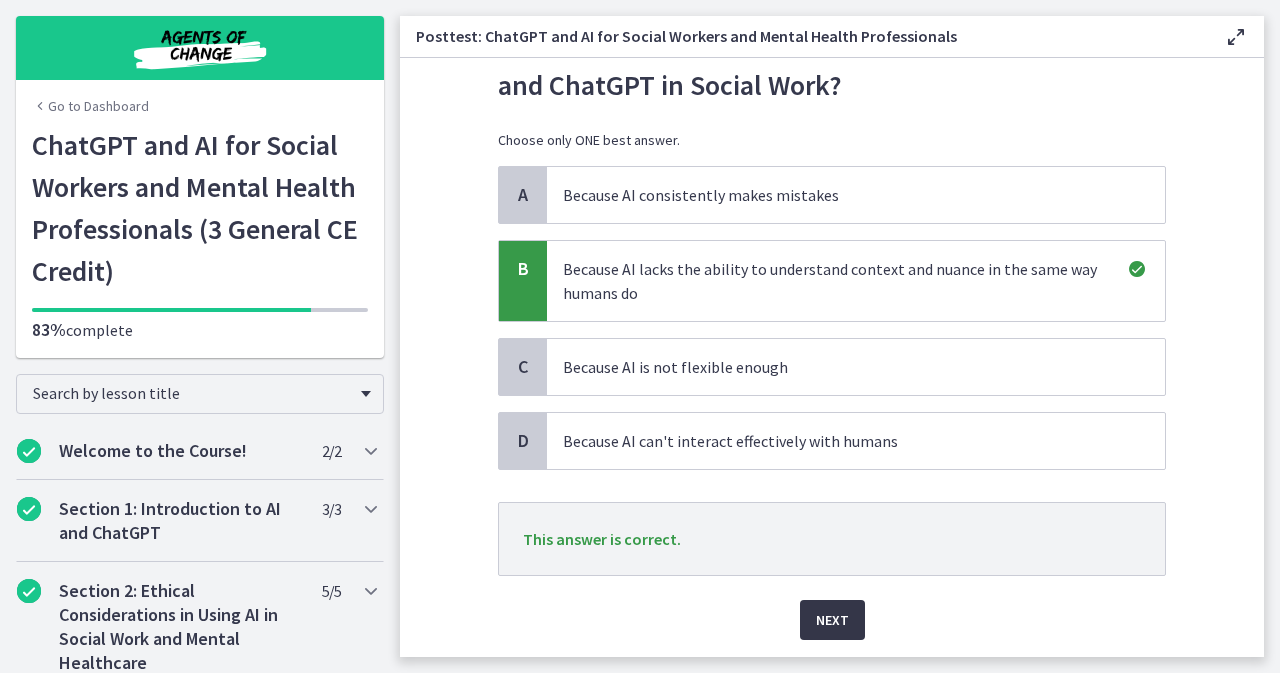 click on "Next" at bounding box center [832, 620] 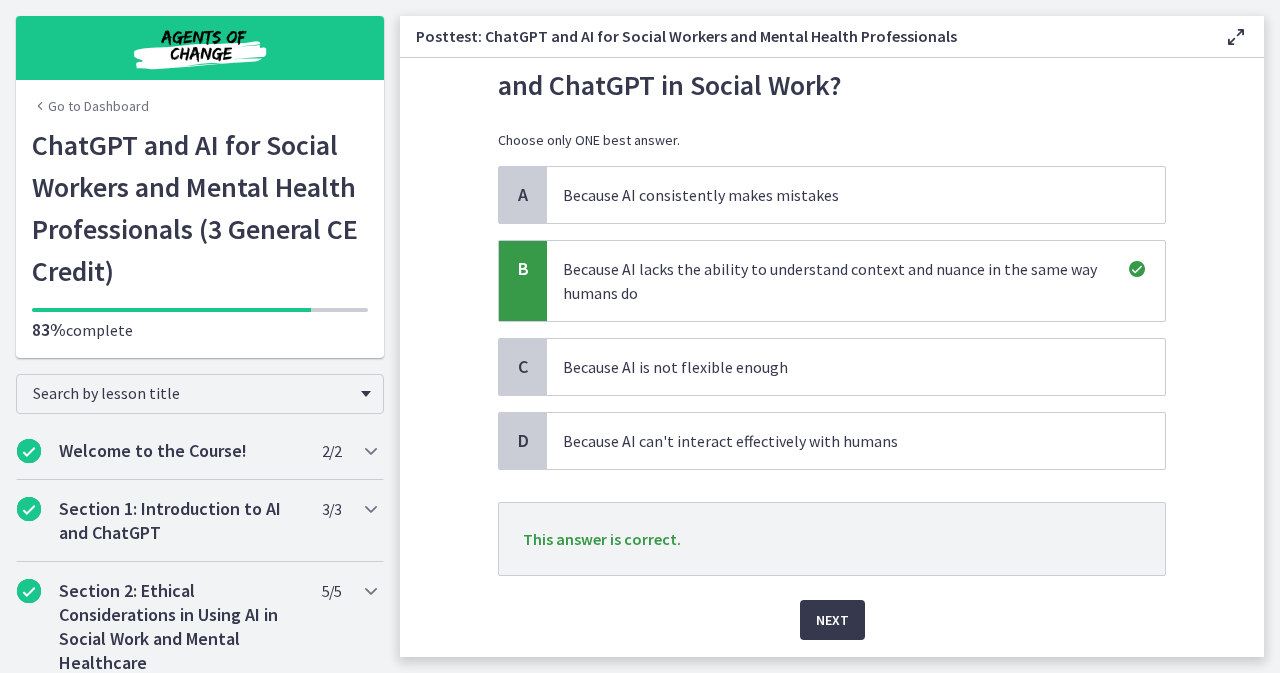 scroll, scrollTop: 0, scrollLeft: 0, axis: both 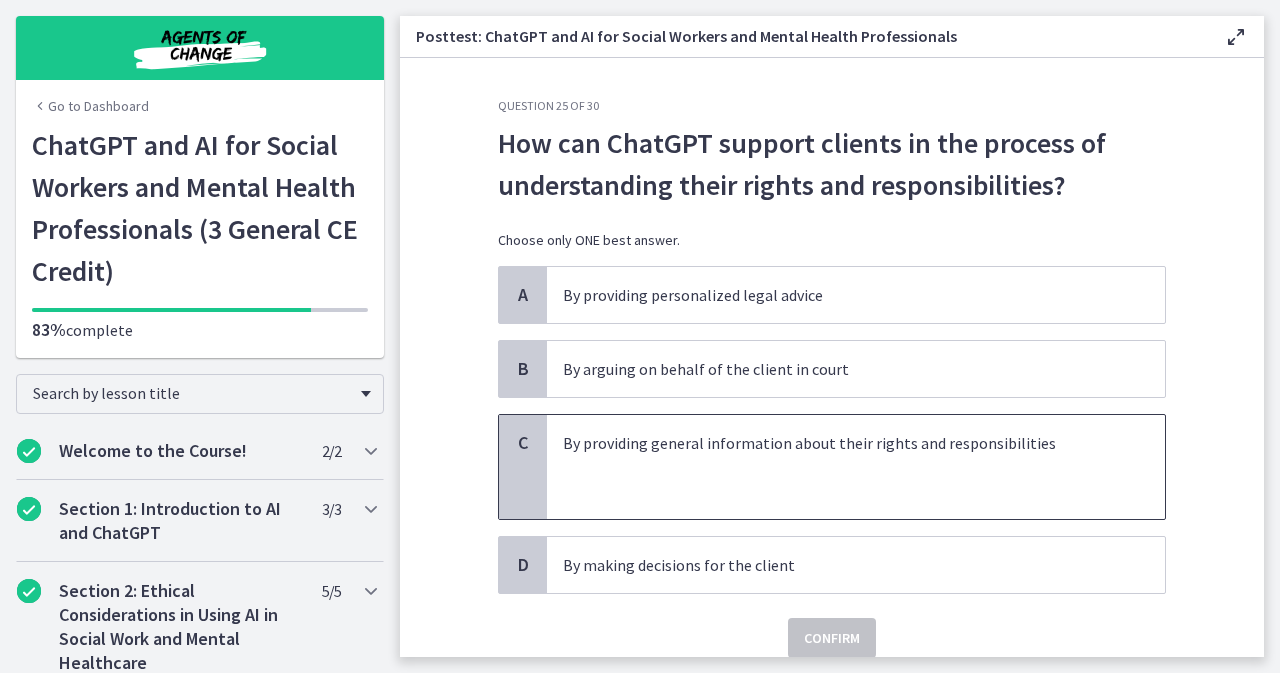 click at bounding box center [836, 467] 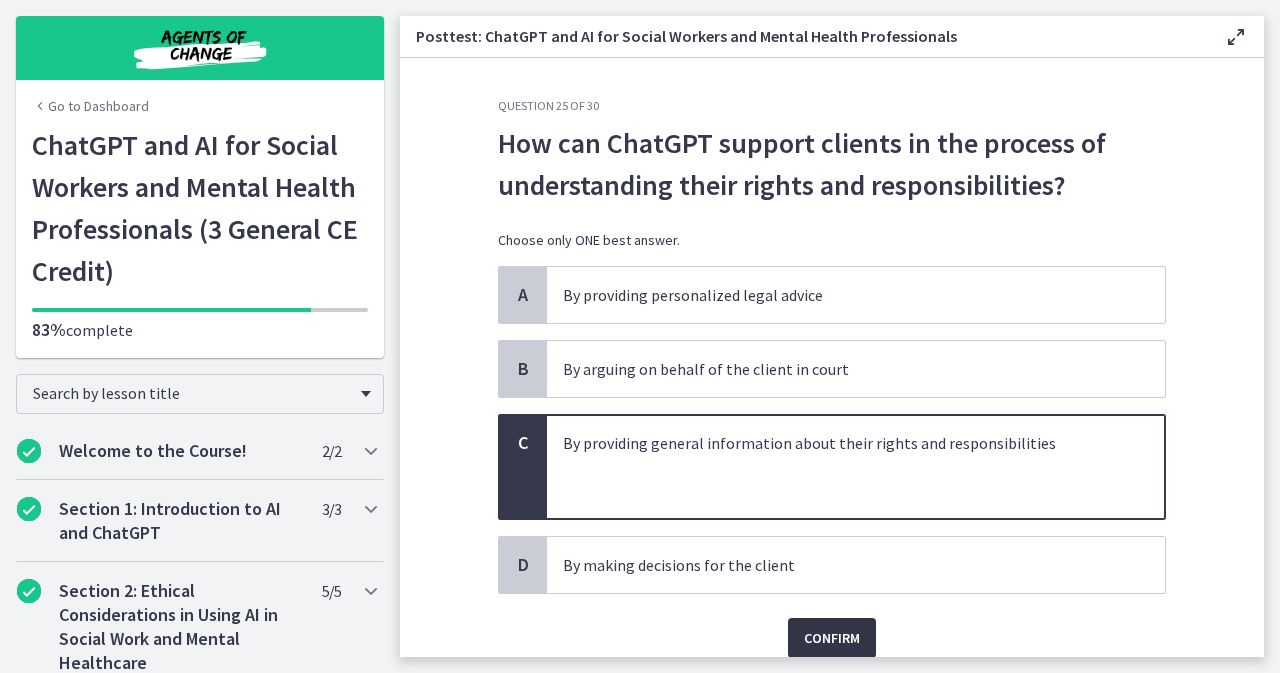 click on "Confirm" at bounding box center [832, 638] 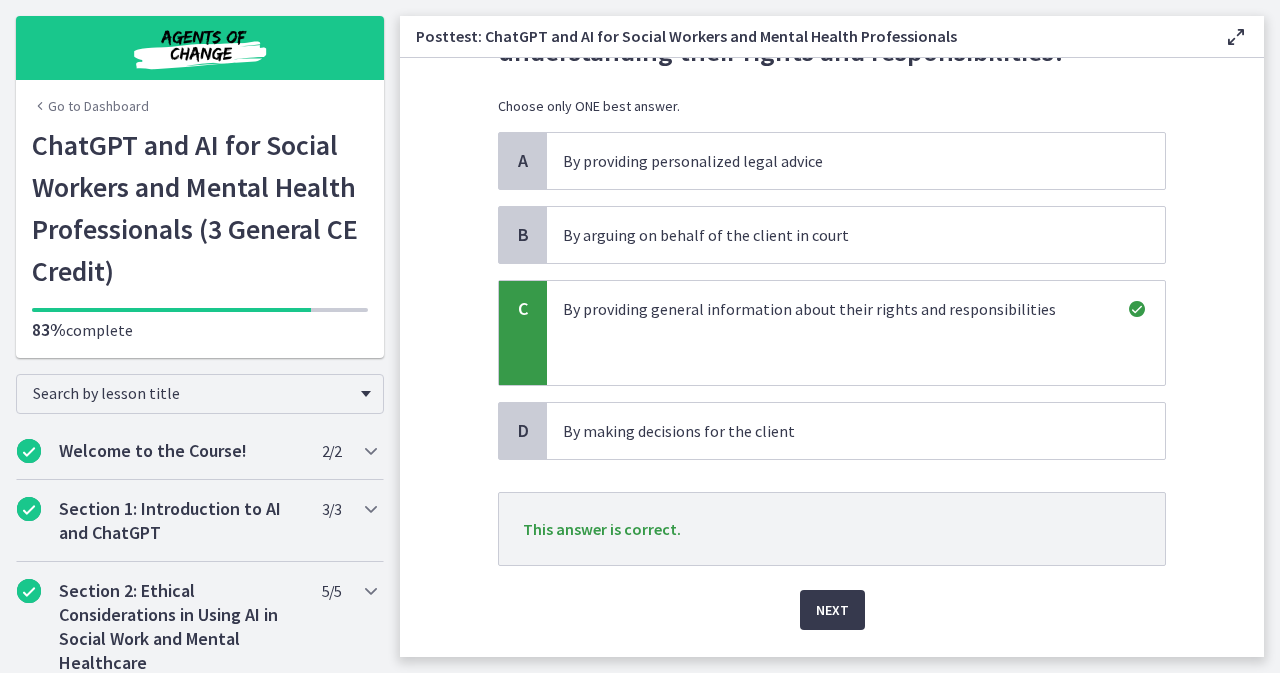 scroll, scrollTop: 183, scrollLeft: 0, axis: vertical 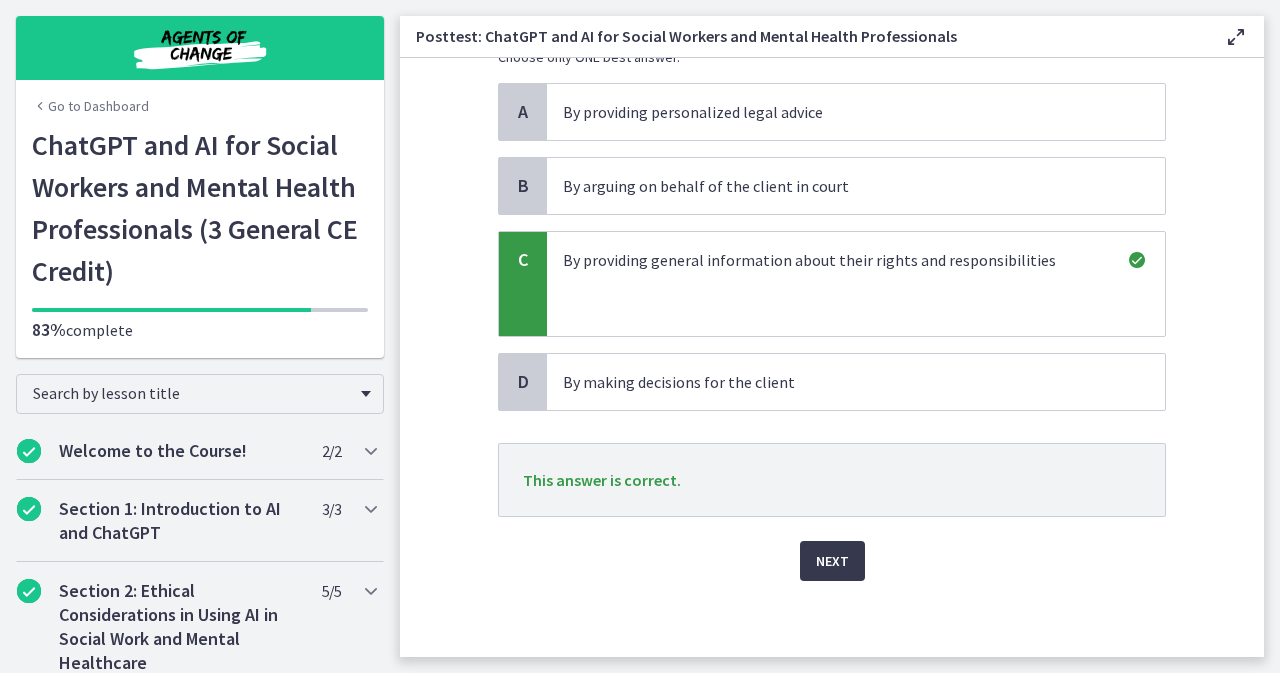 click on "Next" at bounding box center (832, 549) 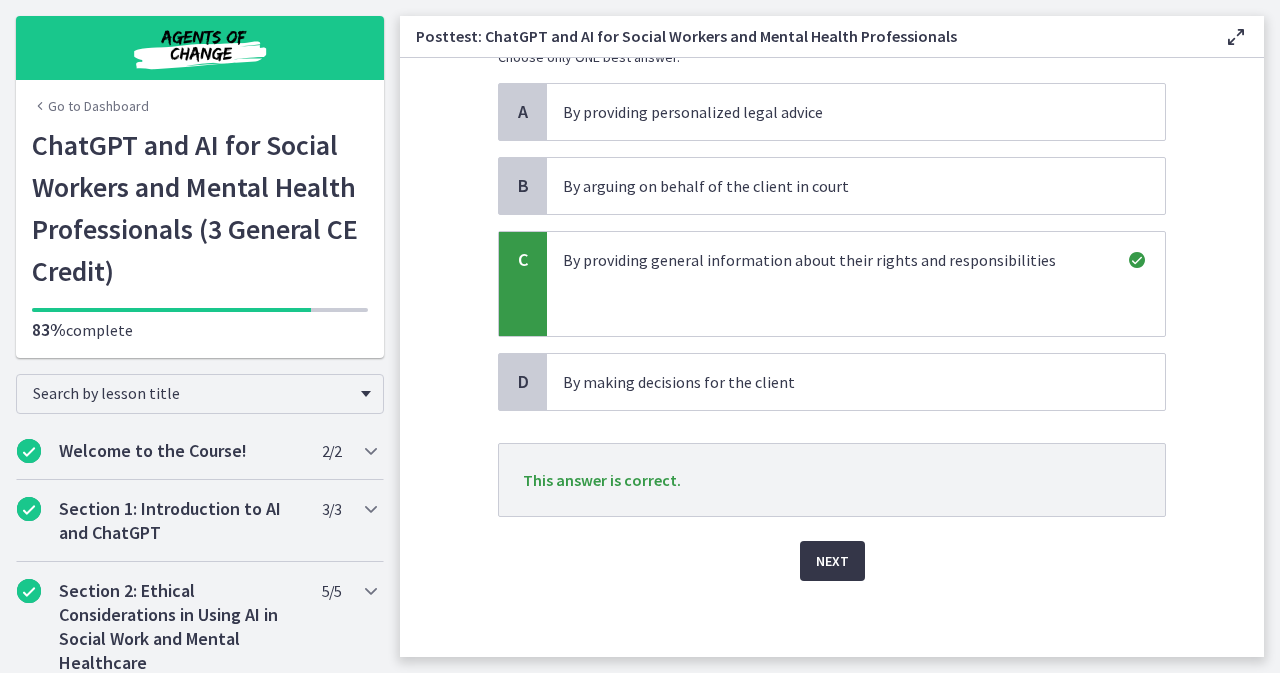 click on "Next" at bounding box center (832, 561) 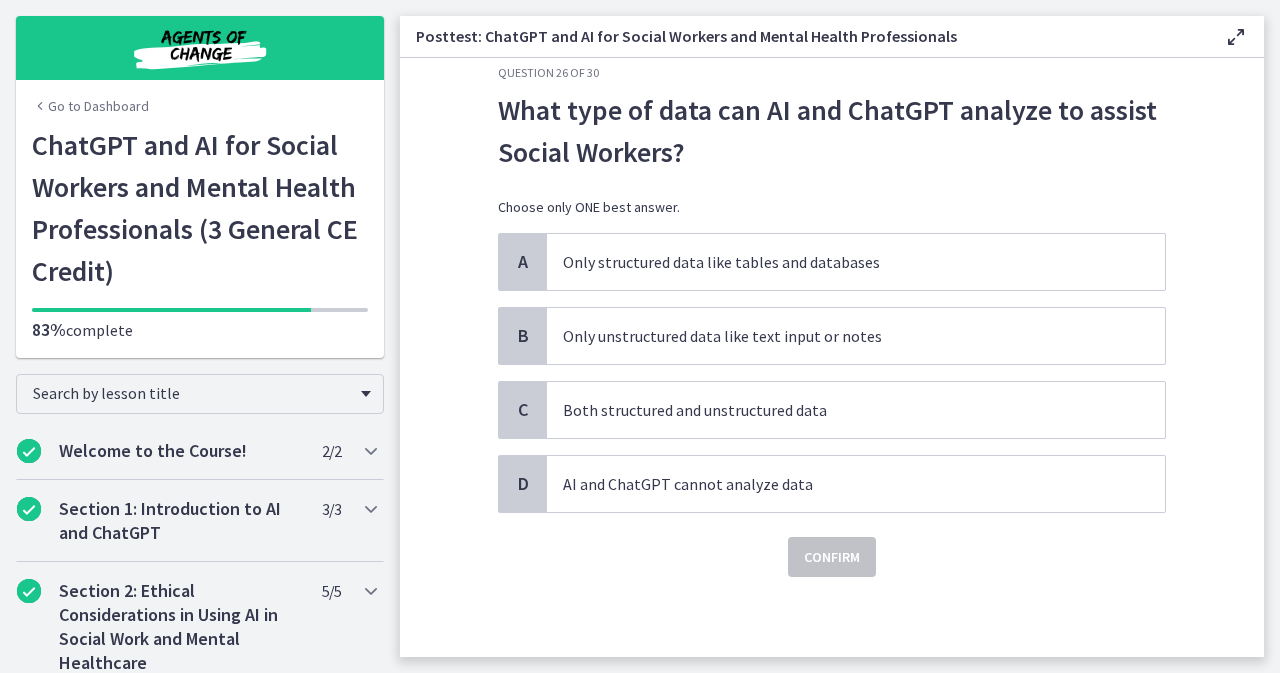 scroll, scrollTop: 0, scrollLeft: 0, axis: both 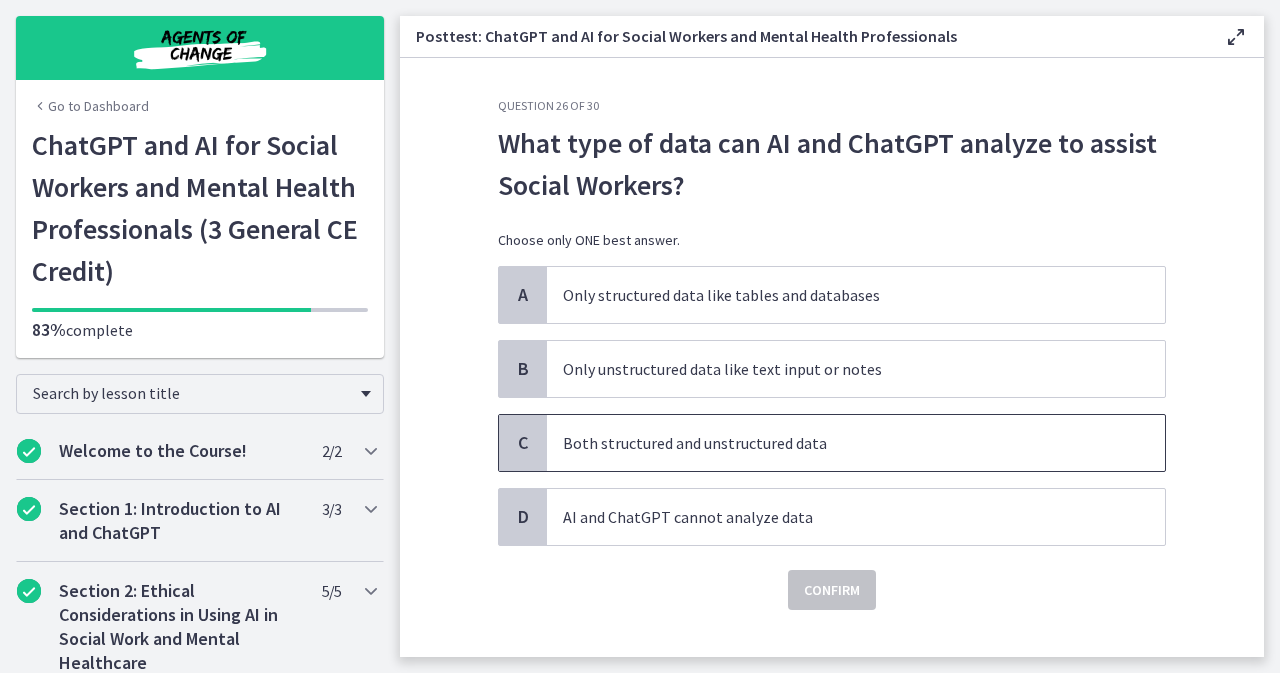 click on "Both structured and unstructured data" at bounding box center (836, 443) 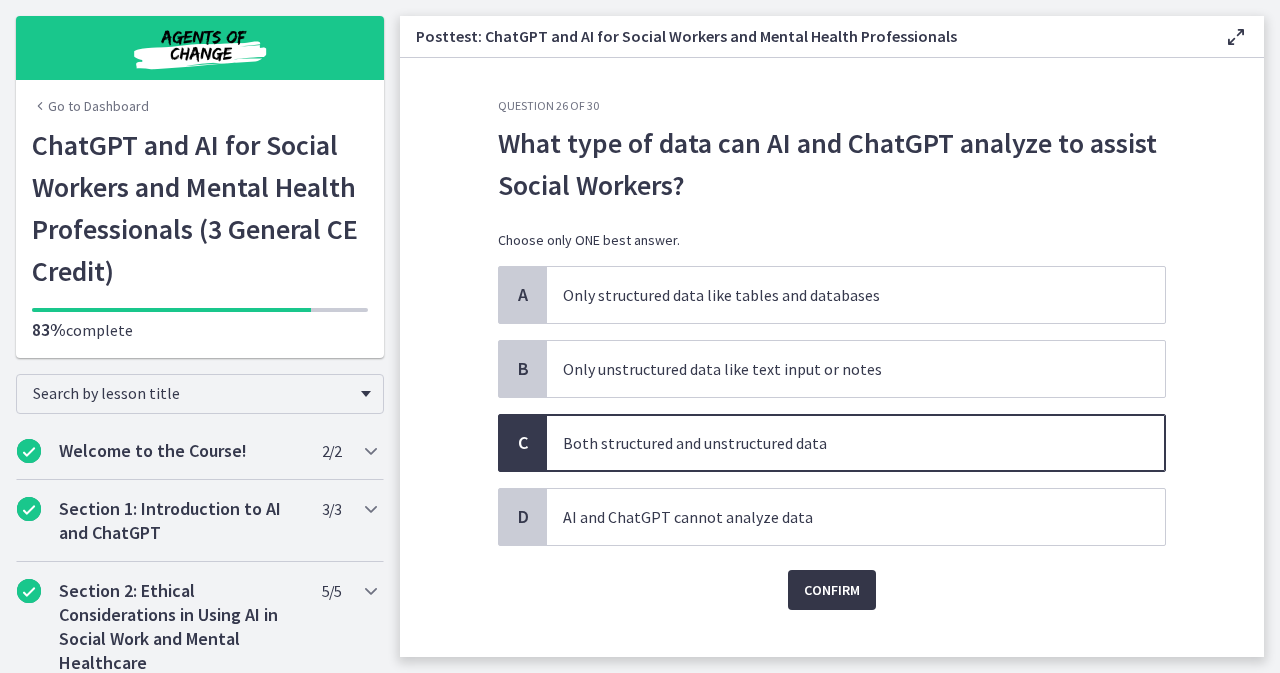 click on "Confirm" at bounding box center (832, 590) 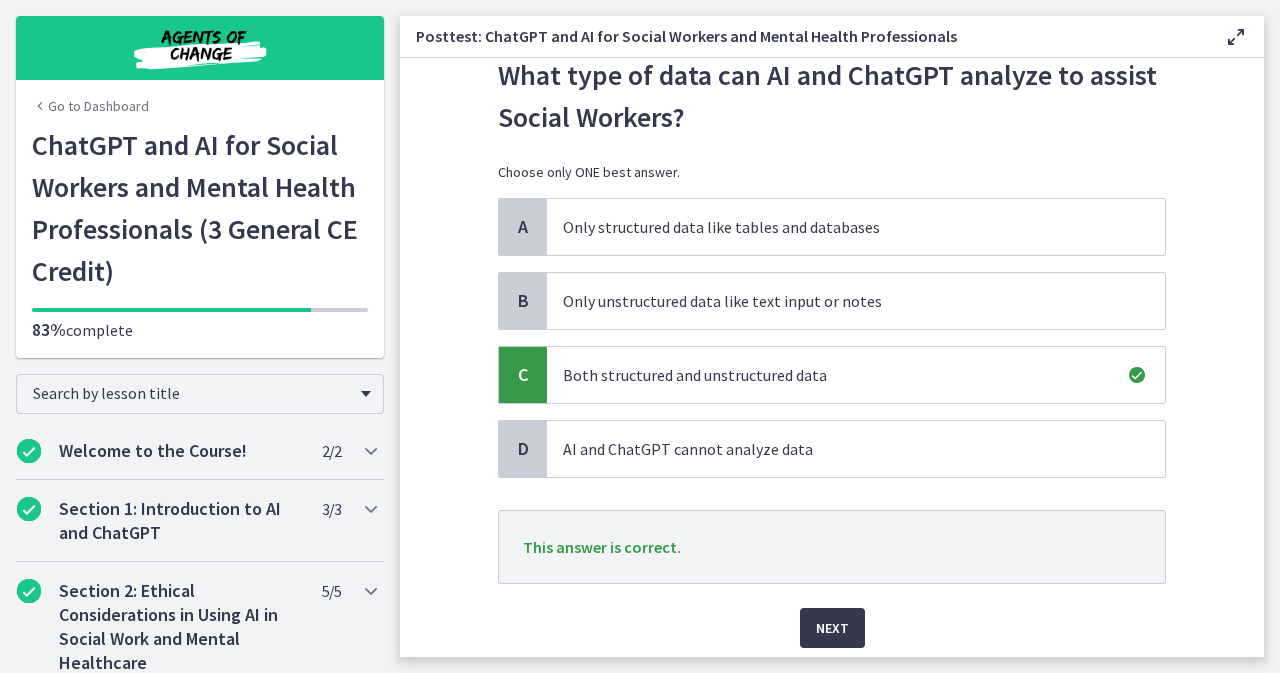 scroll, scrollTop: 135, scrollLeft: 0, axis: vertical 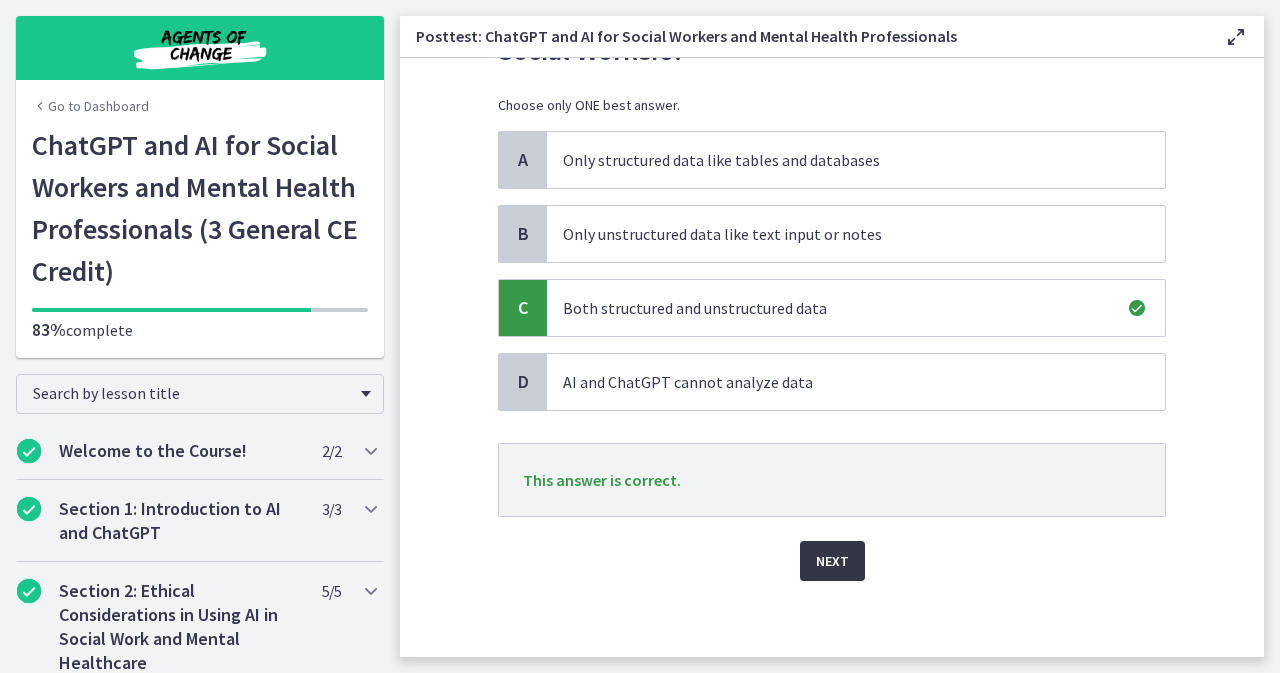 click on "Next" at bounding box center [832, 561] 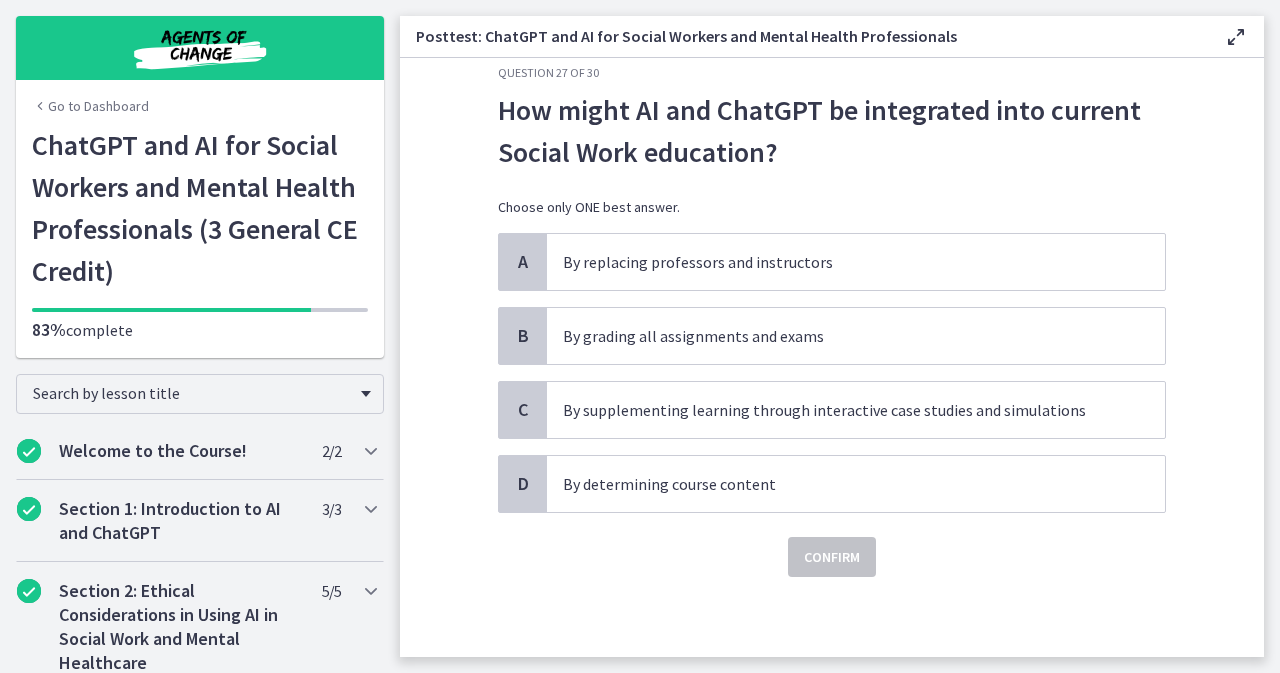 scroll, scrollTop: 0, scrollLeft: 0, axis: both 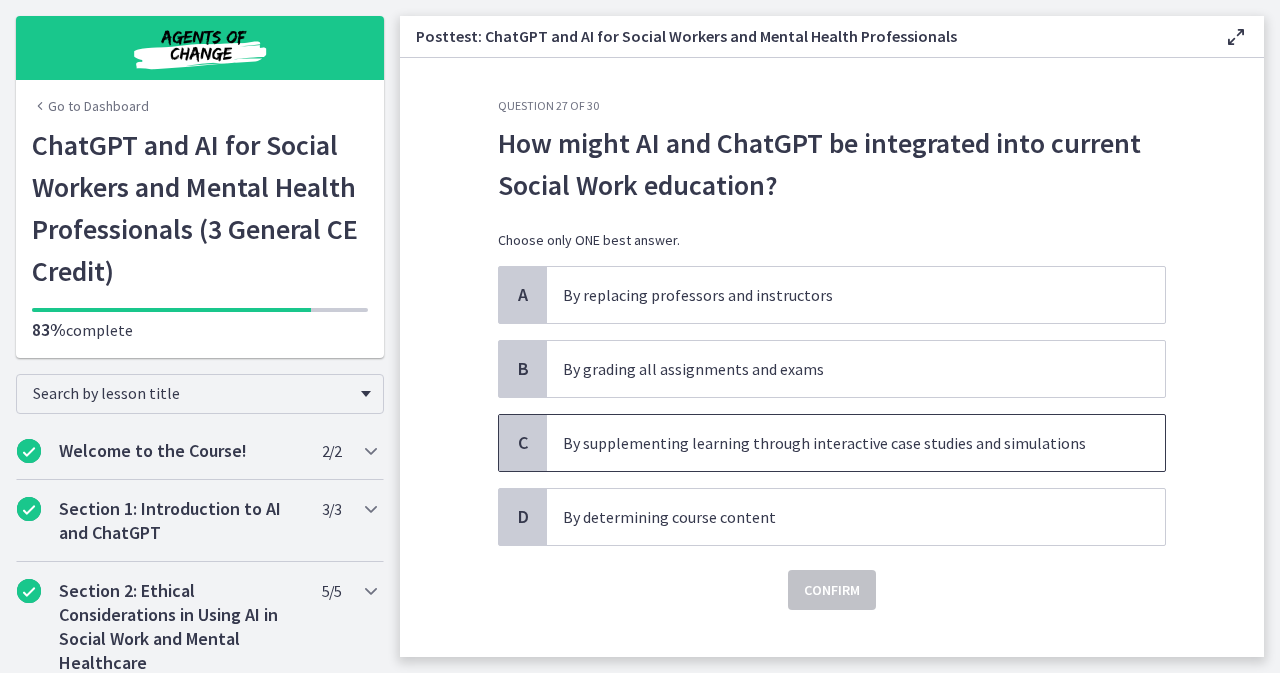 click on "By supplementing learning through interactive case studies and simulations" at bounding box center [836, 443] 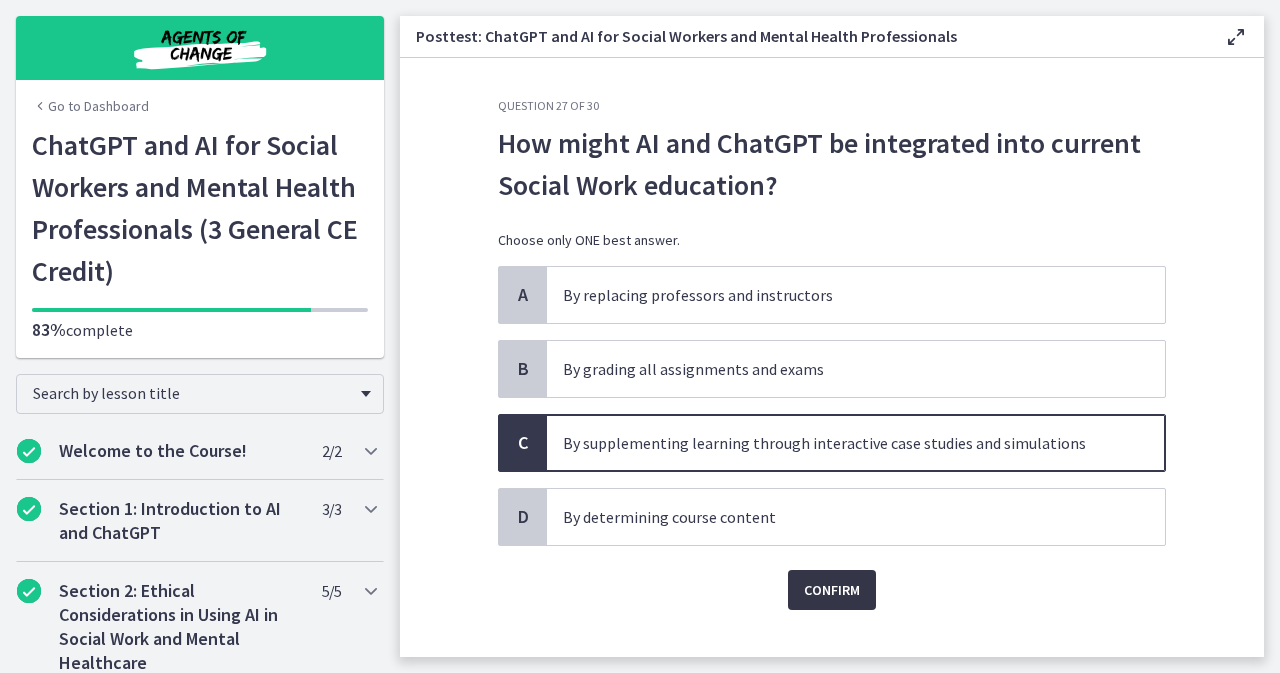 click on "Confirm" at bounding box center [832, 590] 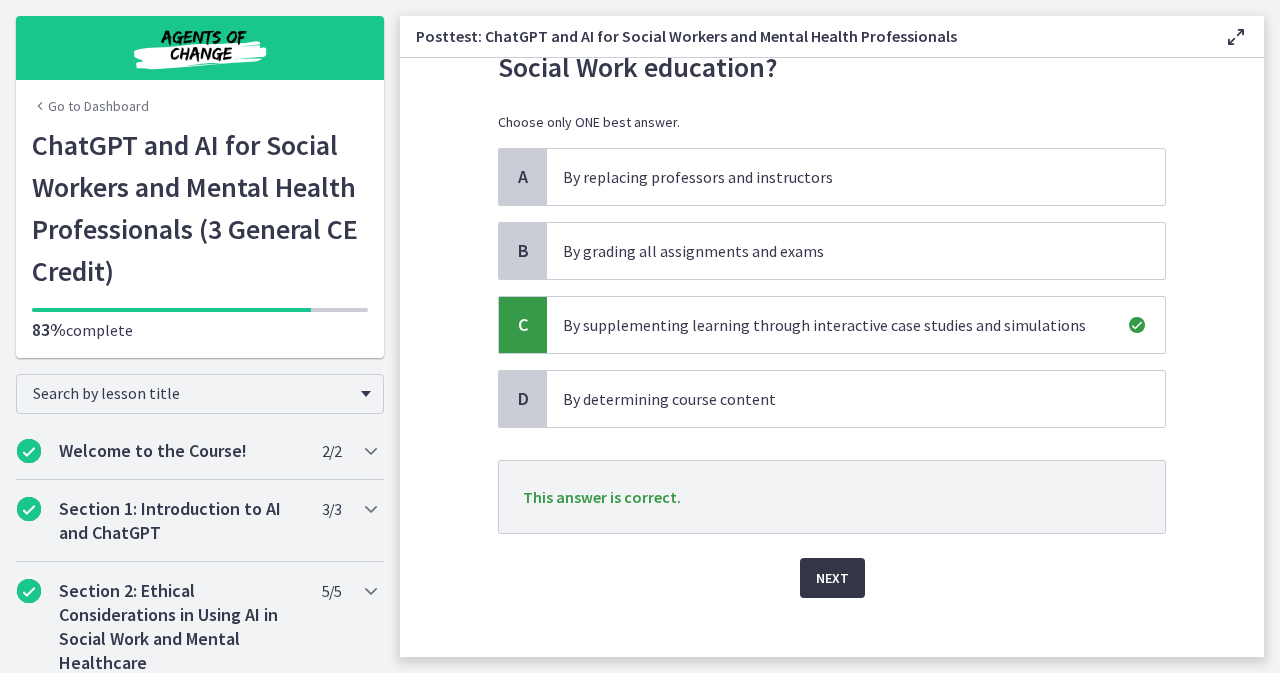 scroll, scrollTop: 135, scrollLeft: 0, axis: vertical 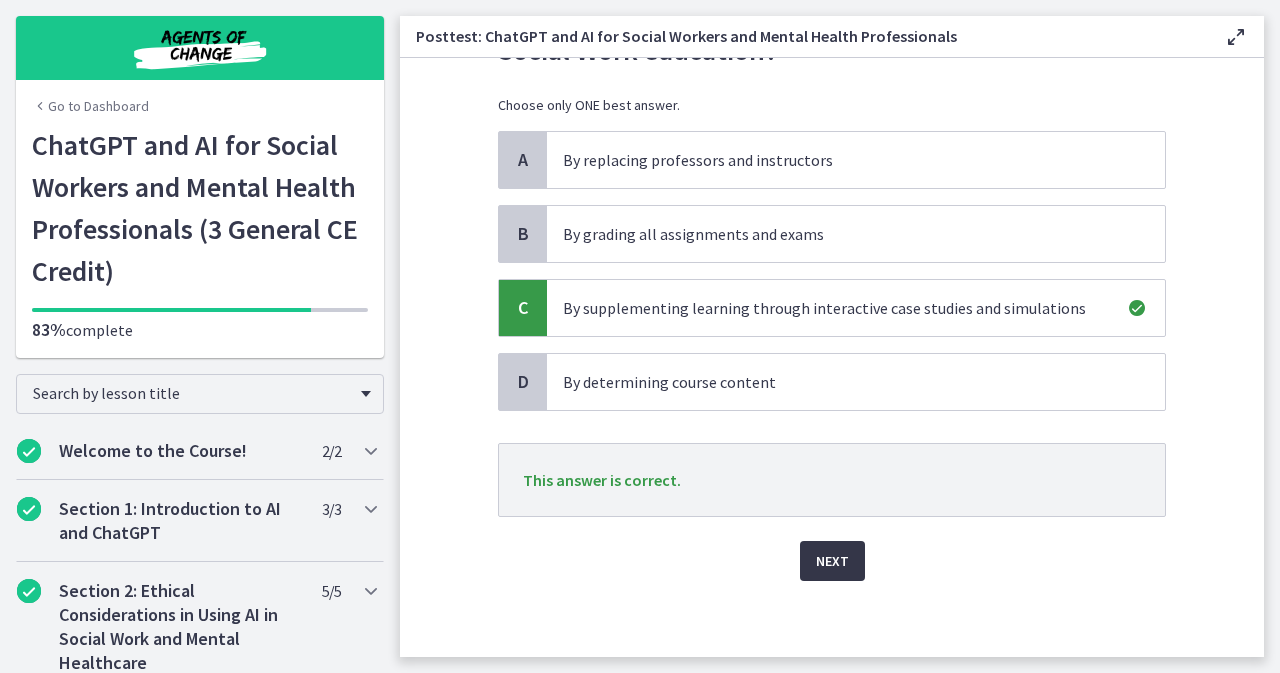click on "Next" at bounding box center (832, 561) 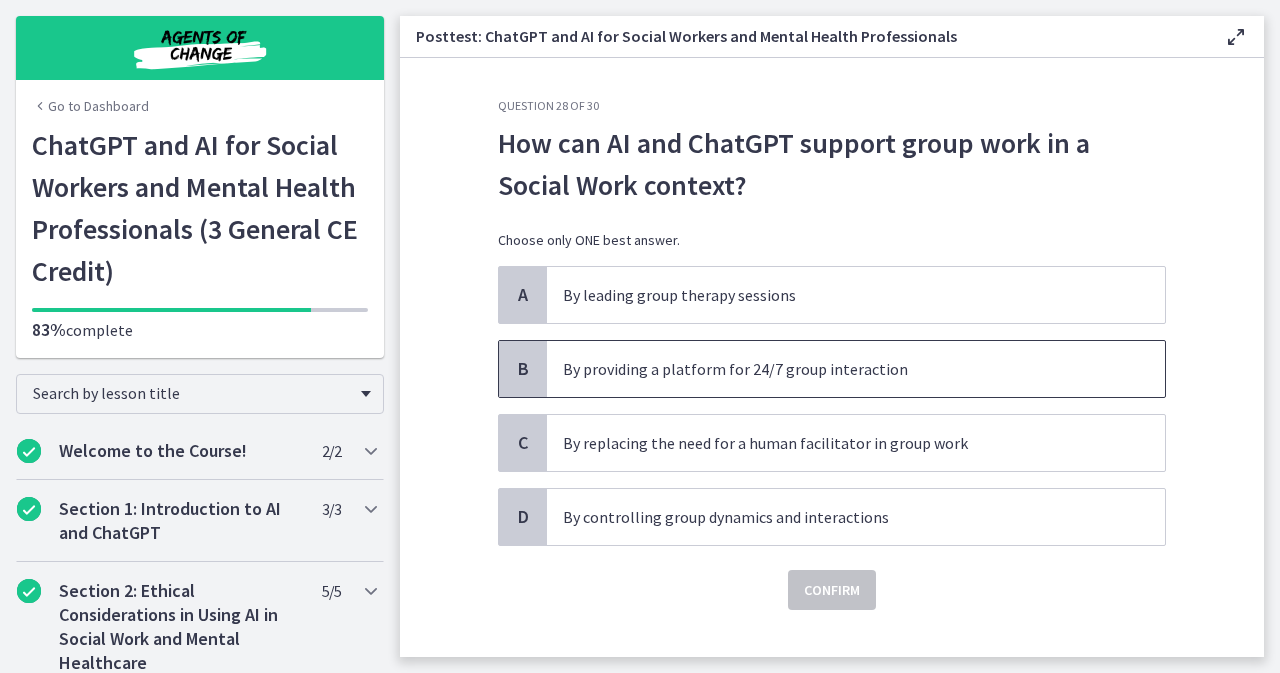 click on "By providing a platform for 24/7 group interaction" at bounding box center (836, 369) 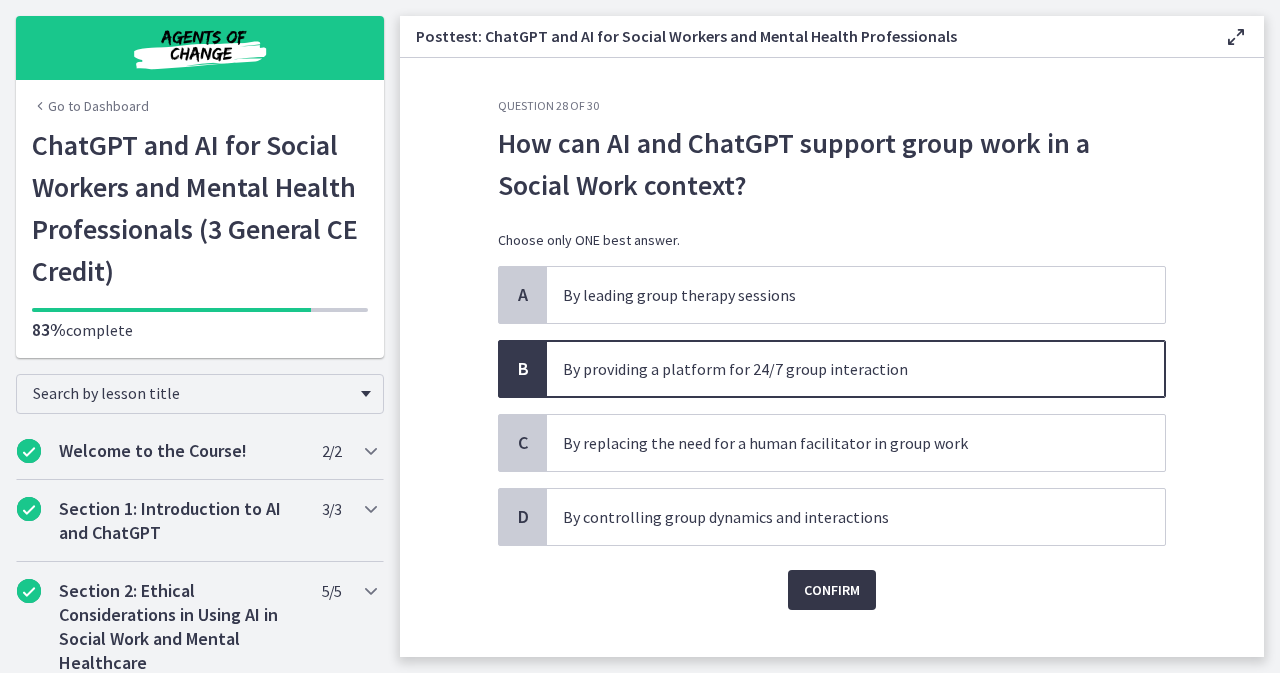 click on "Confirm" at bounding box center (832, 590) 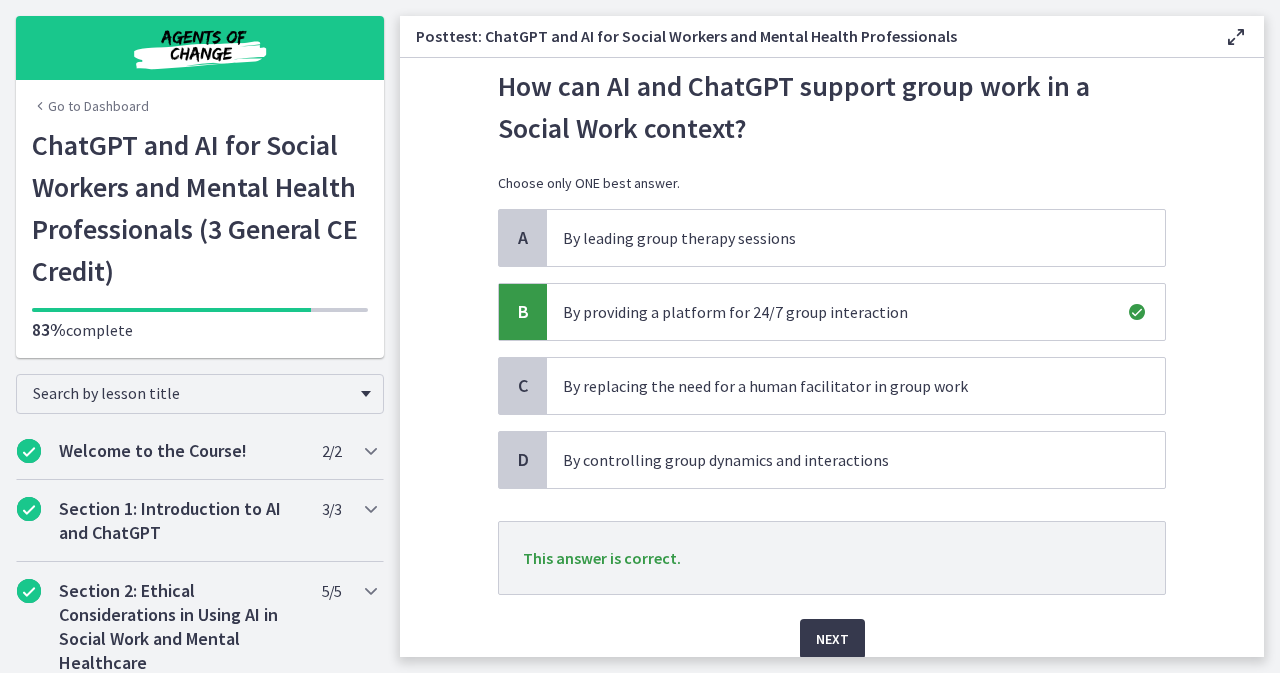 scroll, scrollTop: 100, scrollLeft: 0, axis: vertical 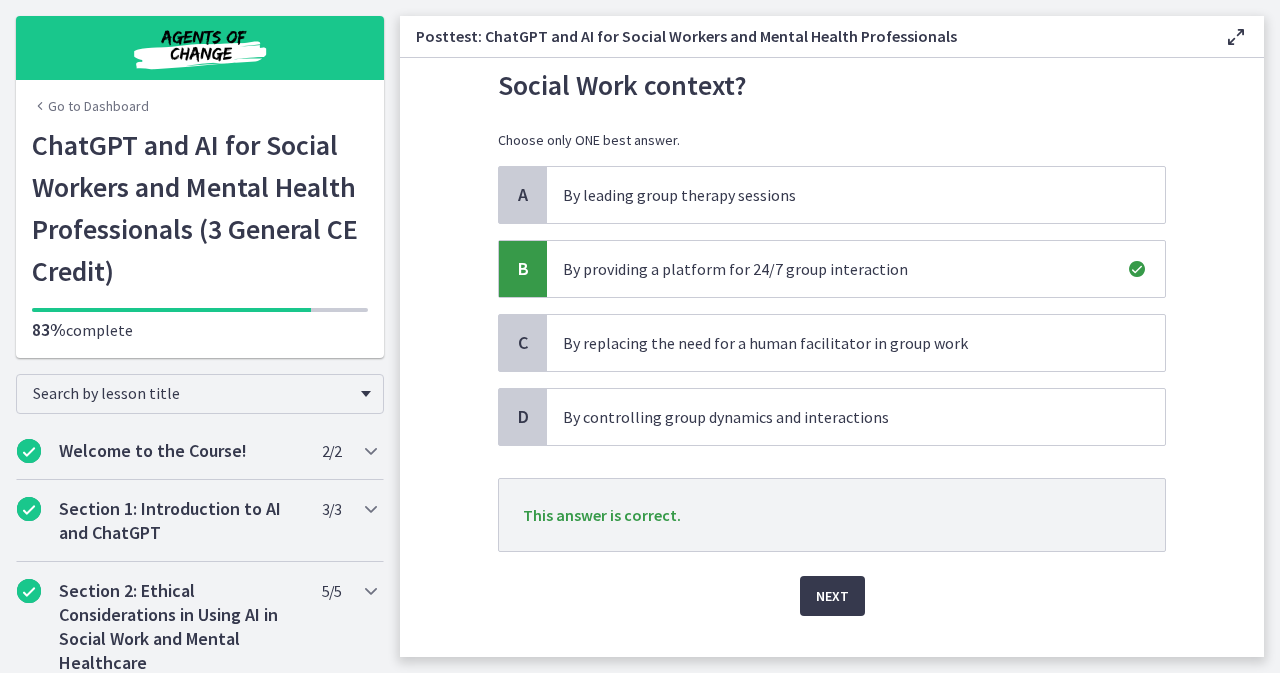 click on "Next" at bounding box center [832, 584] 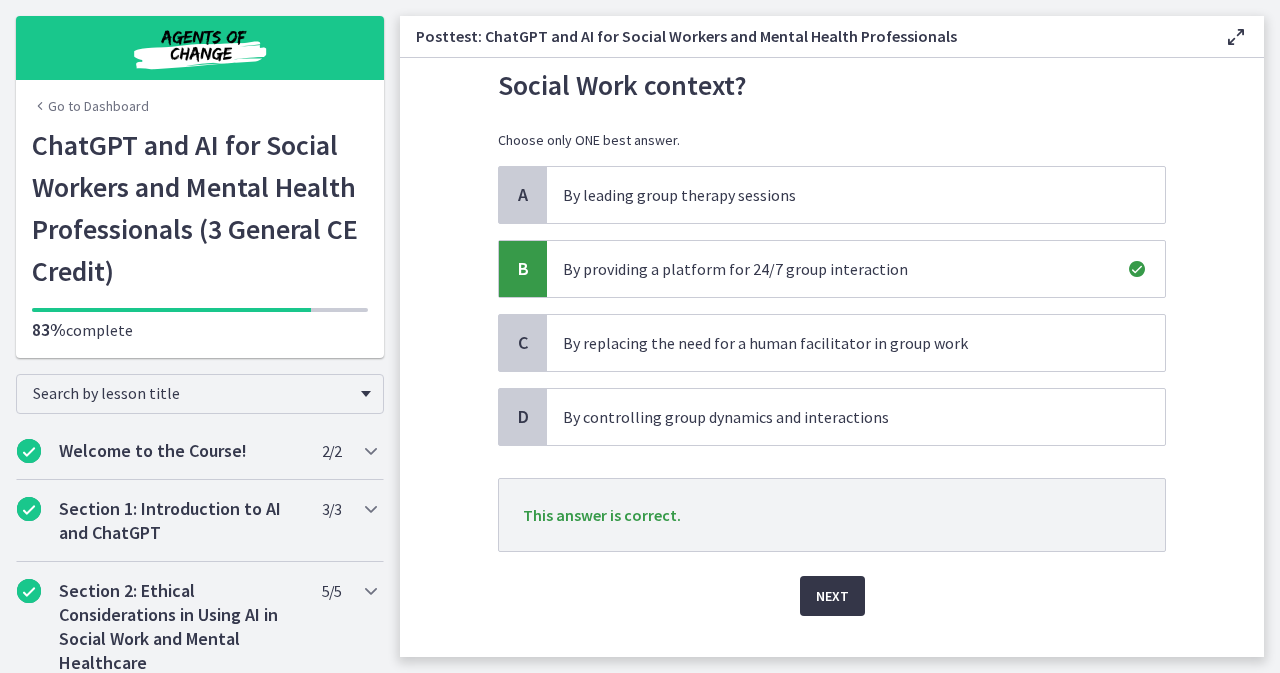 click on "Next" at bounding box center (832, 596) 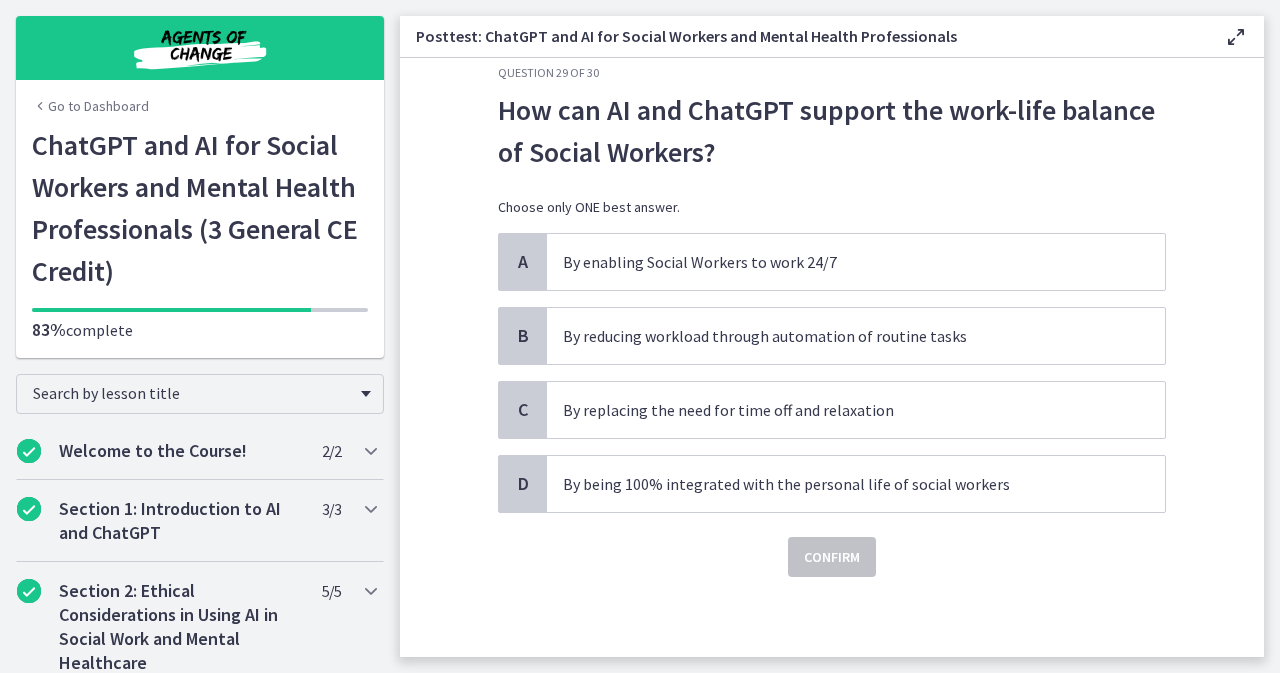 scroll, scrollTop: 0, scrollLeft: 0, axis: both 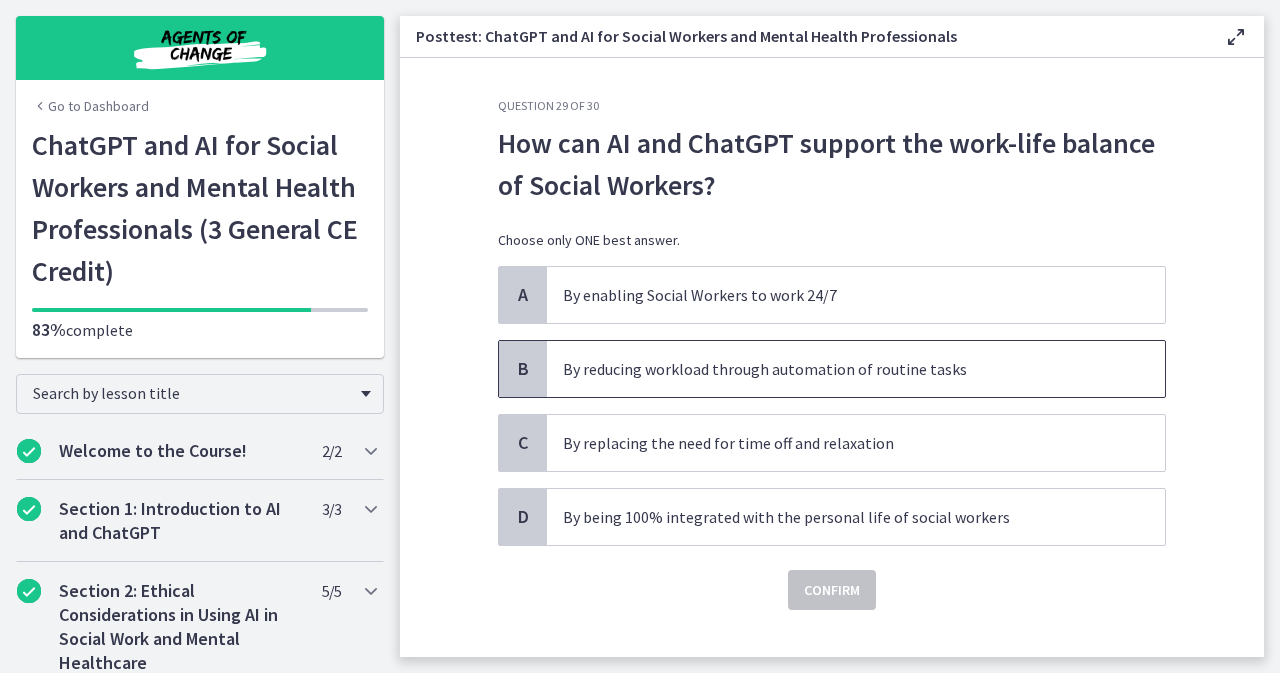 click on "By reducing workload through automation of routine tasks" at bounding box center [836, 369] 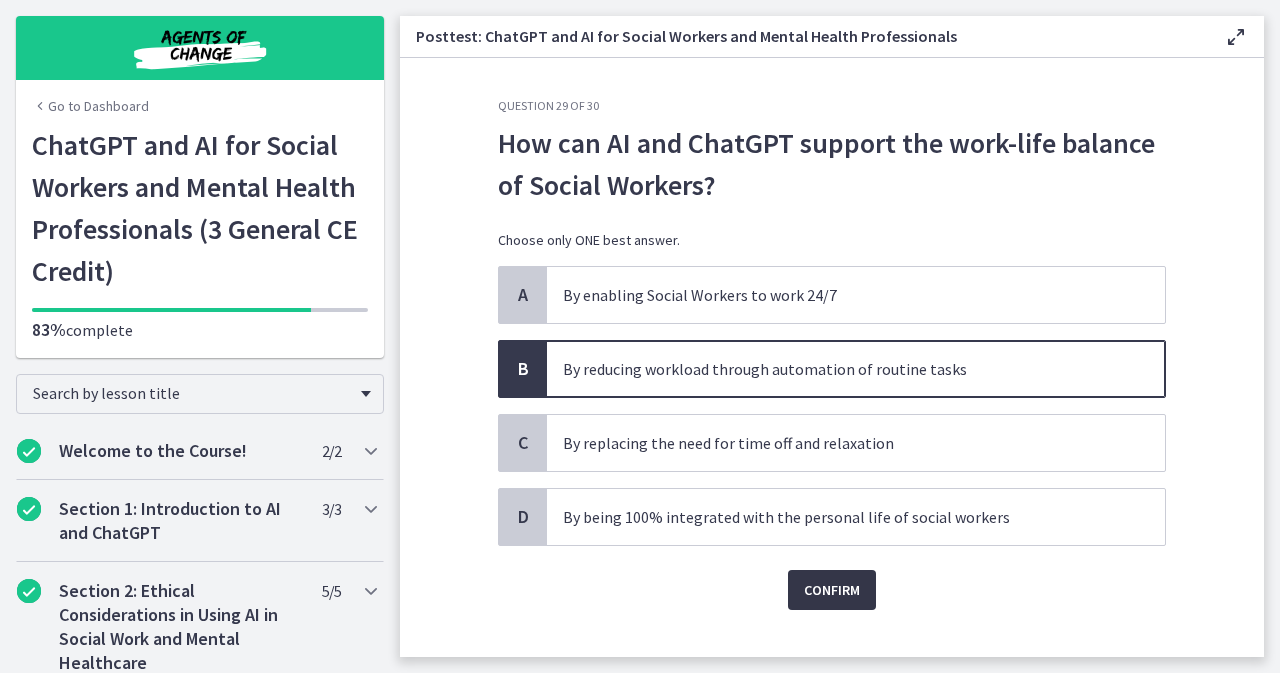click on "Confirm" at bounding box center (832, 590) 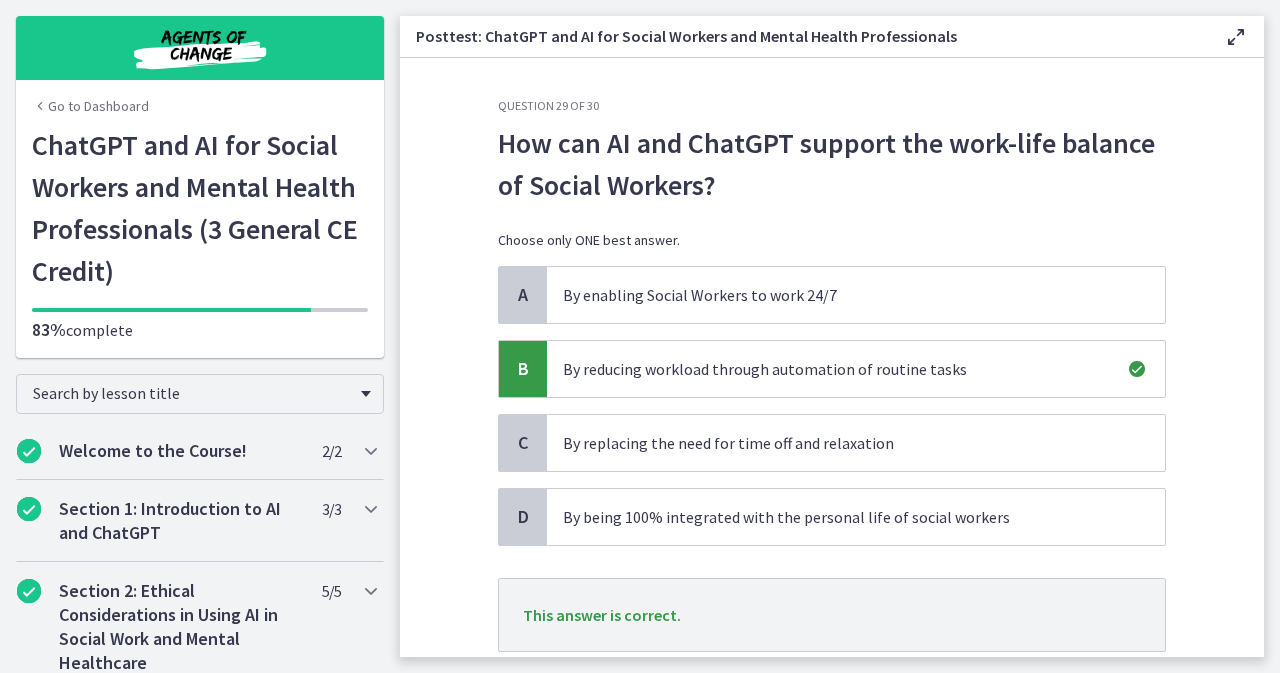 scroll, scrollTop: 100, scrollLeft: 0, axis: vertical 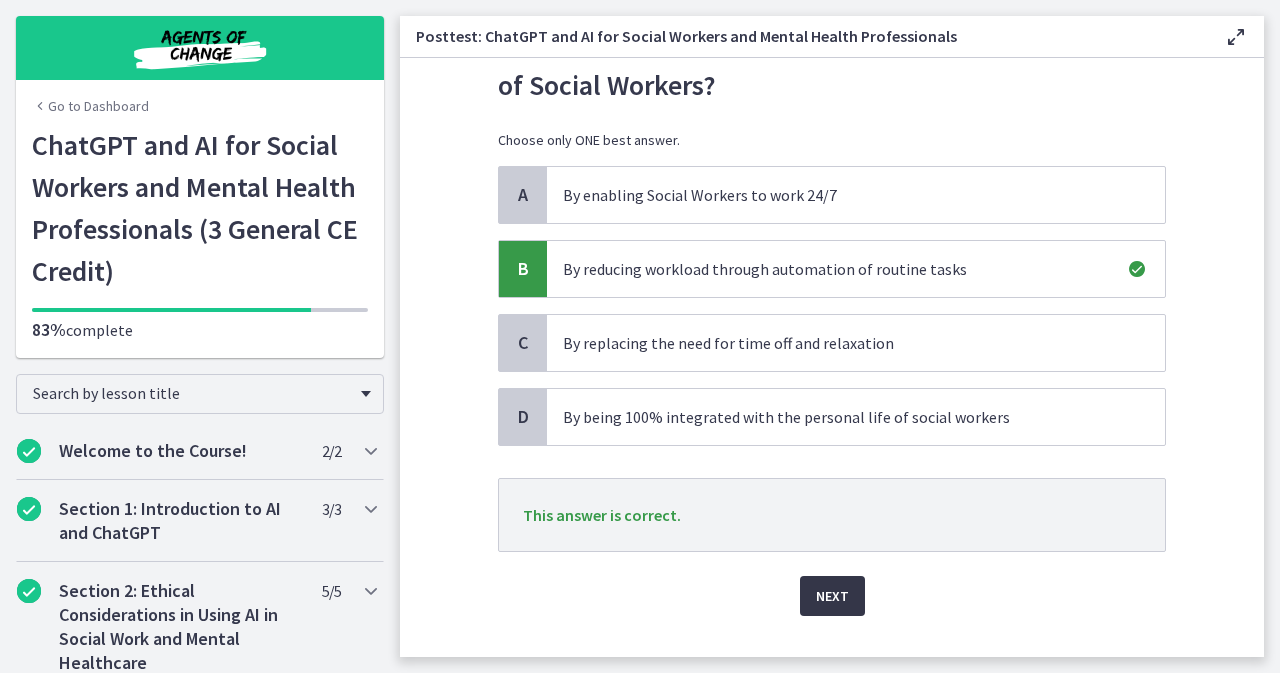 click on "Next" at bounding box center [832, 596] 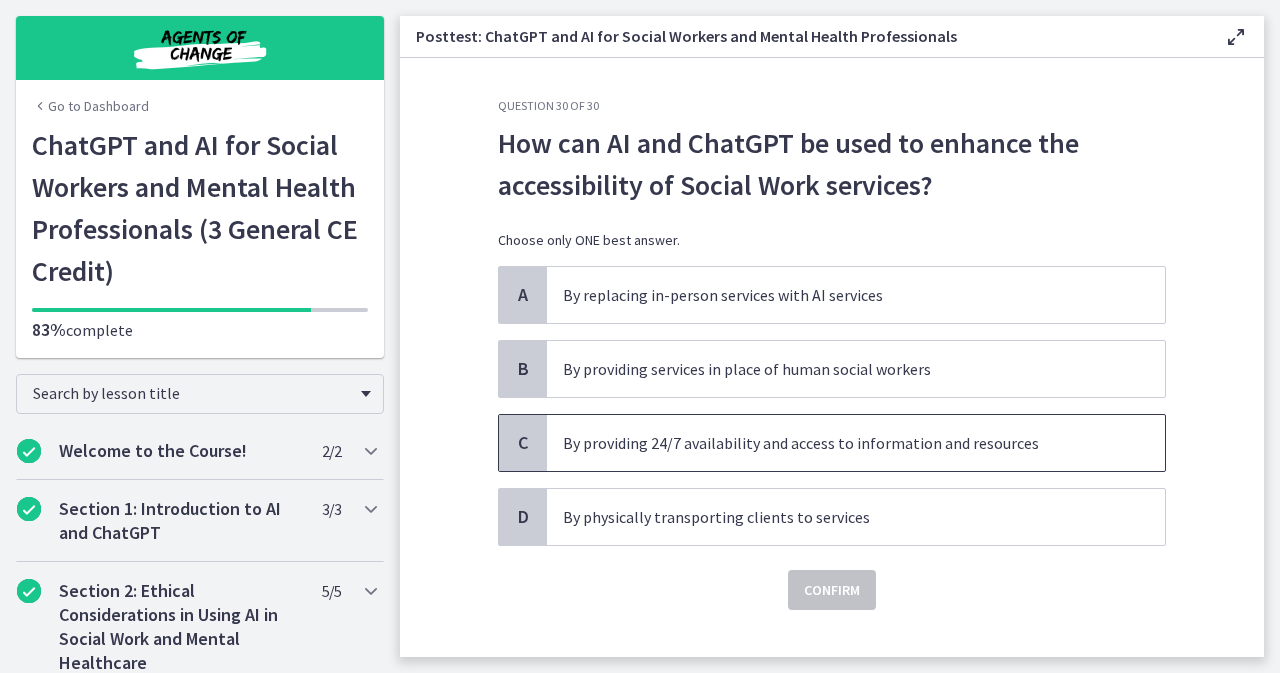 click on "By providing 24/7 availability and access to information and resources" at bounding box center (836, 443) 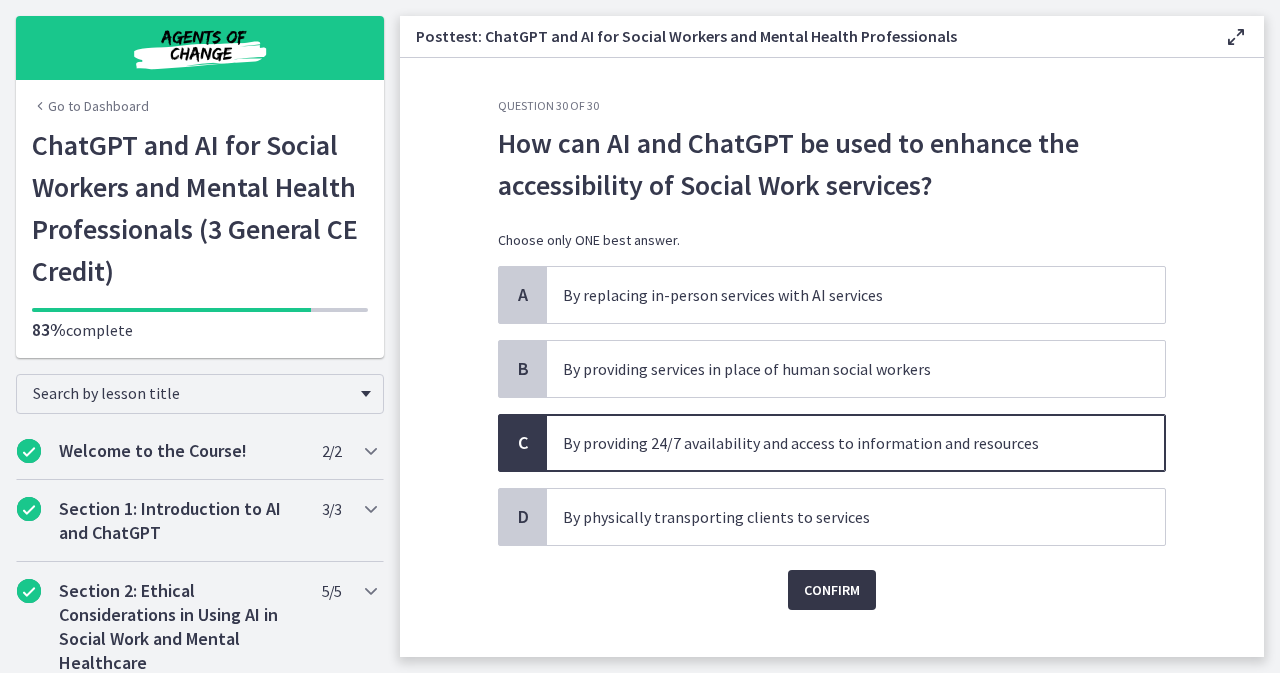 click on "Confirm" at bounding box center [832, 590] 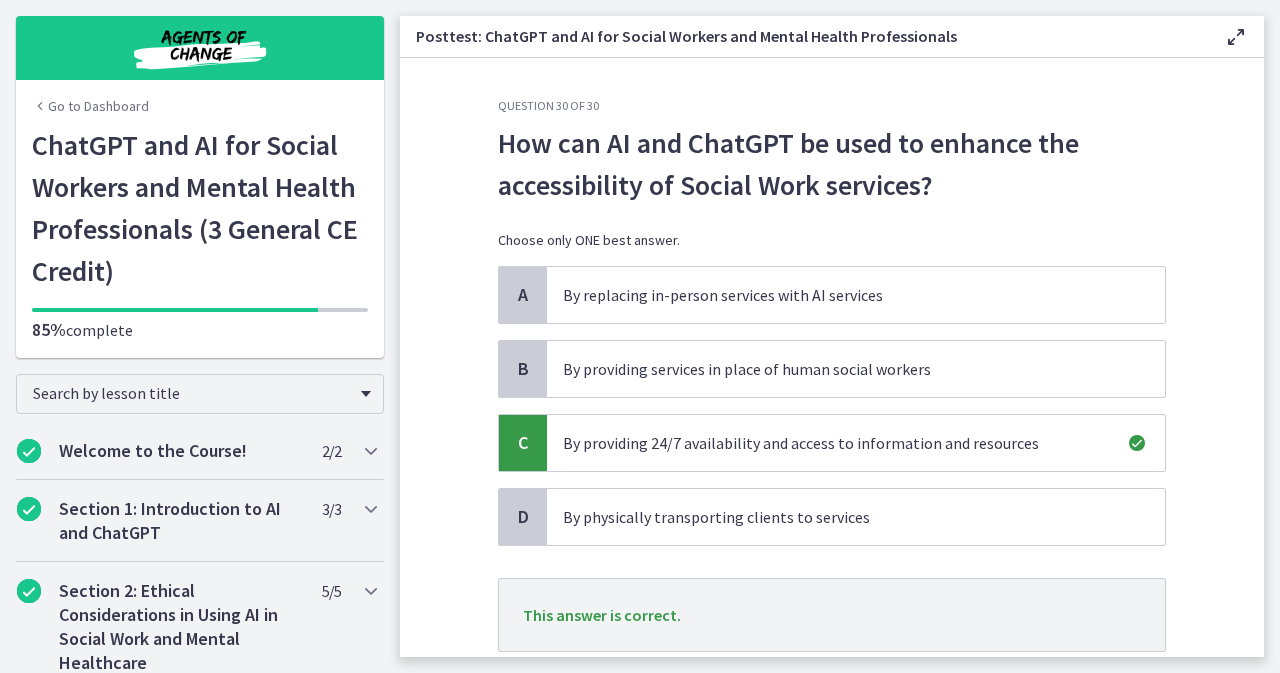 scroll, scrollTop: 100, scrollLeft: 0, axis: vertical 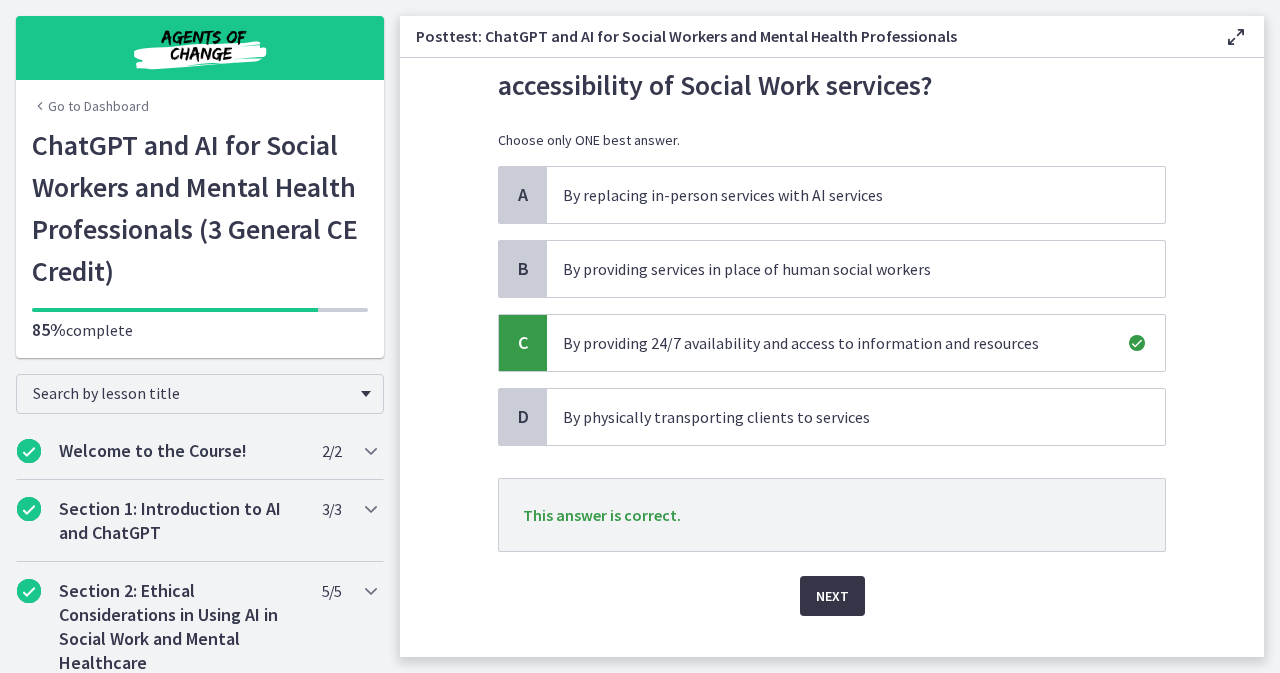 click on "Next" at bounding box center [832, 596] 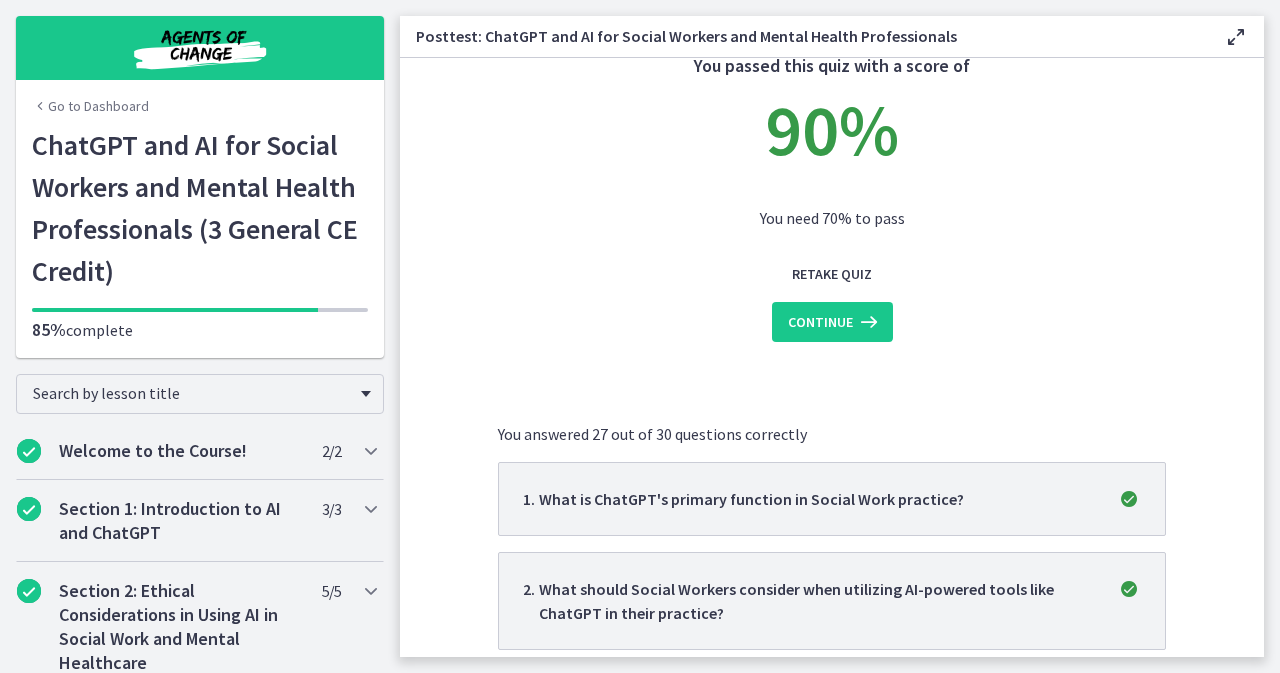 scroll, scrollTop: 100, scrollLeft: 0, axis: vertical 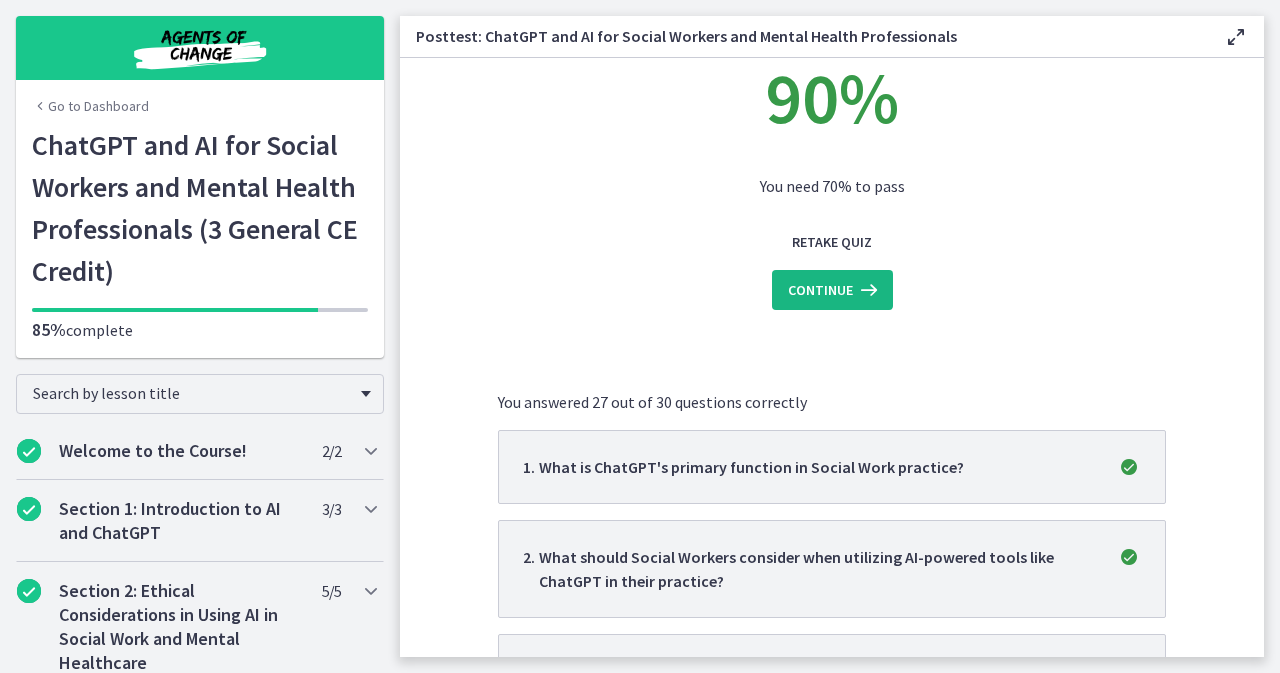 click at bounding box center [867, 290] 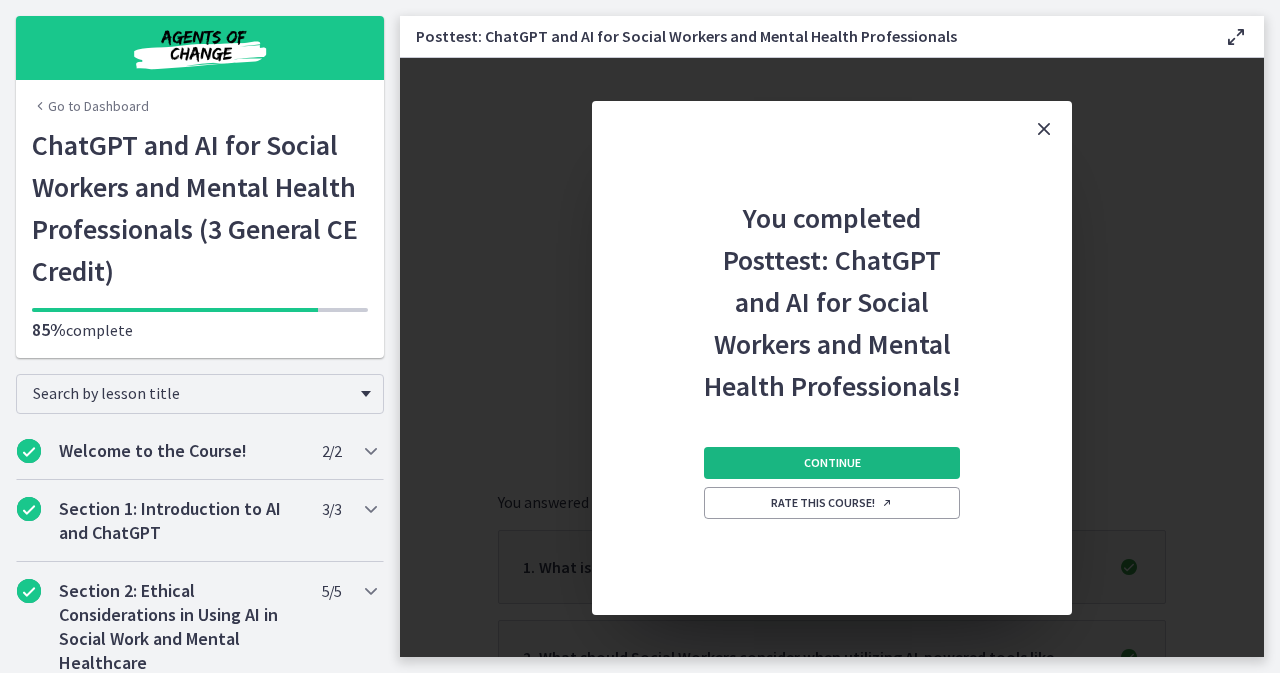 click on "Continue" at bounding box center (832, 463) 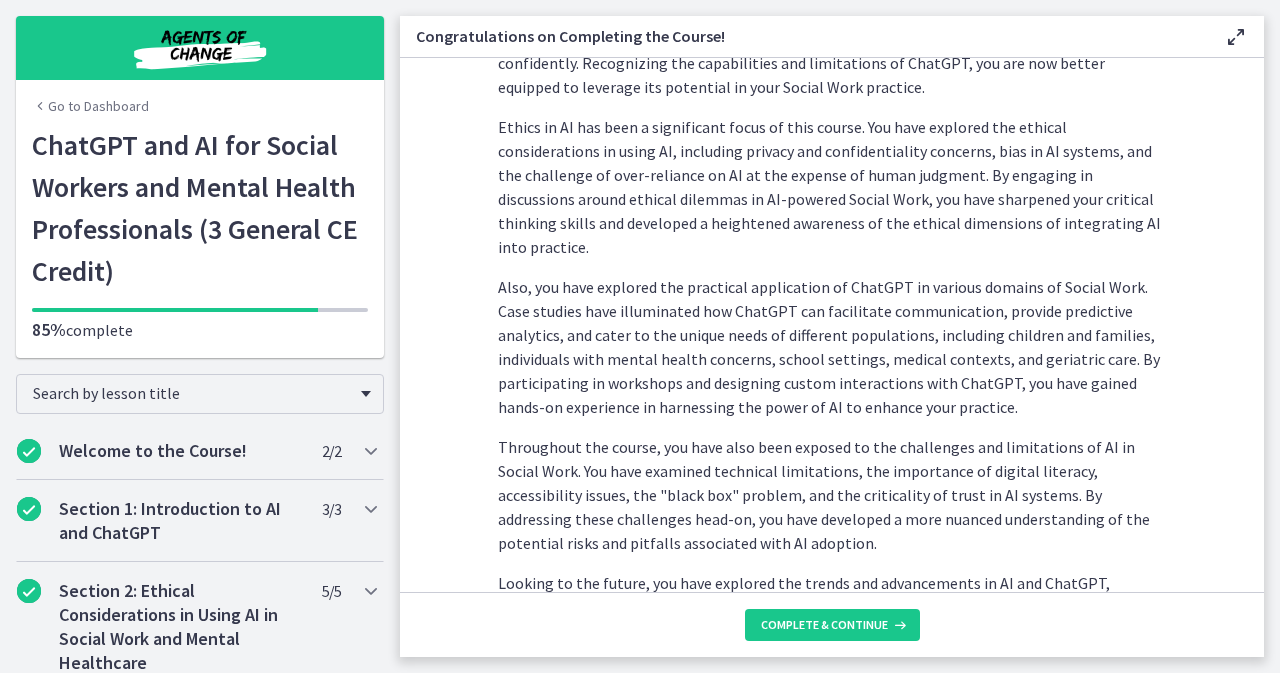 scroll, scrollTop: 900, scrollLeft: 0, axis: vertical 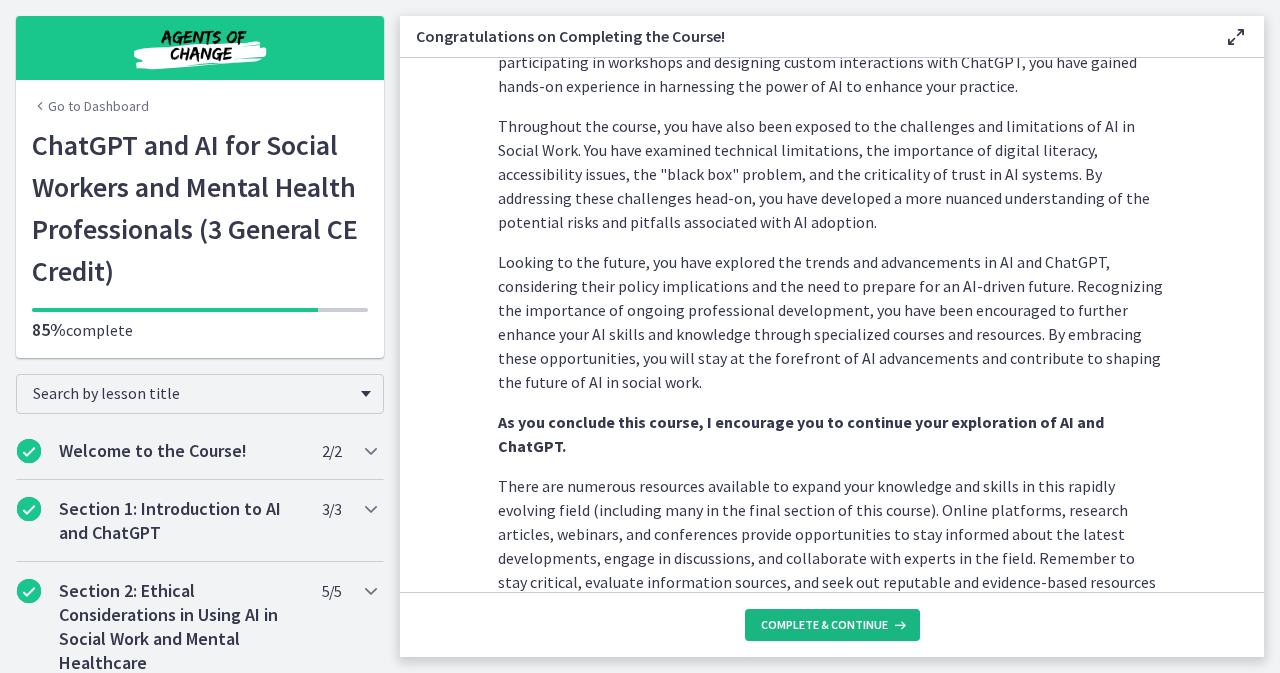 click on "Complete & continue" at bounding box center (824, 625) 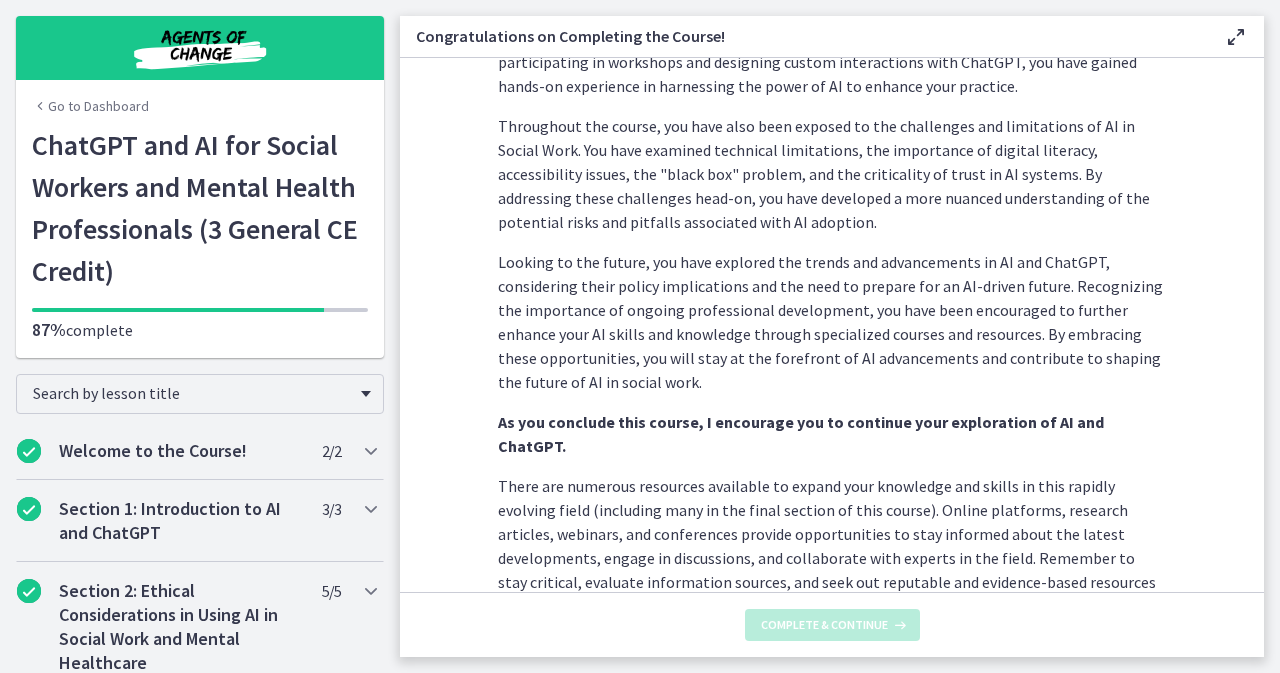 scroll, scrollTop: 0, scrollLeft: 0, axis: both 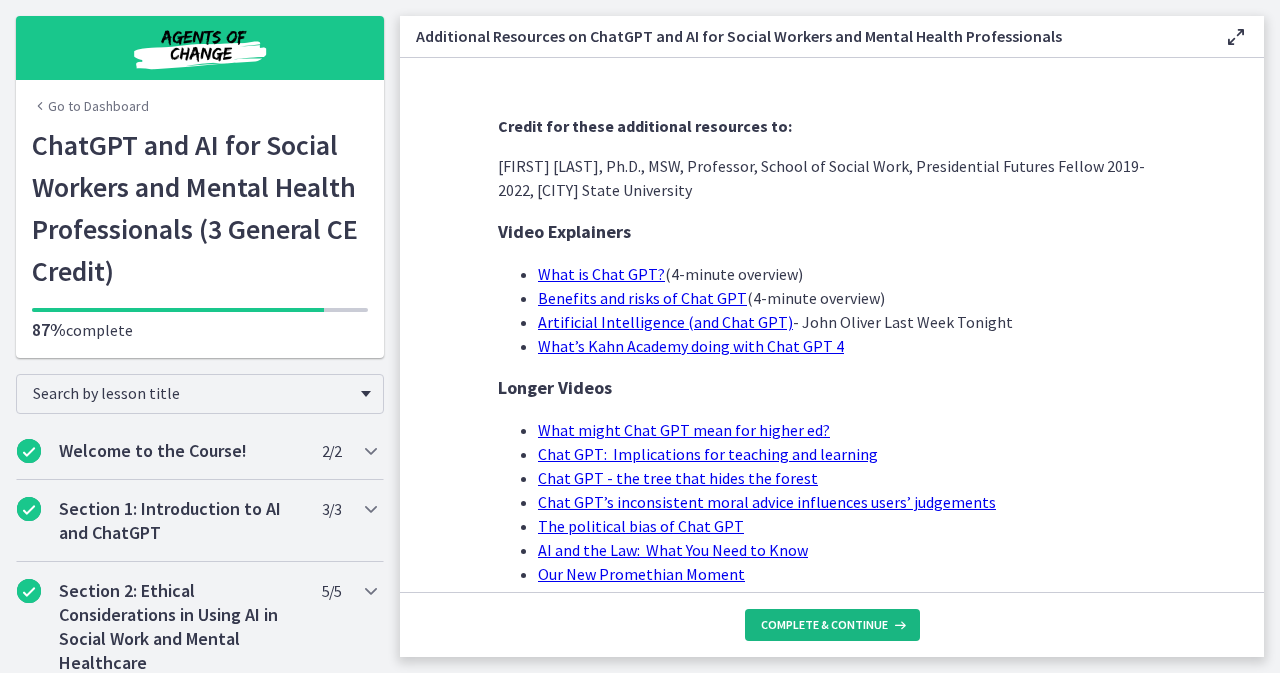 click on "Complete & continue" at bounding box center (824, 625) 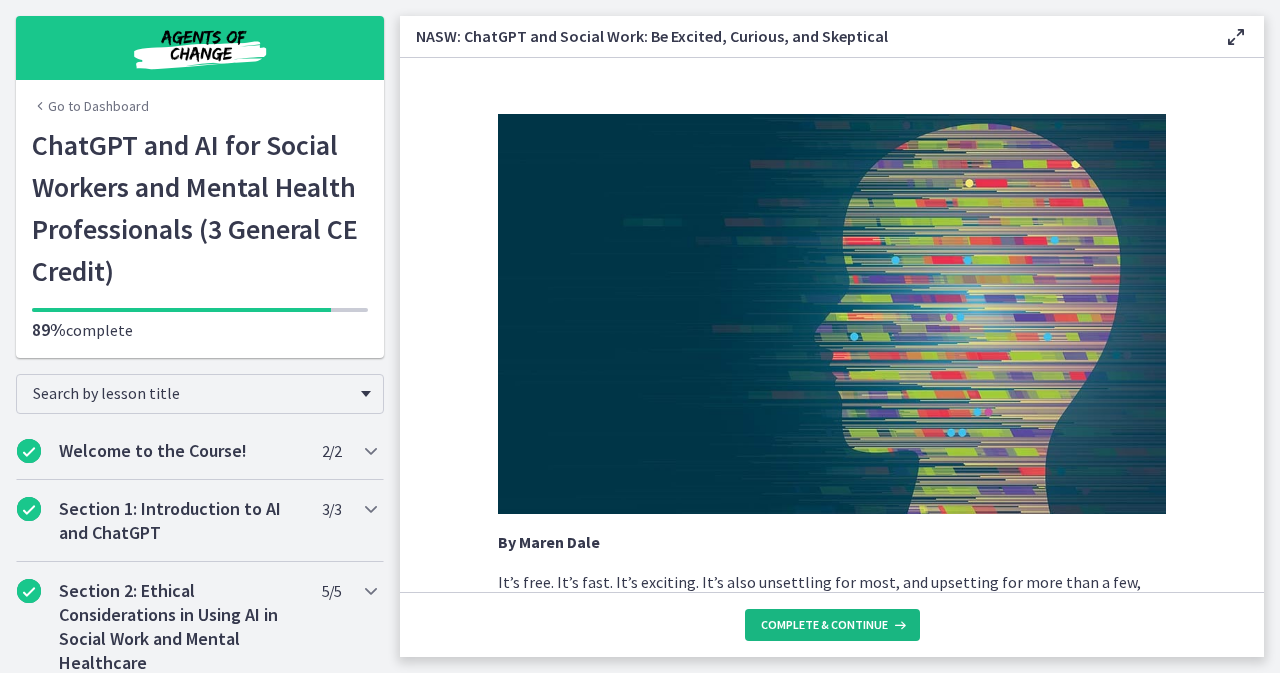 click on "Complete & continue" at bounding box center (824, 625) 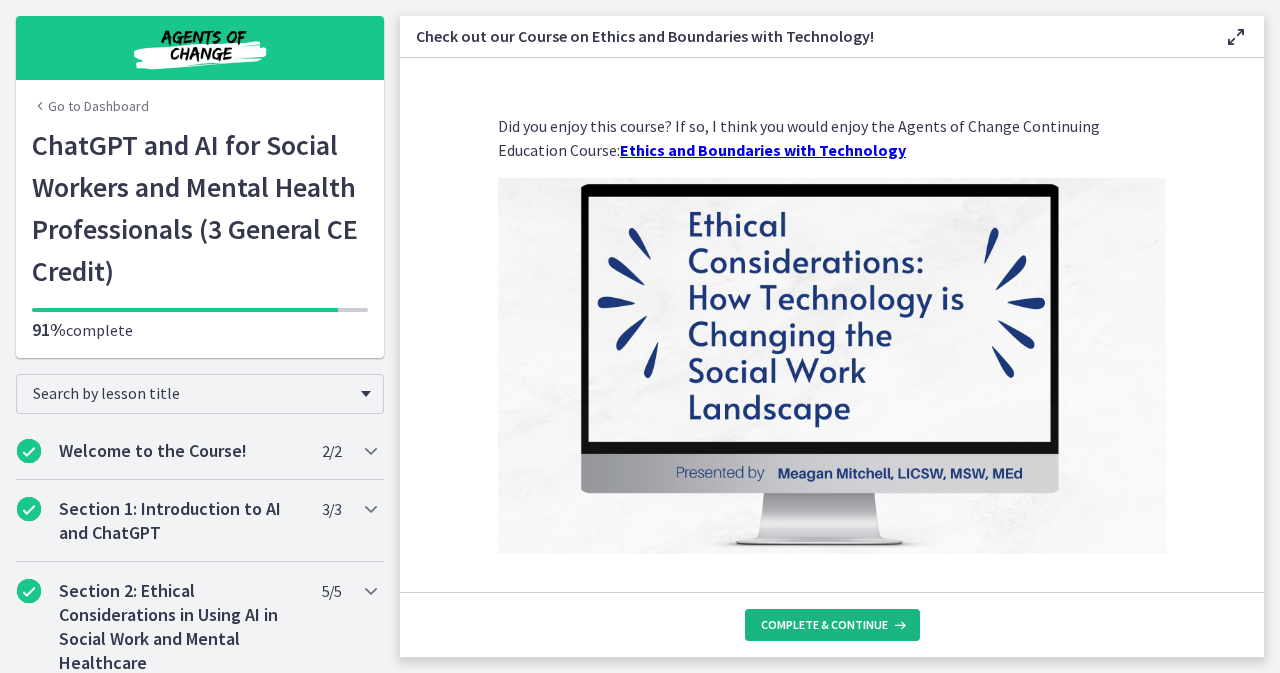 click on "Complete & continue" at bounding box center [824, 625] 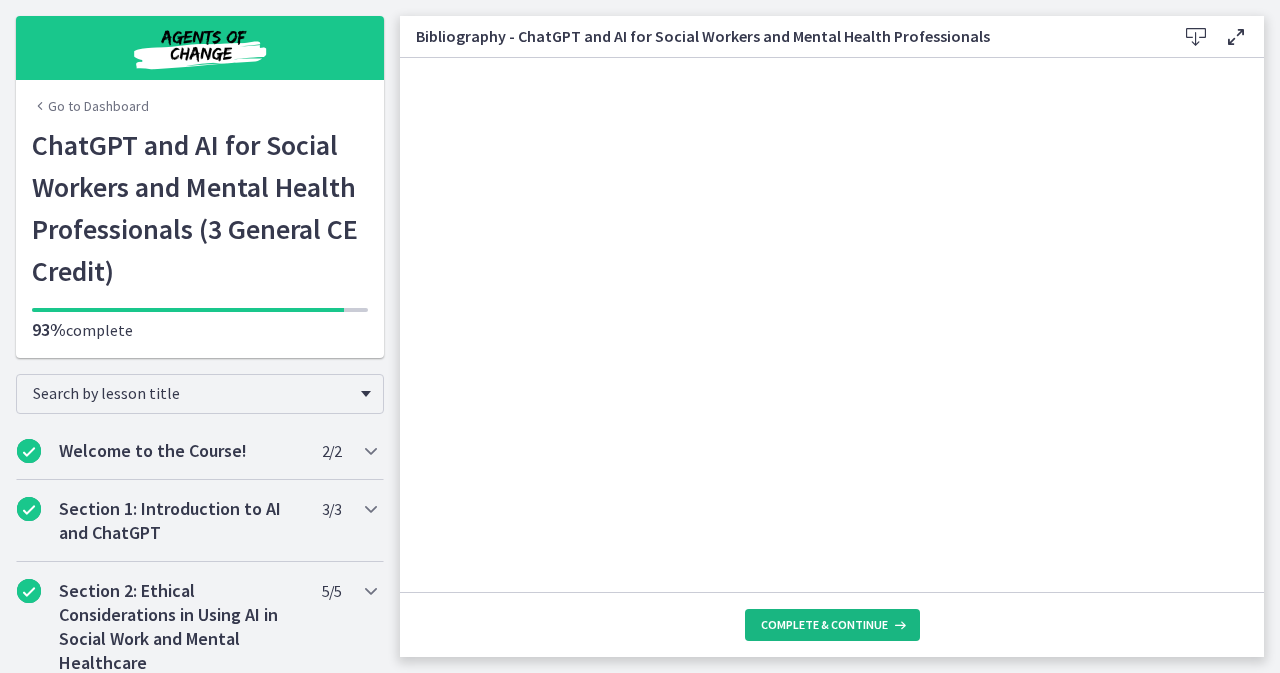 click on "Complete & continue" at bounding box center [824, 625] 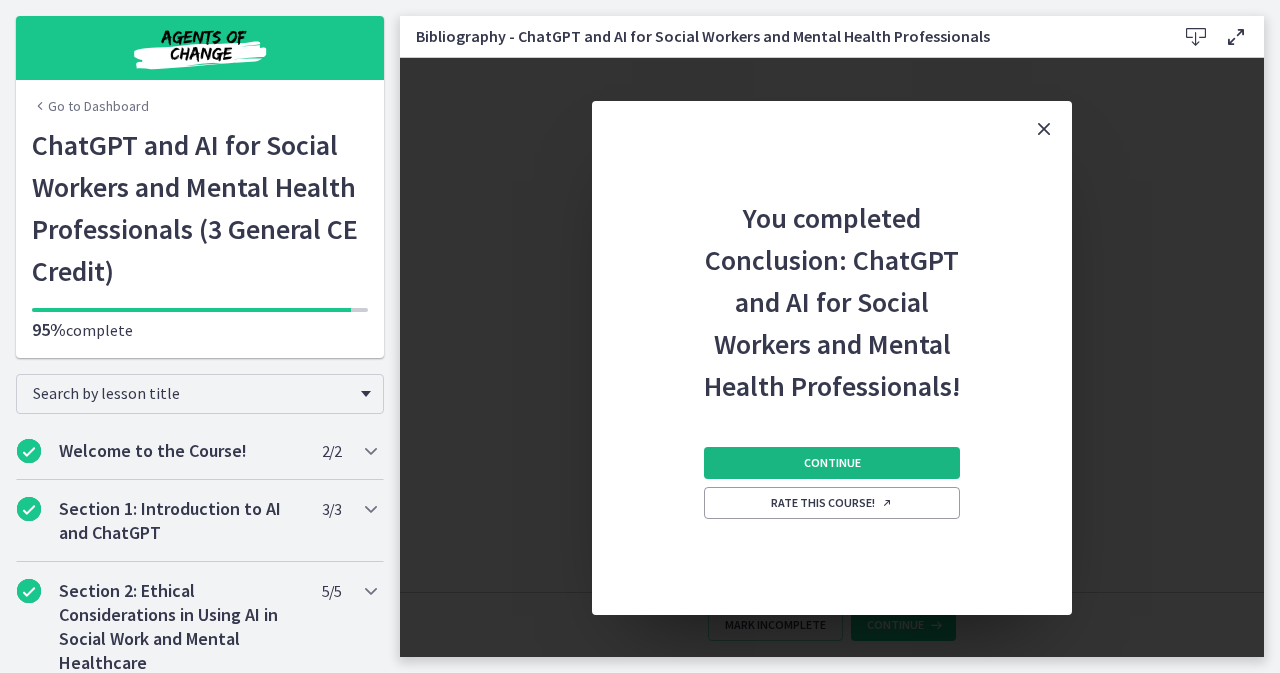 click on "Continue" at bounding box center (832, 463) 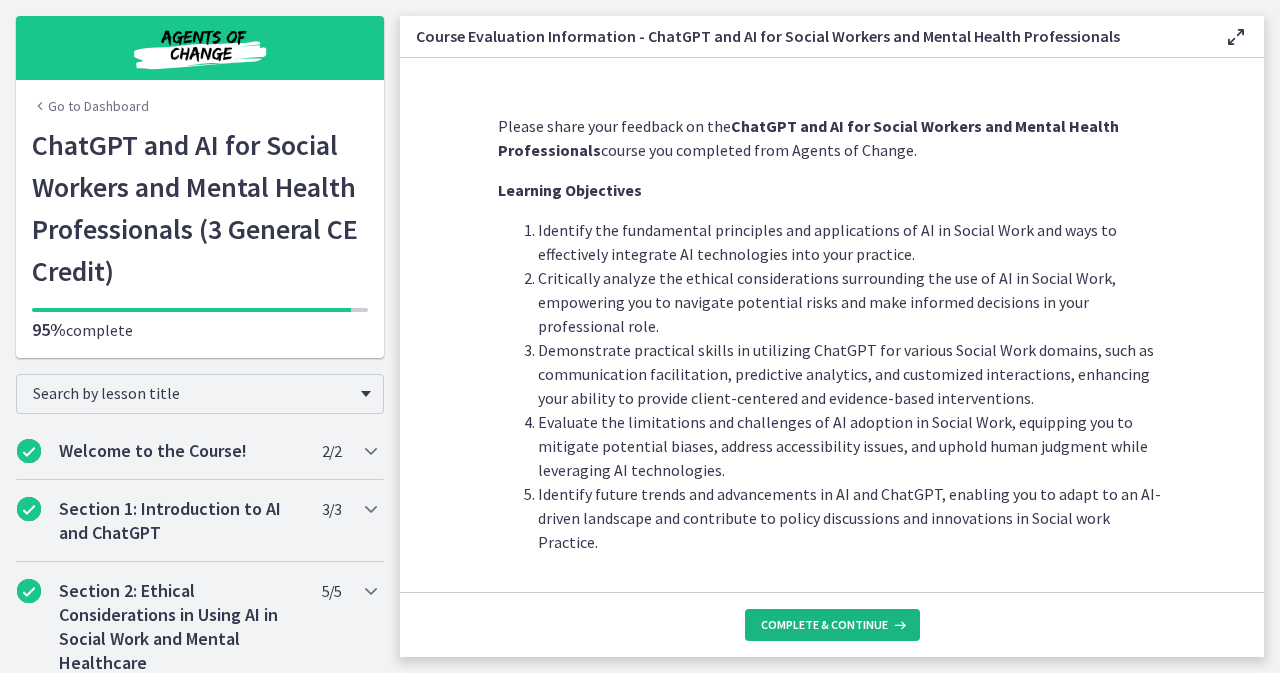 scroll, scrollTop: 33, scrollLeft: 0, axis: vertical 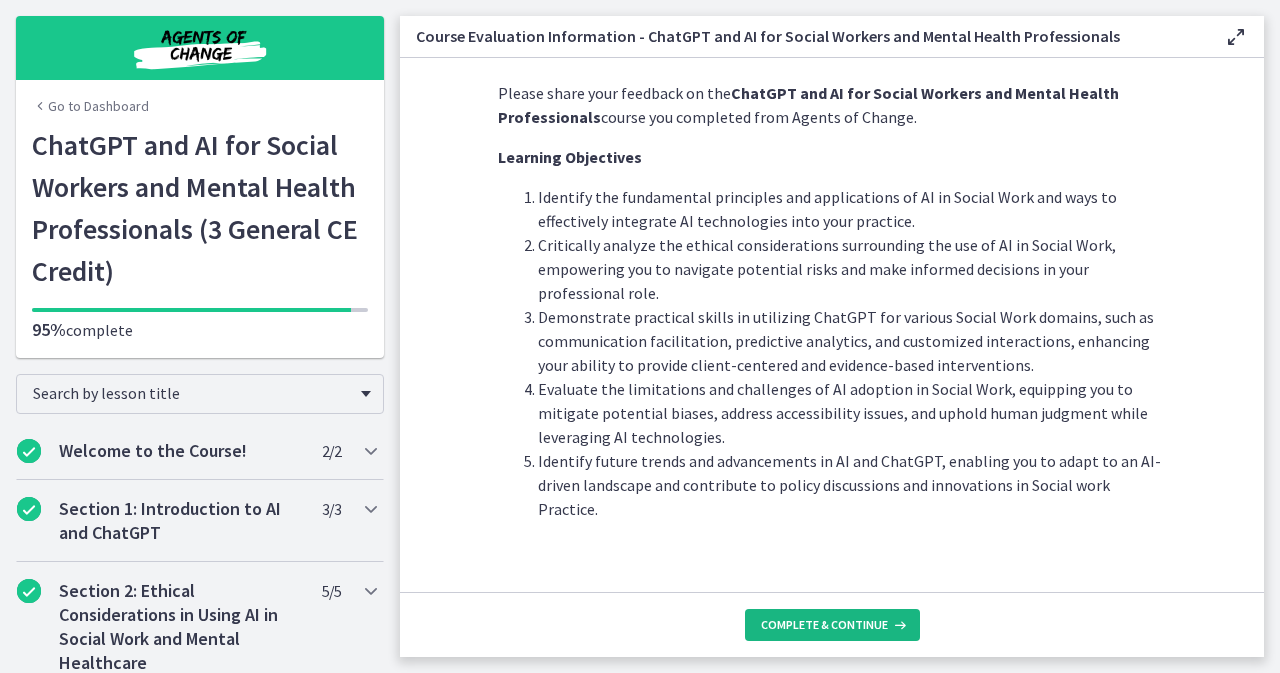 click on "Complete & continue" at bounding box center (824, 625) 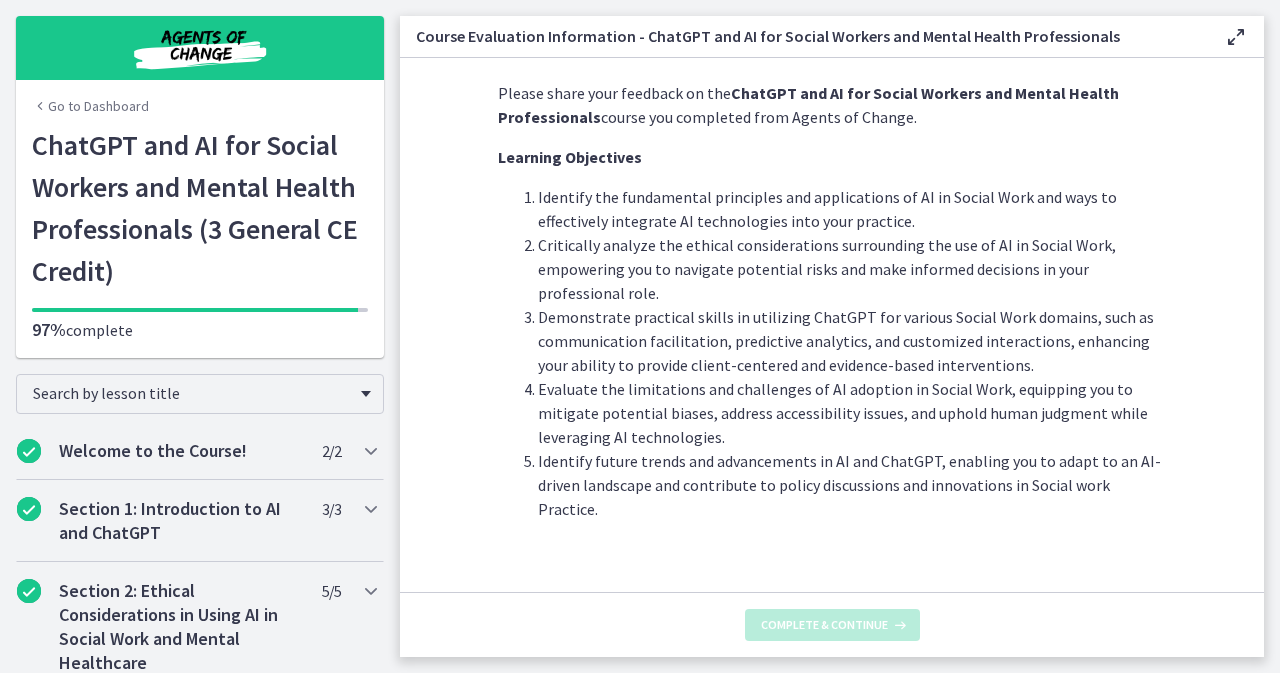 scroll, scrollTop: 0, scrollLeft: 0, axis: both 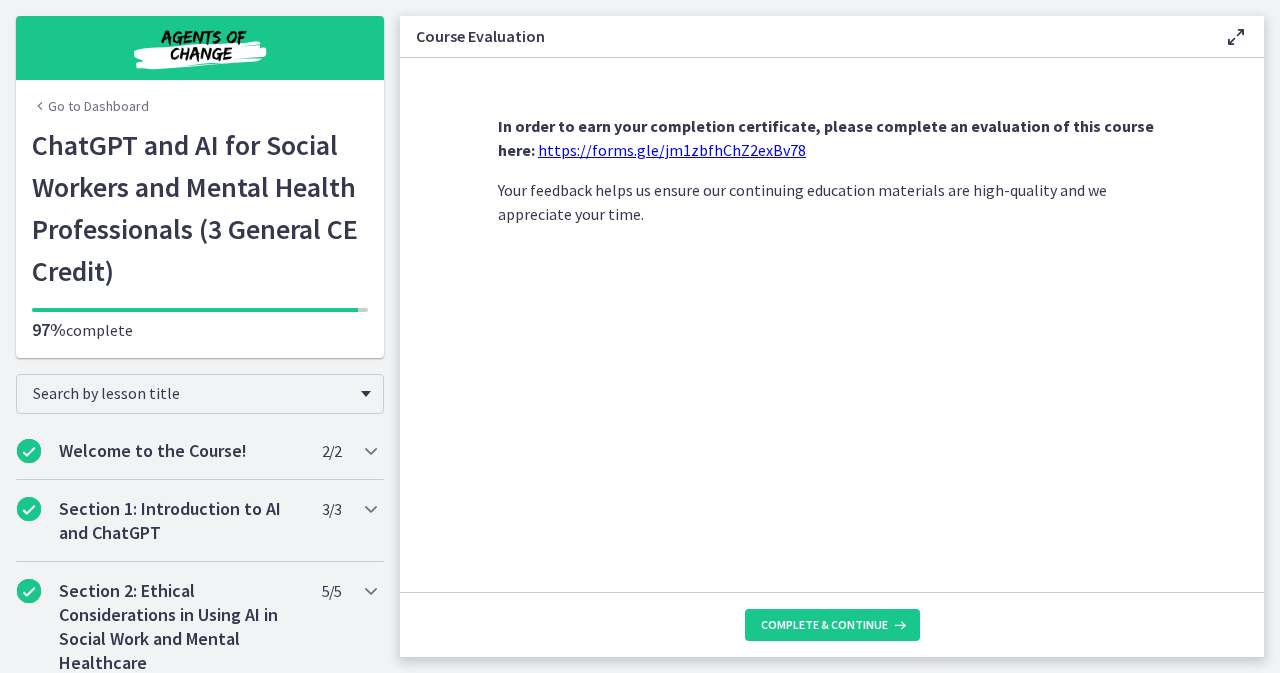 click on "https://forms.gle/jm1zbfhChZ2exBv78" at bounding box center [672, 150] 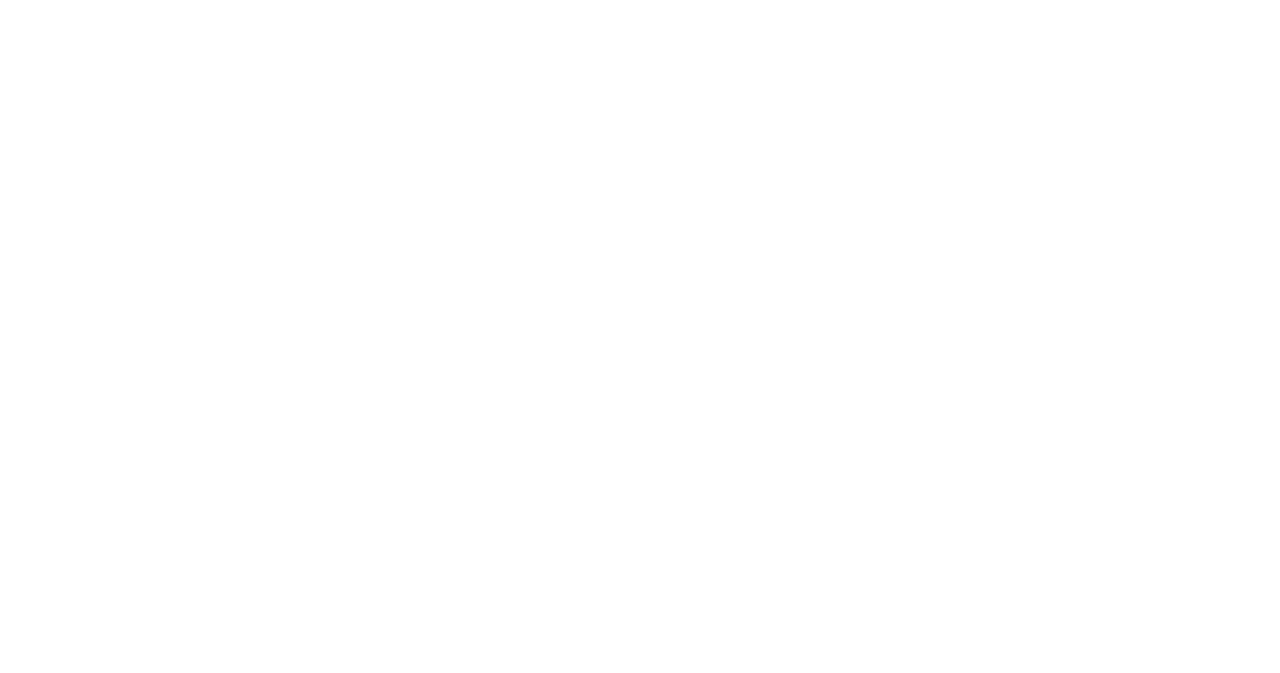 scroll, scrollTop: 0, scrollLeft: 0, axis: both 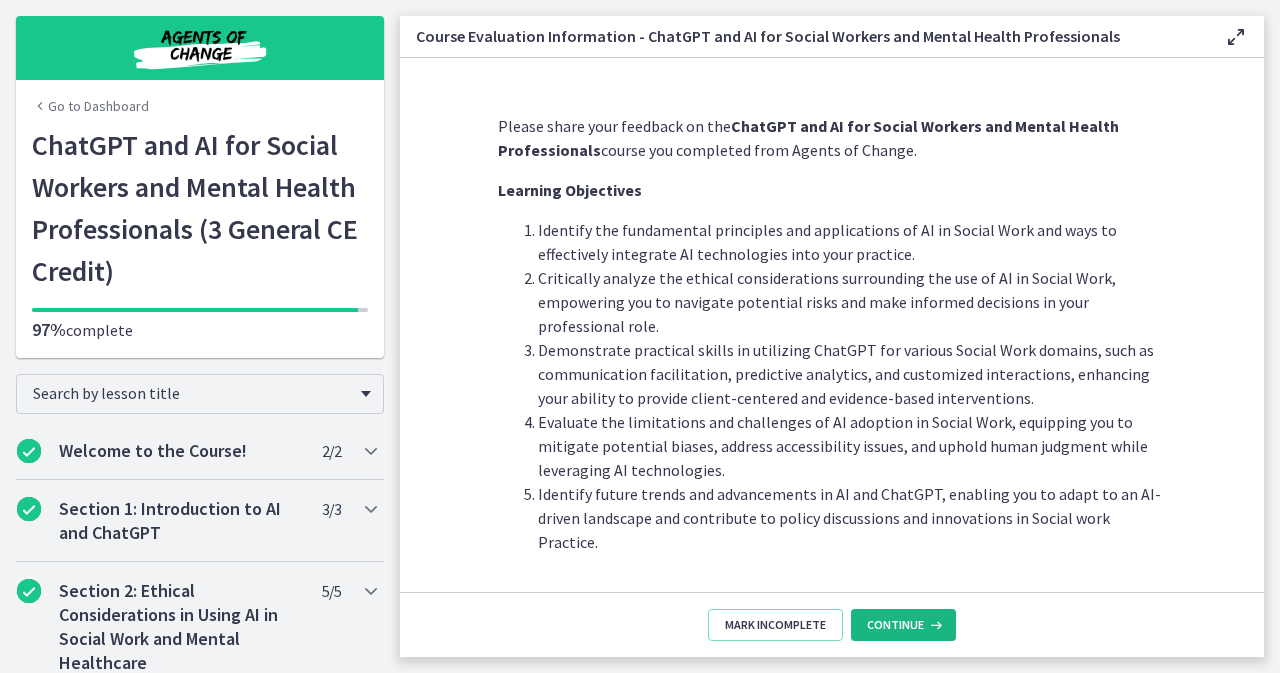 click at bounding box center [934, 625] 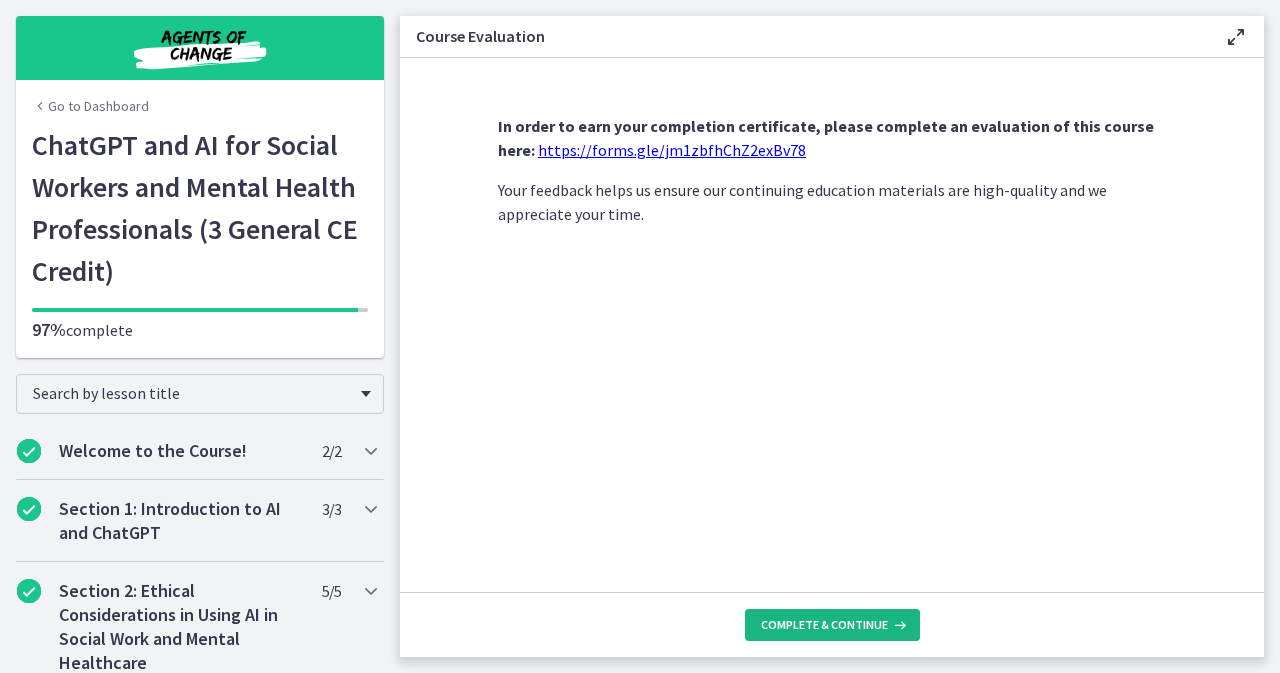 click on "Complete & continue" at bounding box center (824, 625) 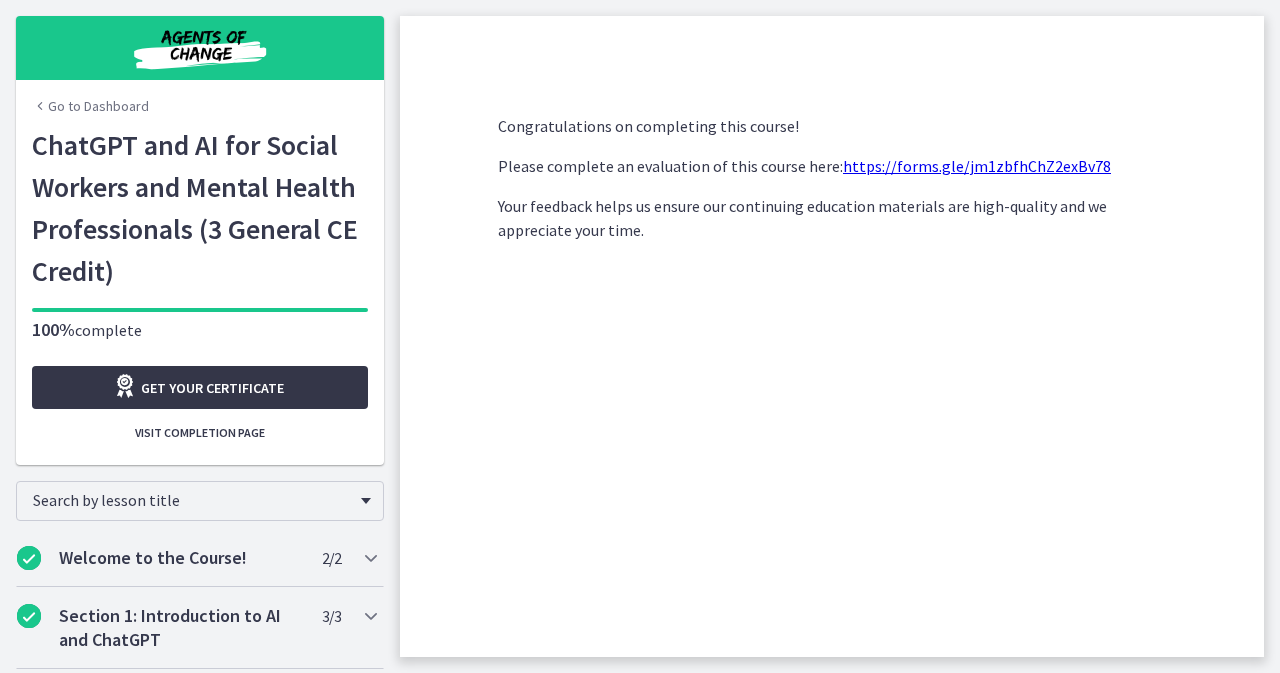 click on "Get your certificate" at bounding box center (212, 388) 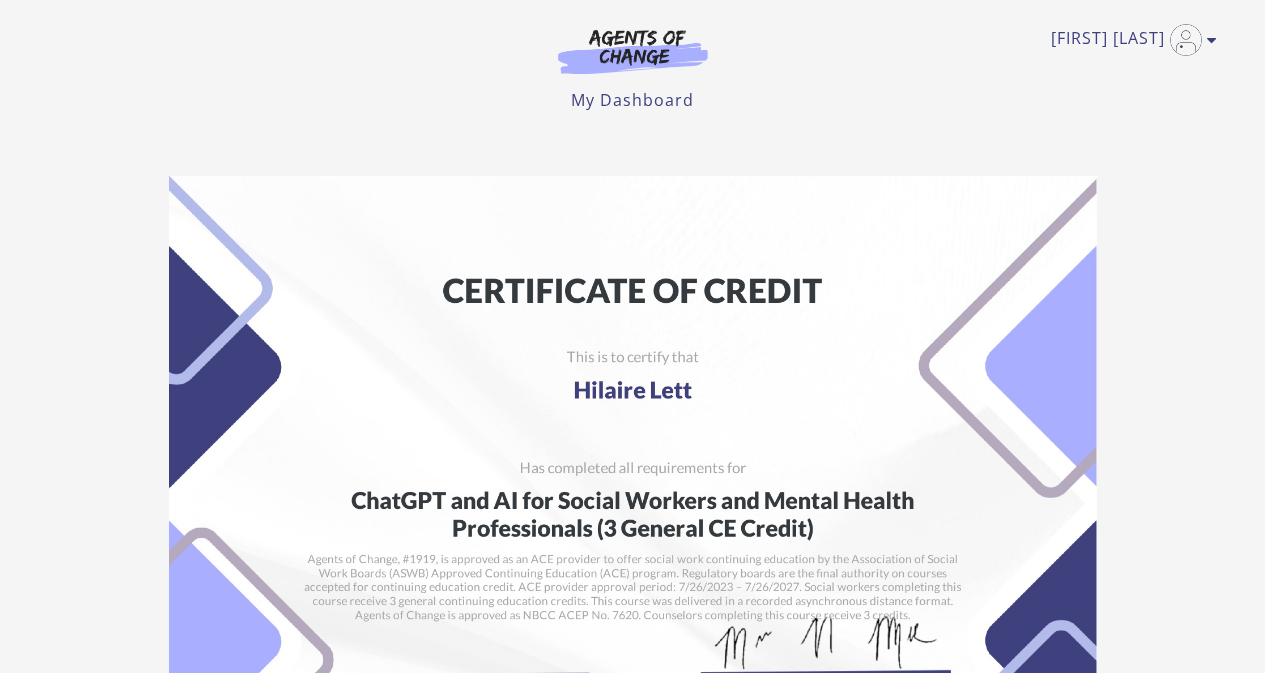 scroll, scrollTop: 0, scrollLeft: 0, axis: both 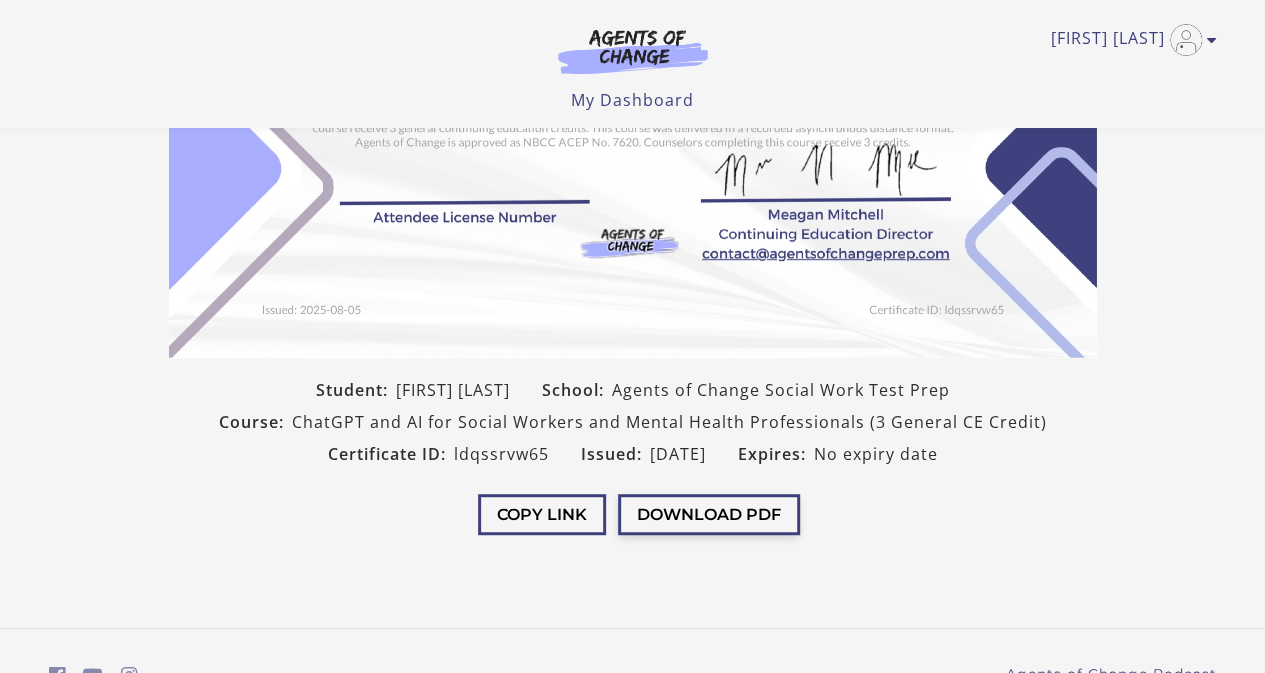 click on "Download PDF" at bounding box center [709, 514] 